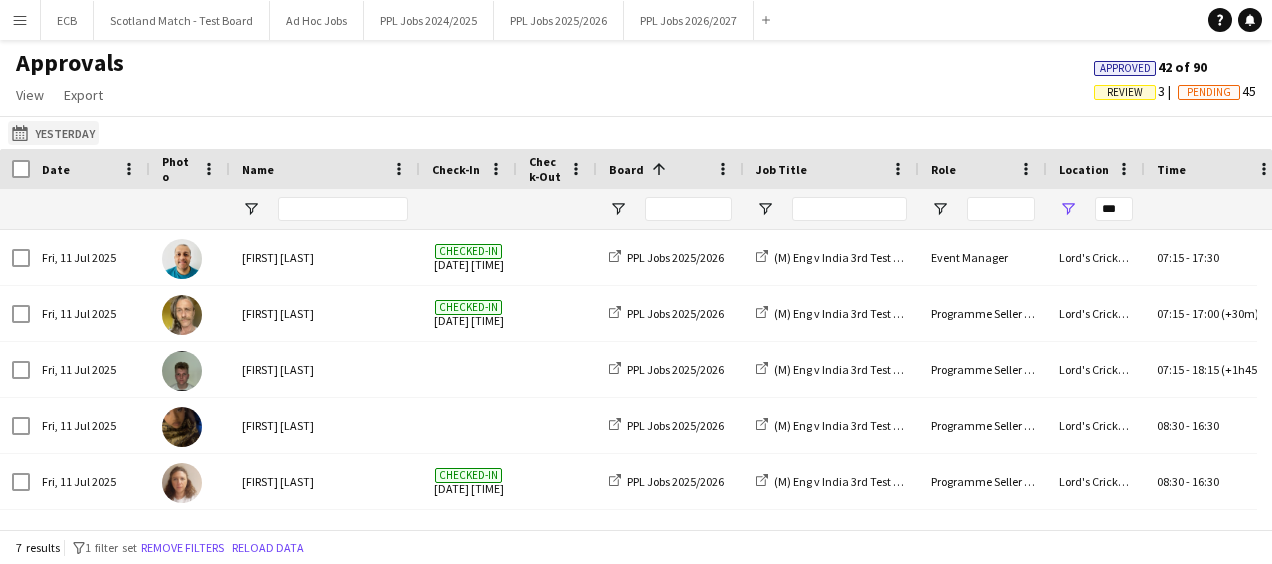 scroll, scrollTop: 0, scrollLeft: 0, axis: both 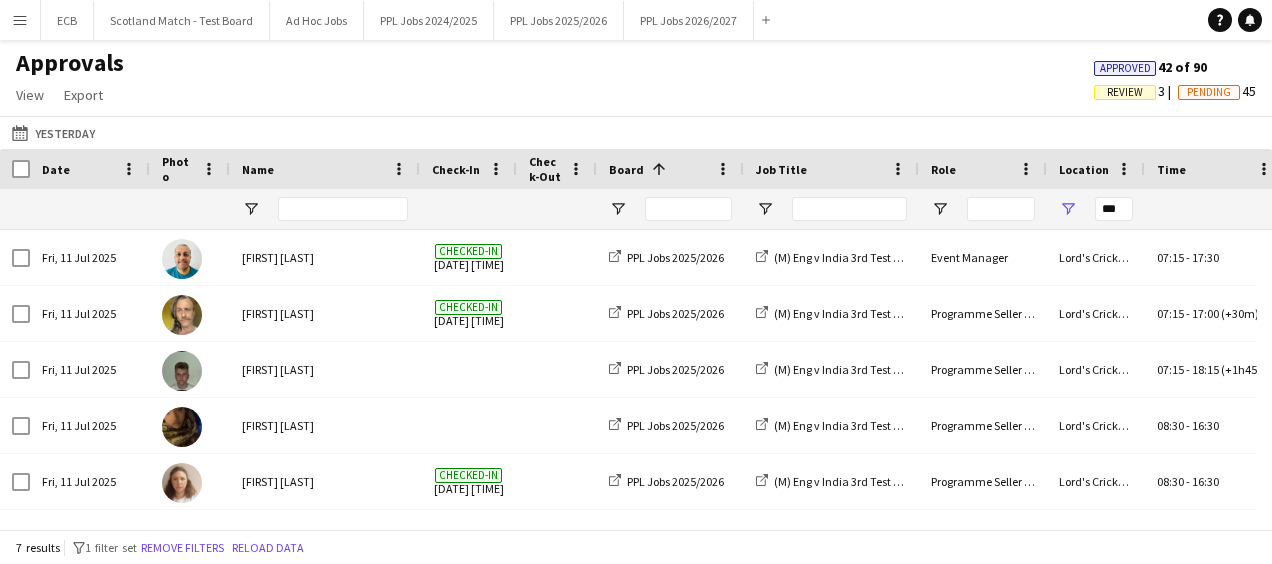 click on "Menu" at bounding box center (20, 20) 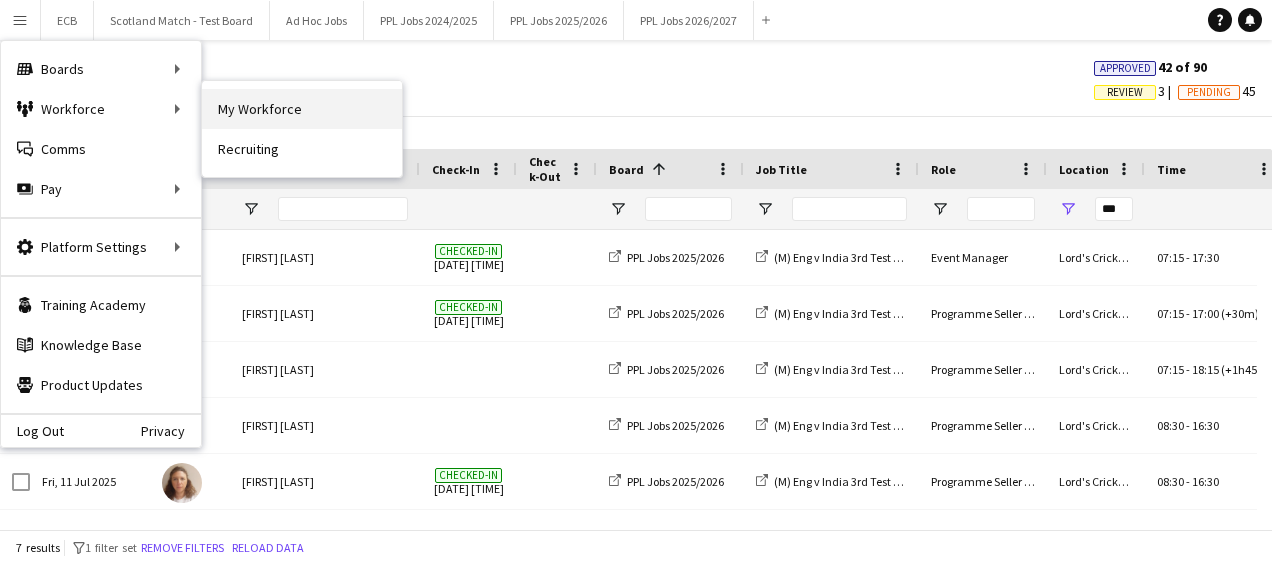 click on "My Workforce" at bounding box center (302, 109) 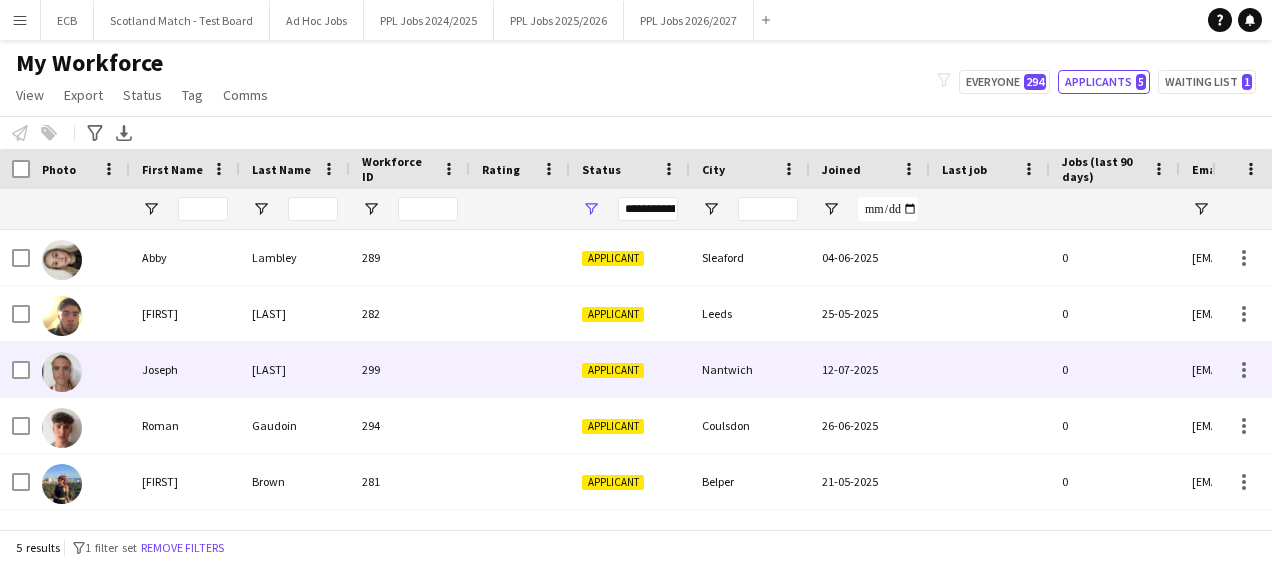 click at bounding box center (520, 369) 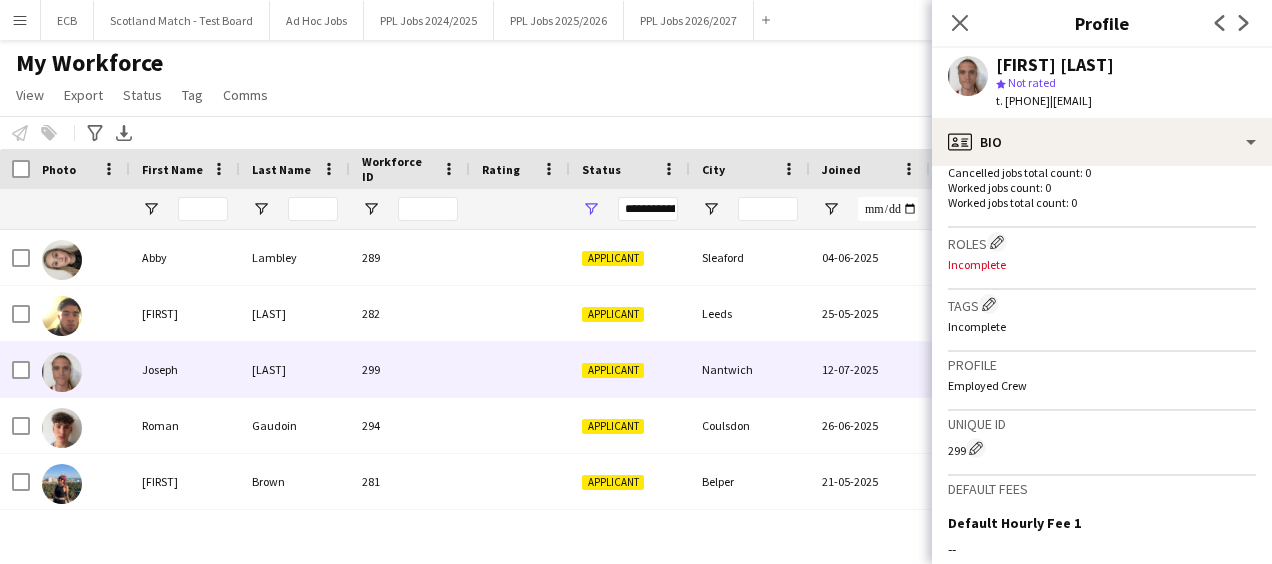 scroll, scrollTop: 533, scrollLeft: 0, axis: vertical 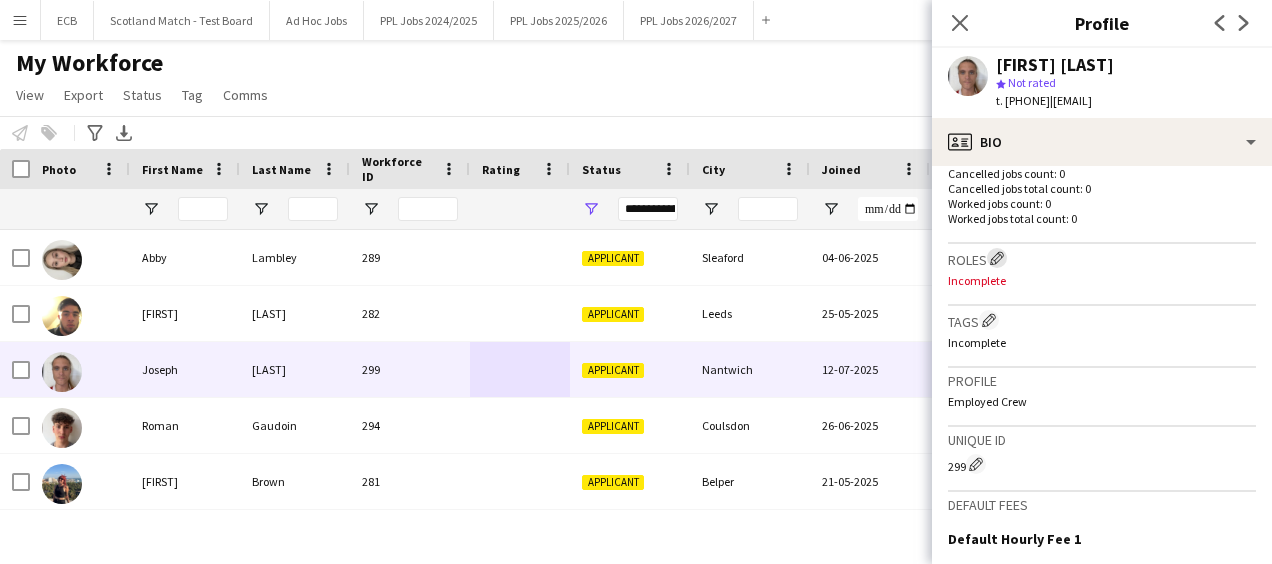 click on "Edit crew company roles" 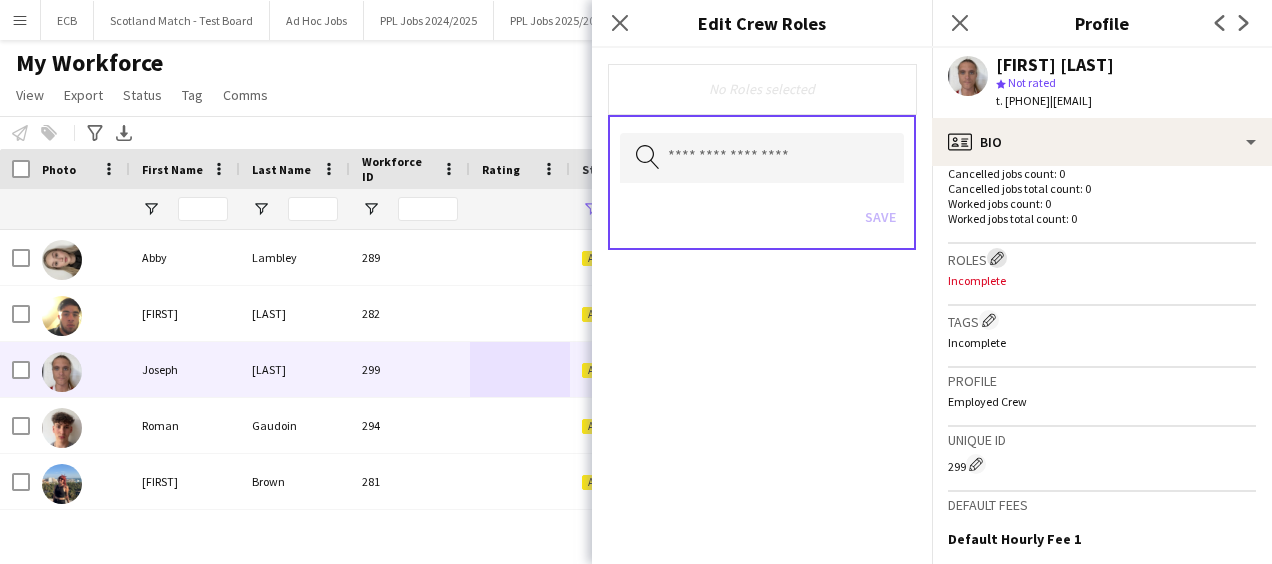 click on "Edit crew company roles" 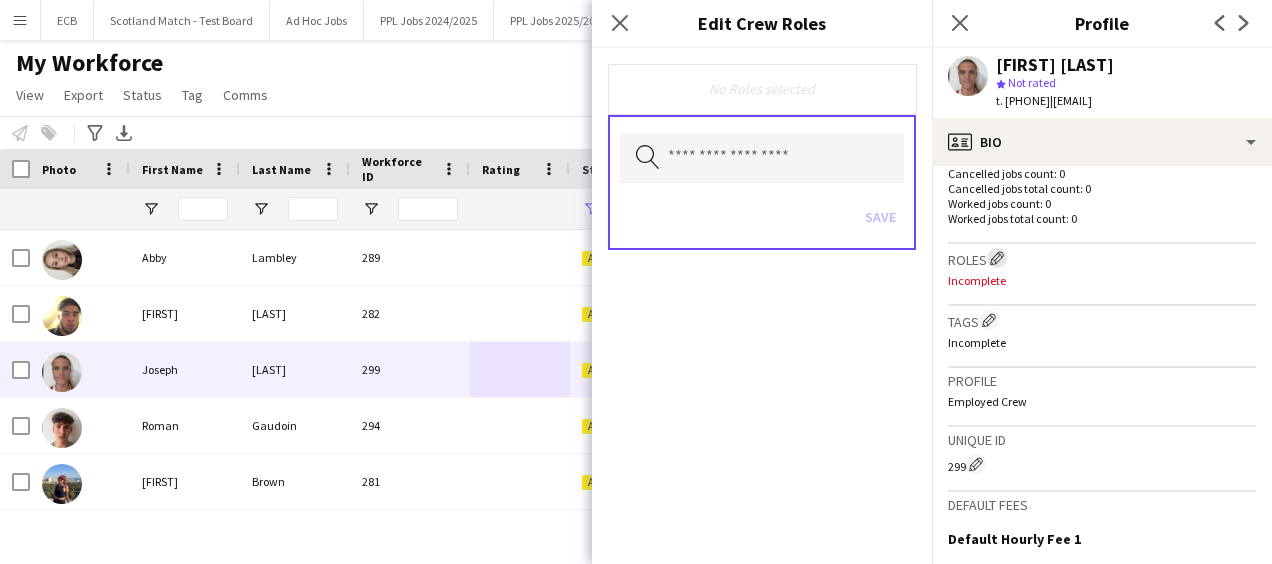 type 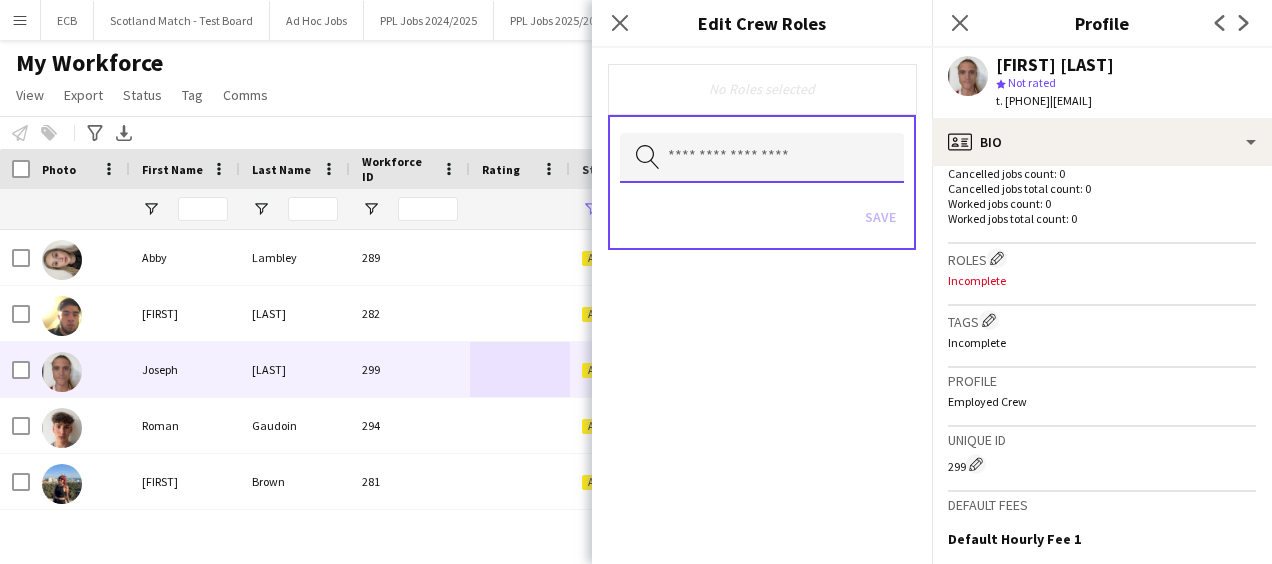 click at bounding box center [762, 158] 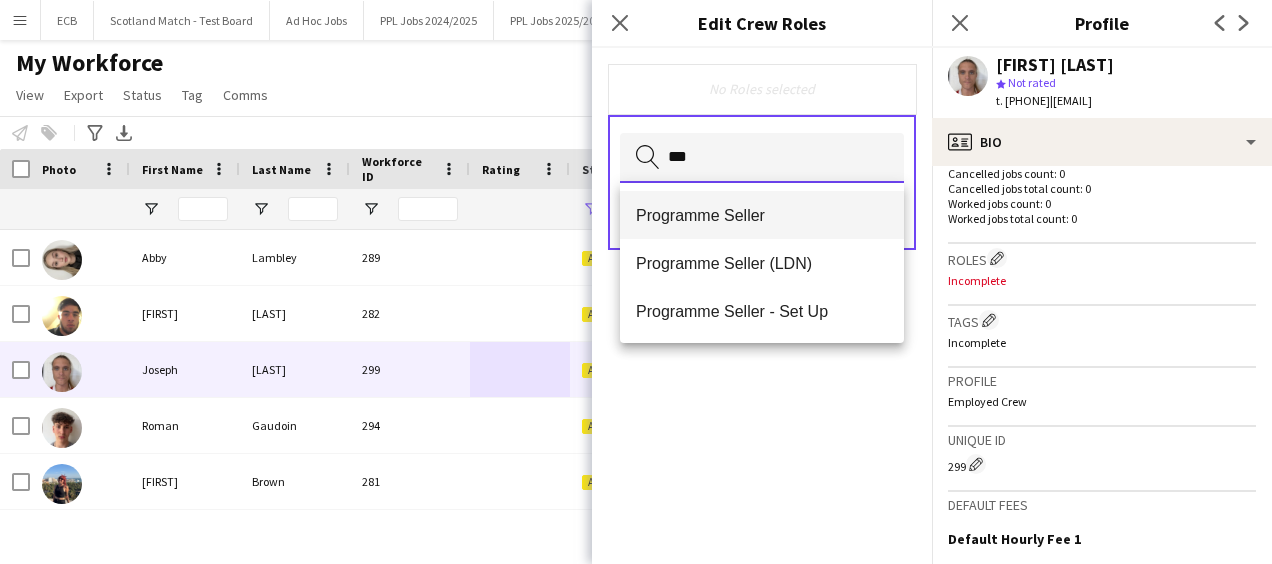 type on "***" 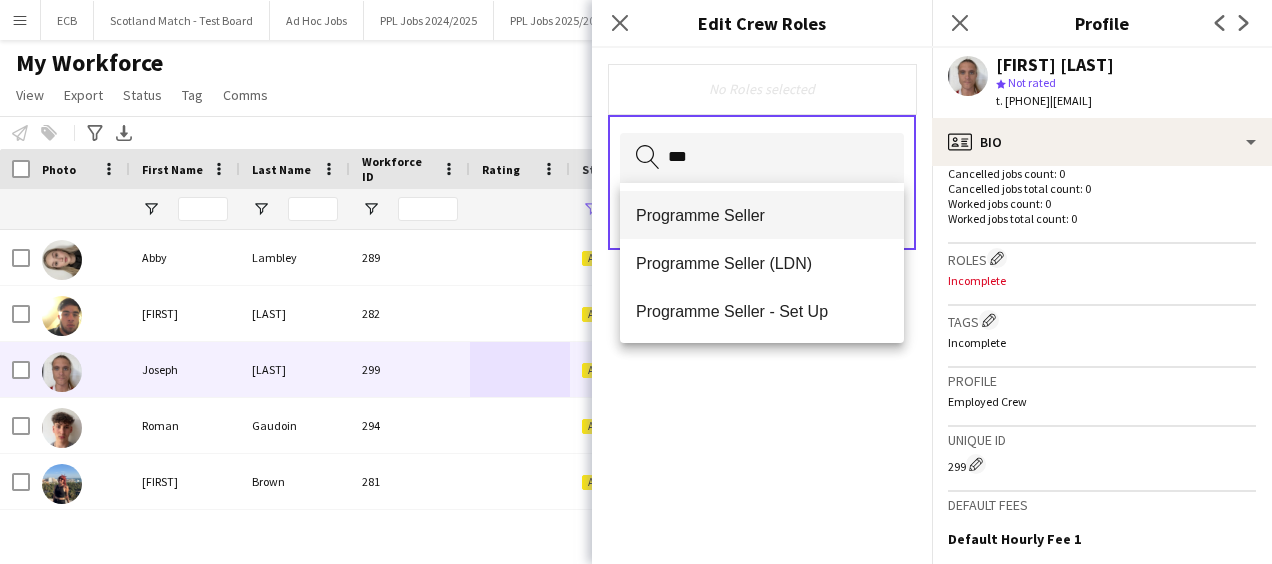 click on "Programme Seller" at bounding box center [762, 215] 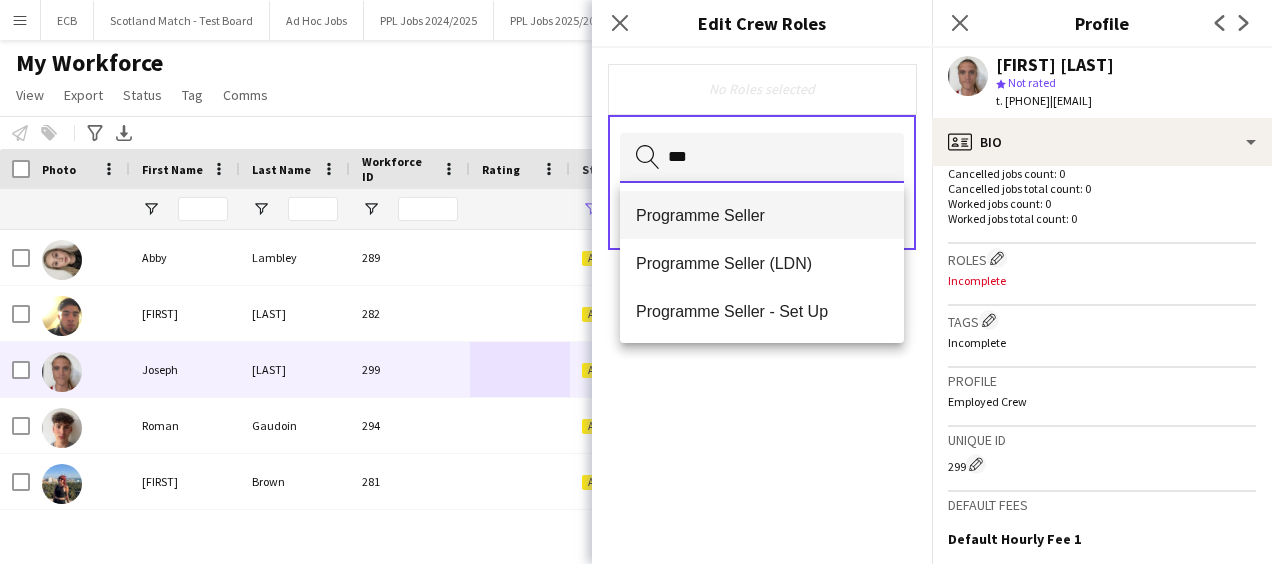 type 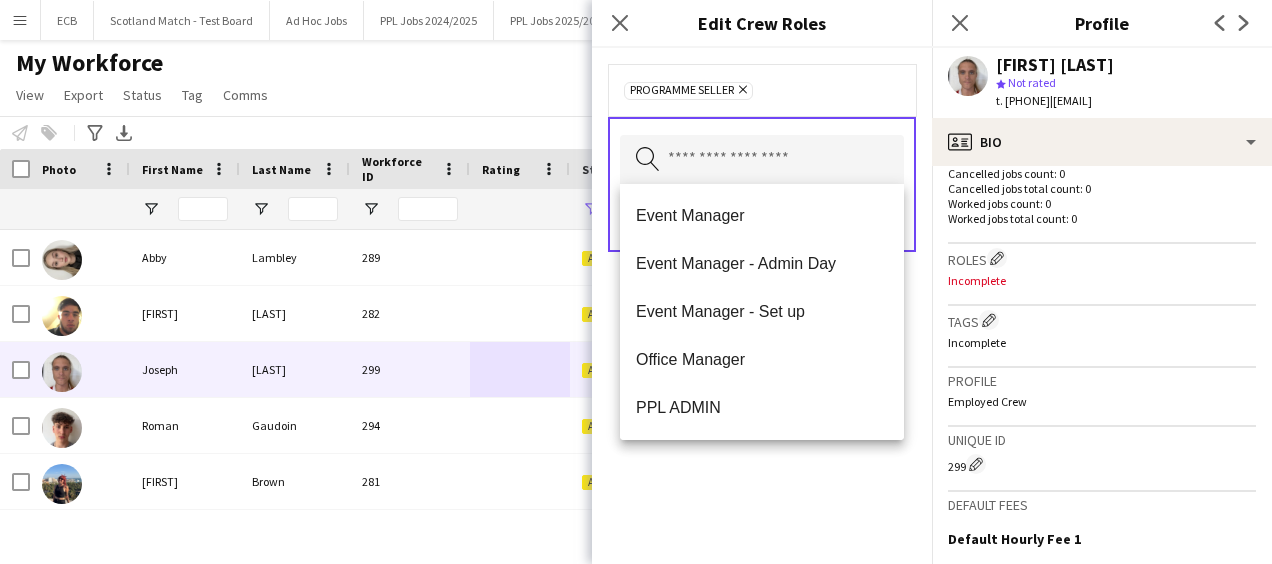 click on "Programme Seller
Remove
Search by role type
Save" 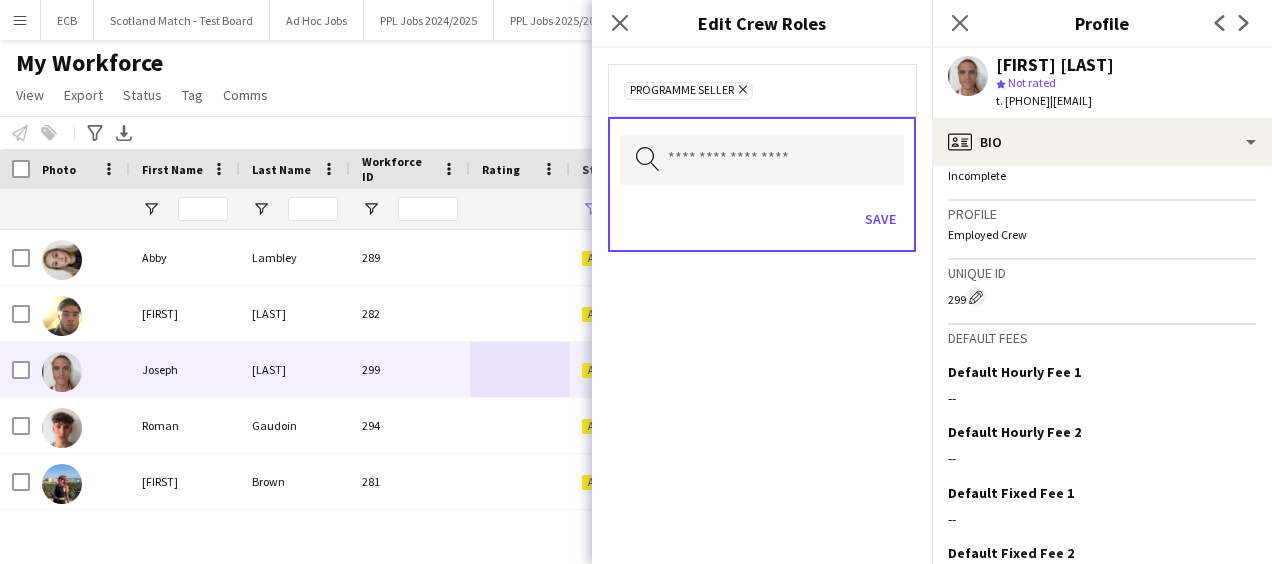 scroll, scrollTop: 699, scrollLeft: 0, axis: vertical 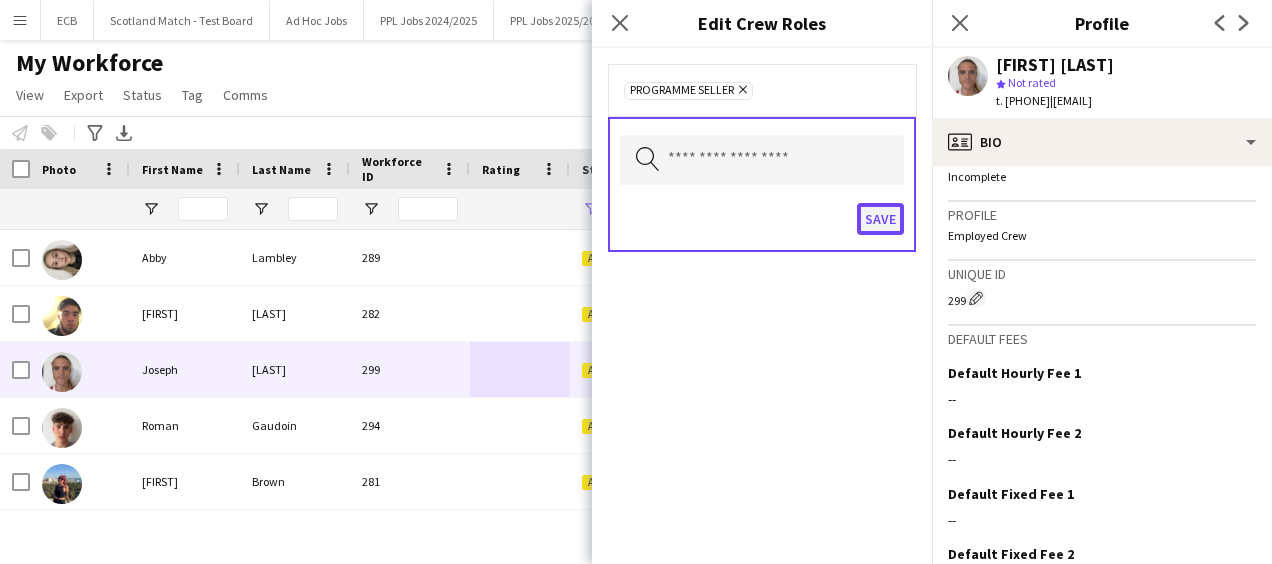click on "Save" 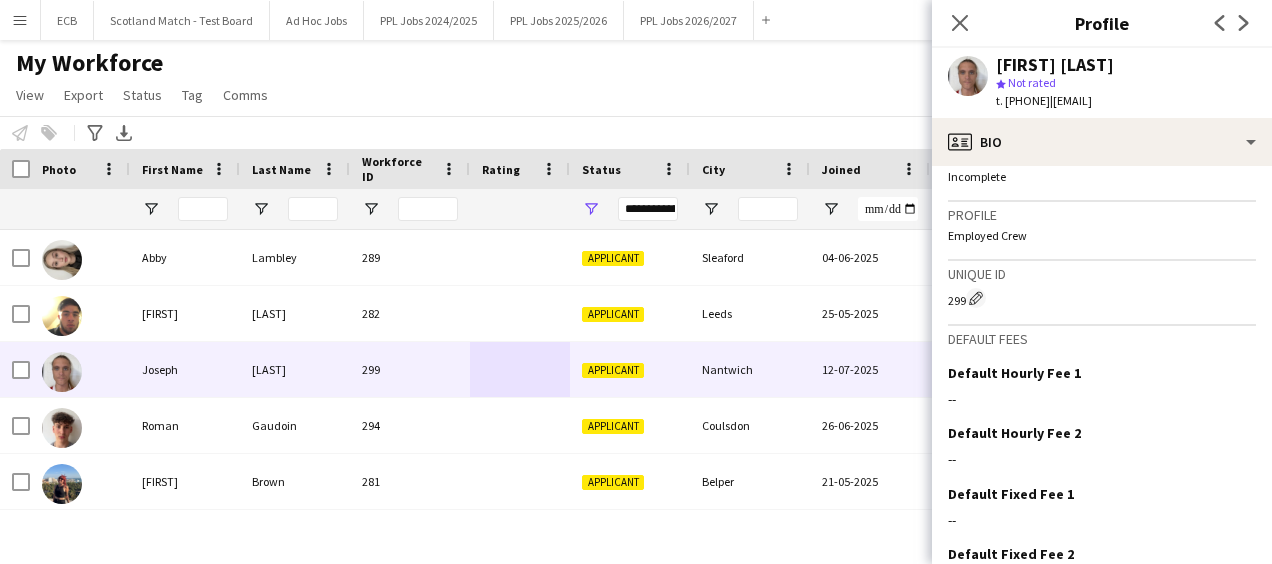 scroll, scrollTop: 832, scrollLeft: 0, axis: vertical 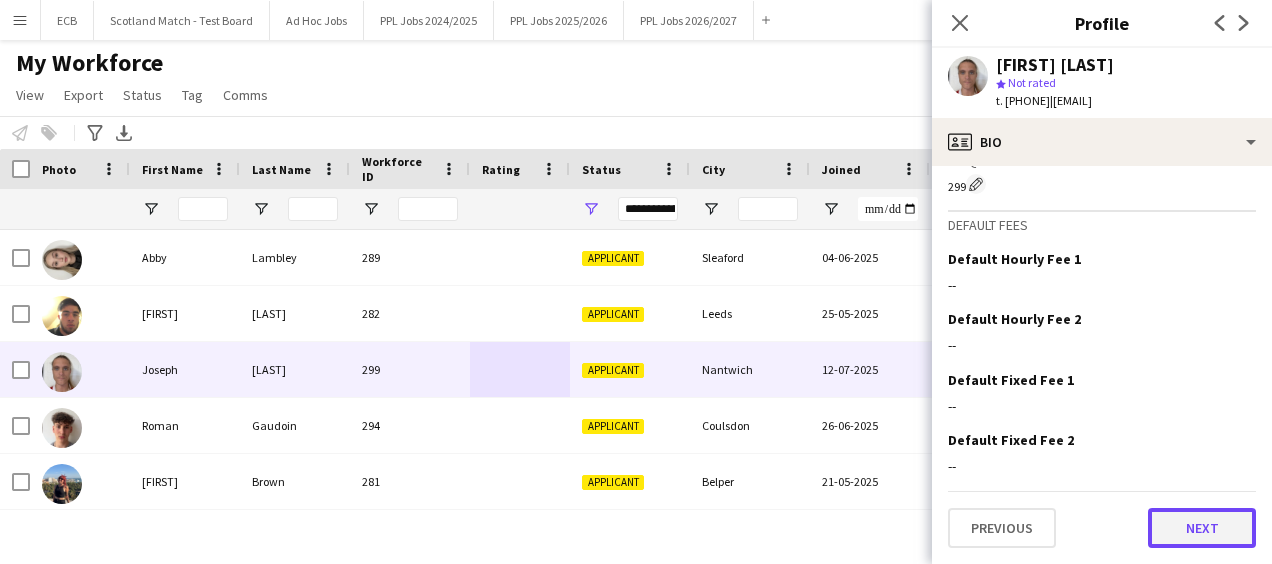 click on "Next" 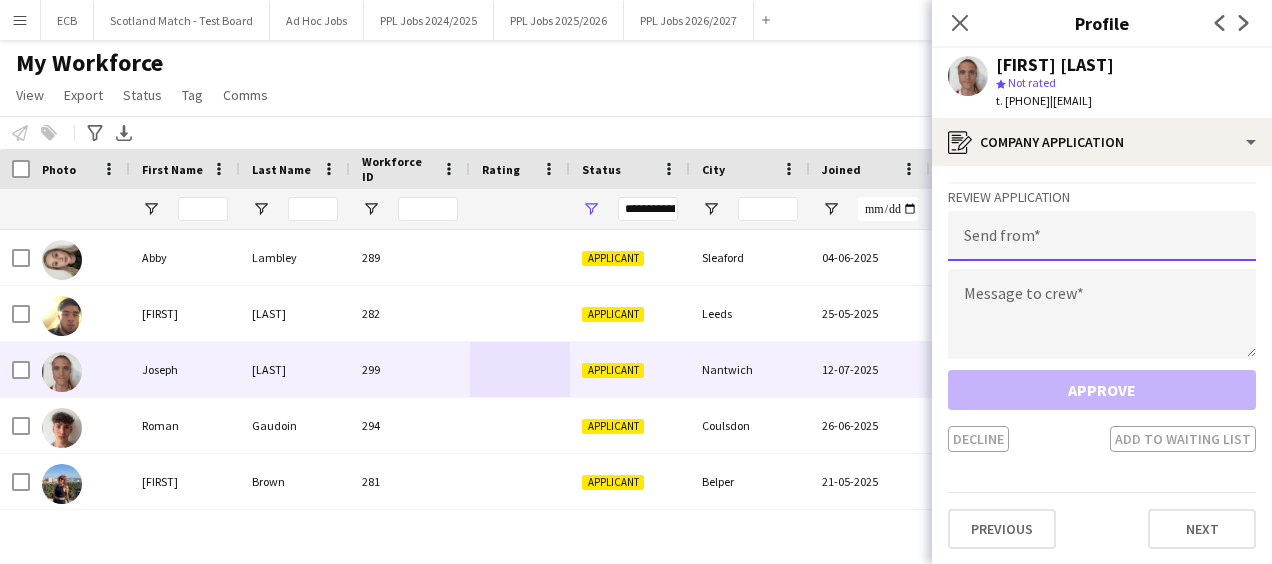 click 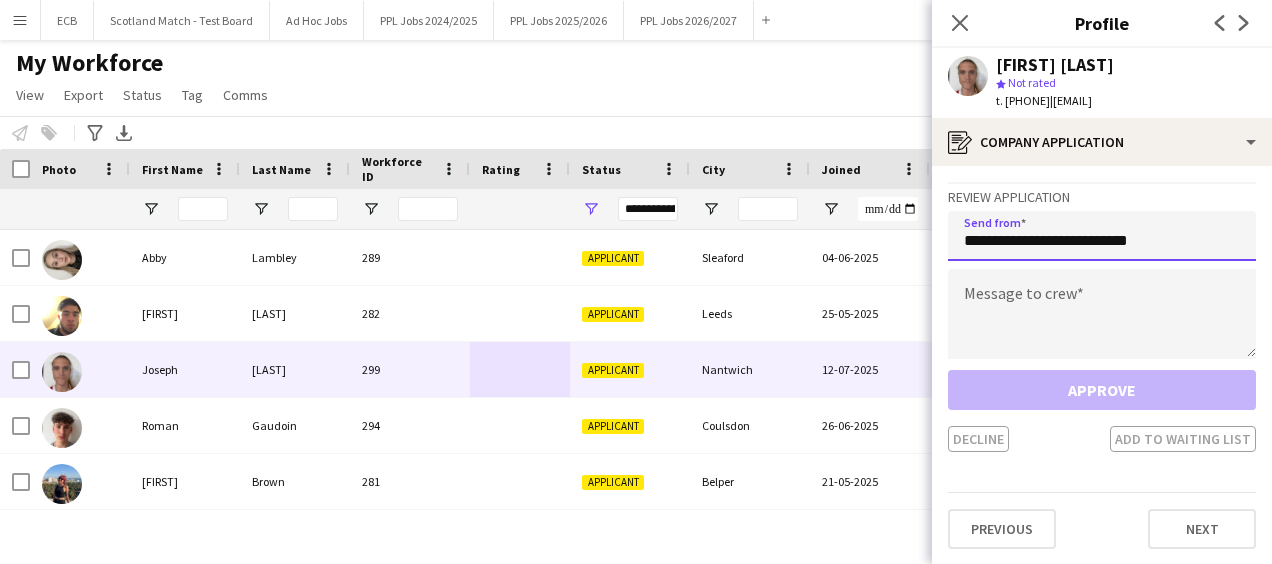 type on "**********" 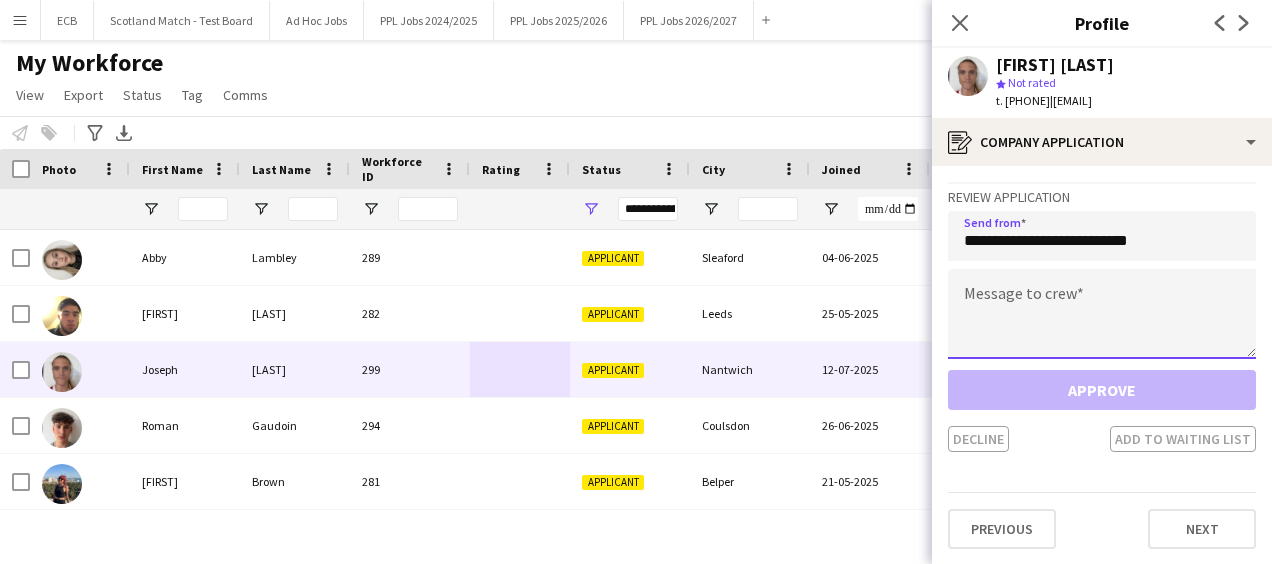 click 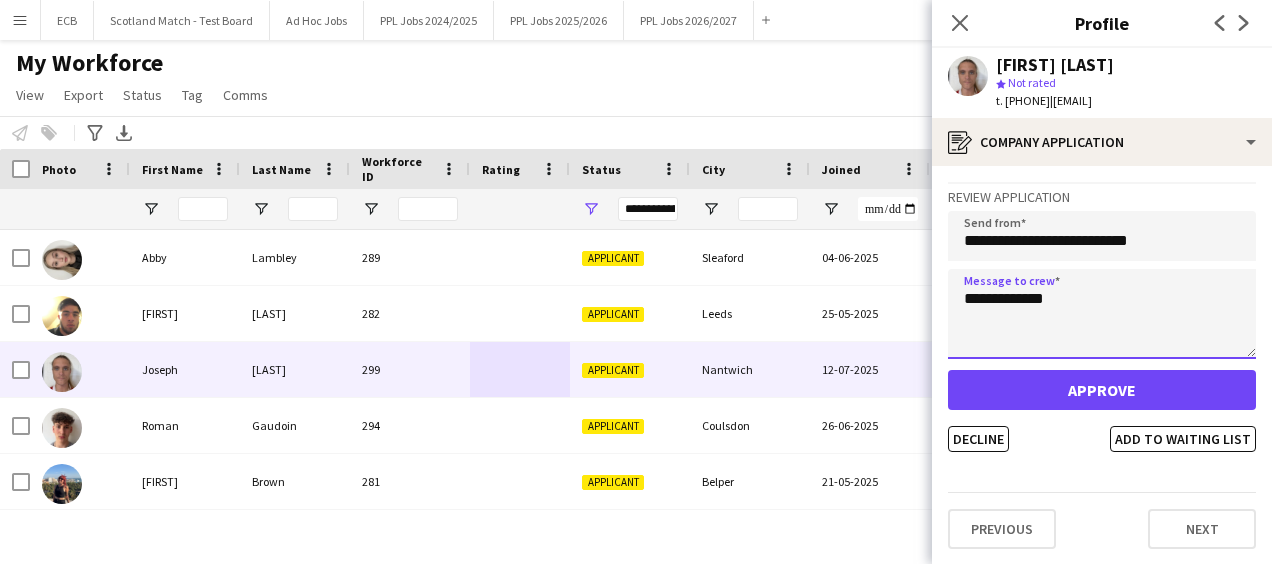 type on "**********" 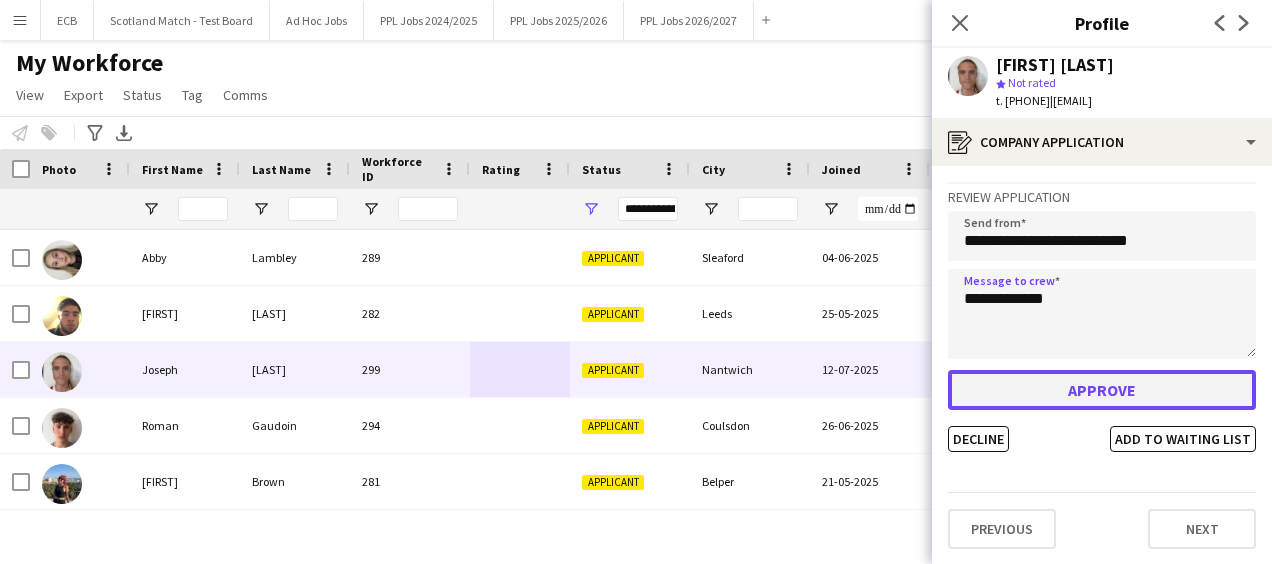 click on "Approve" 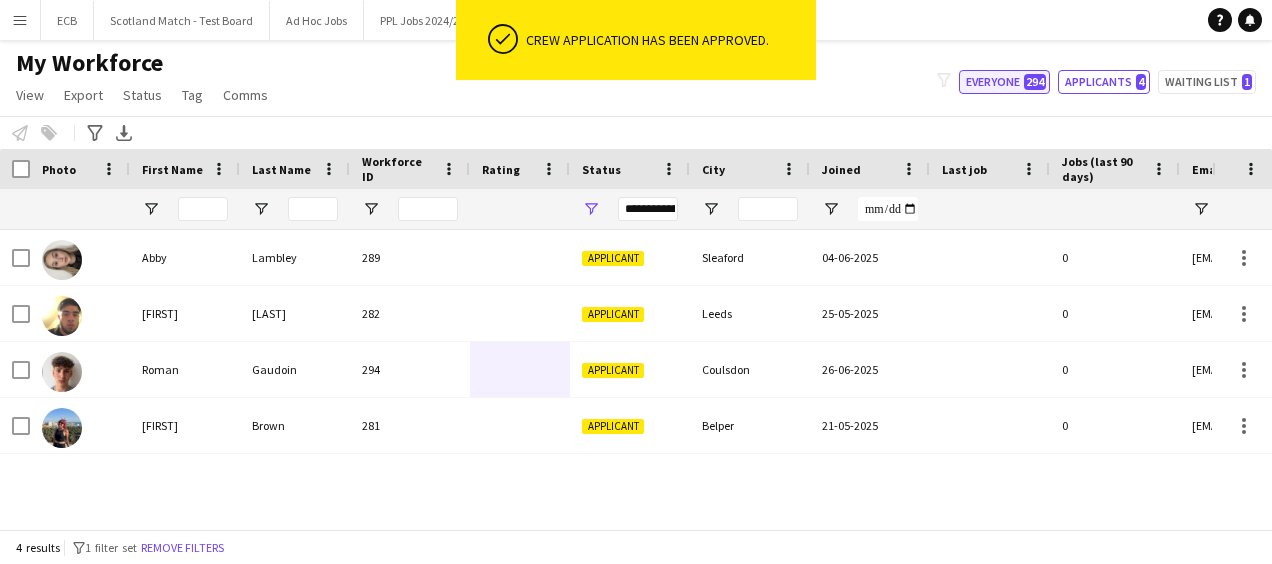 click on "Everyone   [NUMBER]" 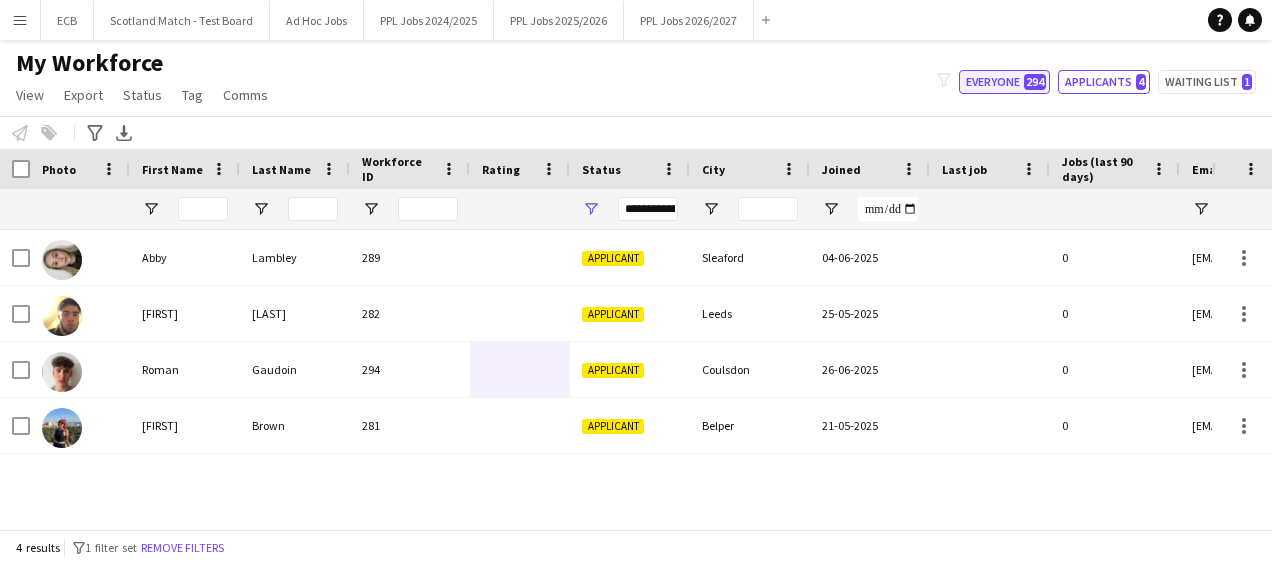 type on "**********" 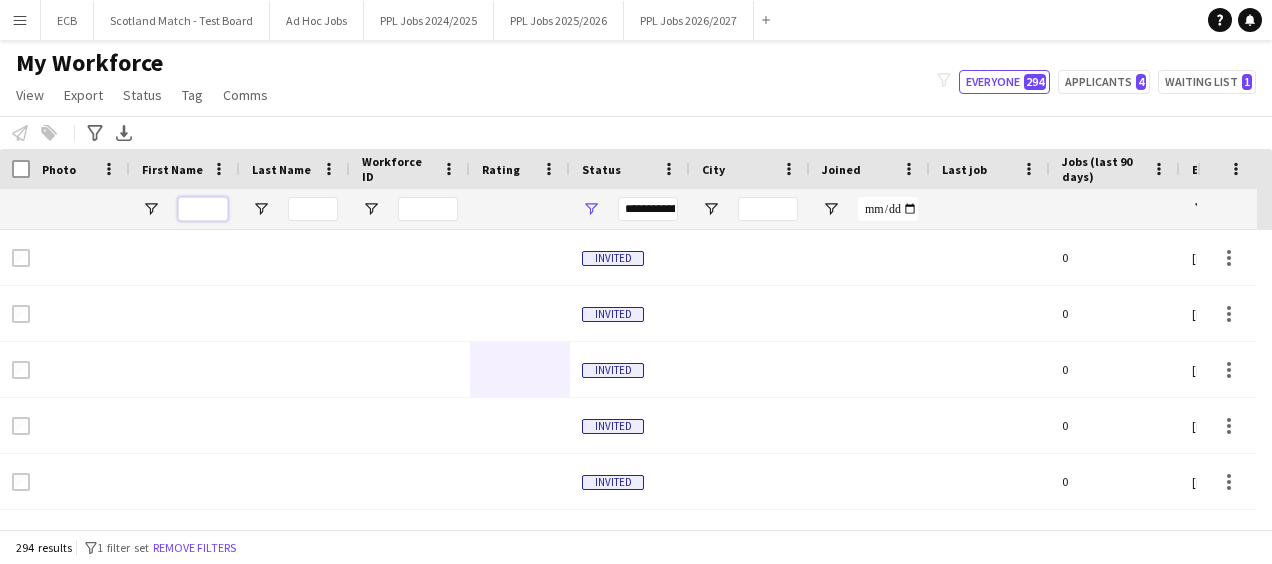 click at bounding box center [203, 209] 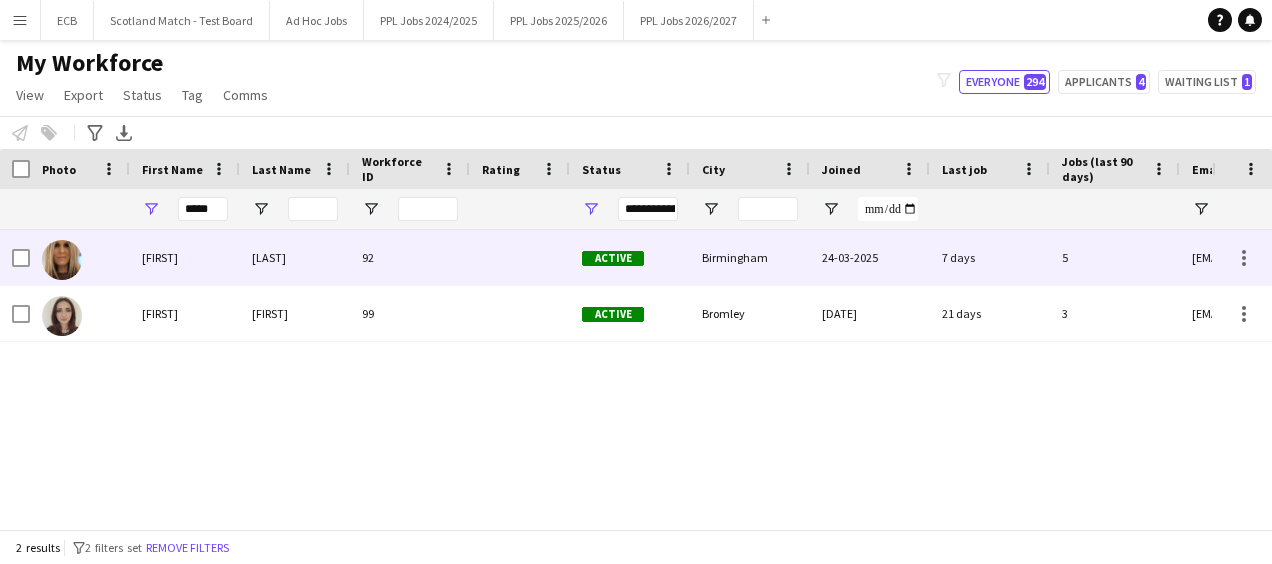 click on "[FIRST]" at bounding box center (185, 257) 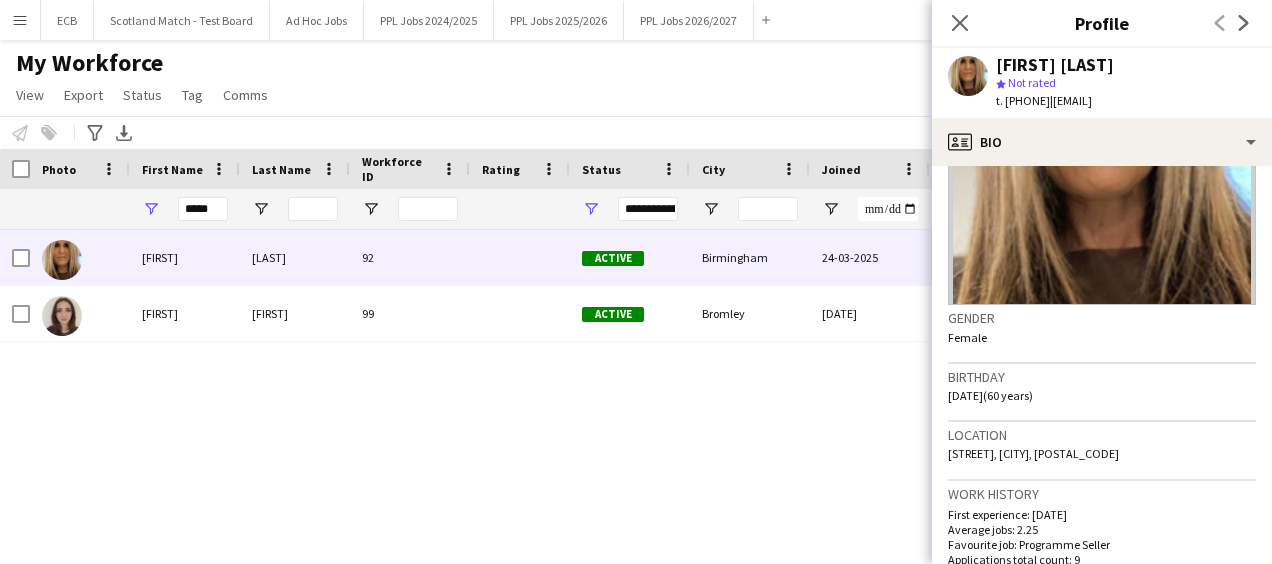 scroll, scrollTop: 178, scrollLeft: 0, axis: vertical 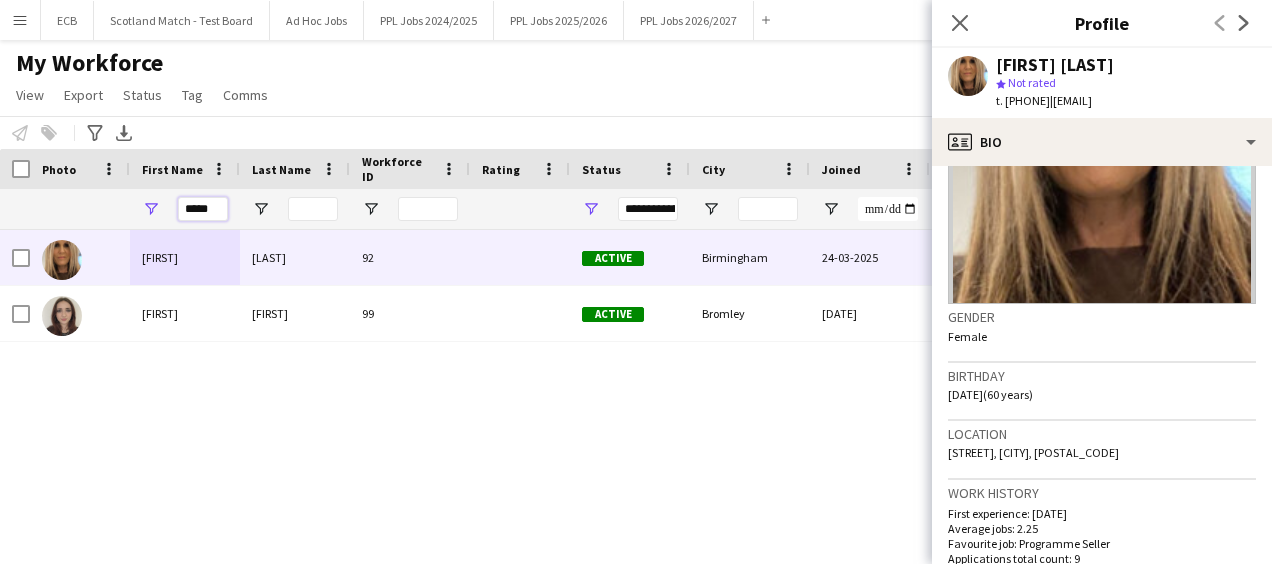 drag, startPoint x: 214, startPoint y: 213, endPoint x: 123, endPoint y: 210, distance: 91.04944 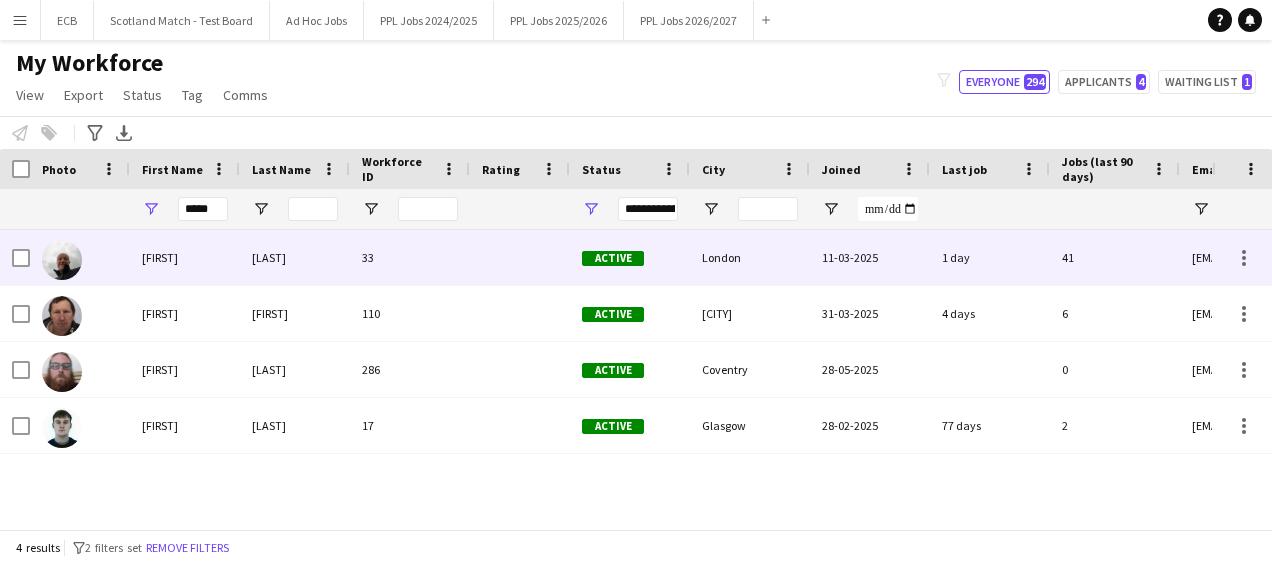 click on "[FIRST]" at bounding box center [185, 257] 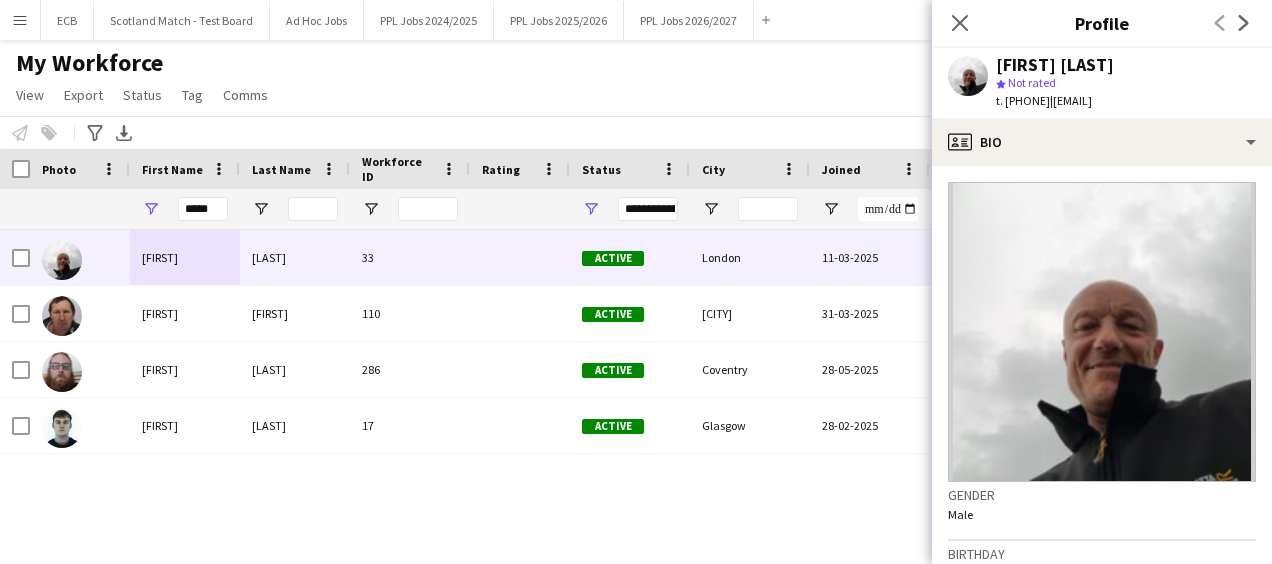 drag, startPoint x: 1088, startPoint y: 107, endPoint x: 1275, endPoint y: 104, distance: 187.02406 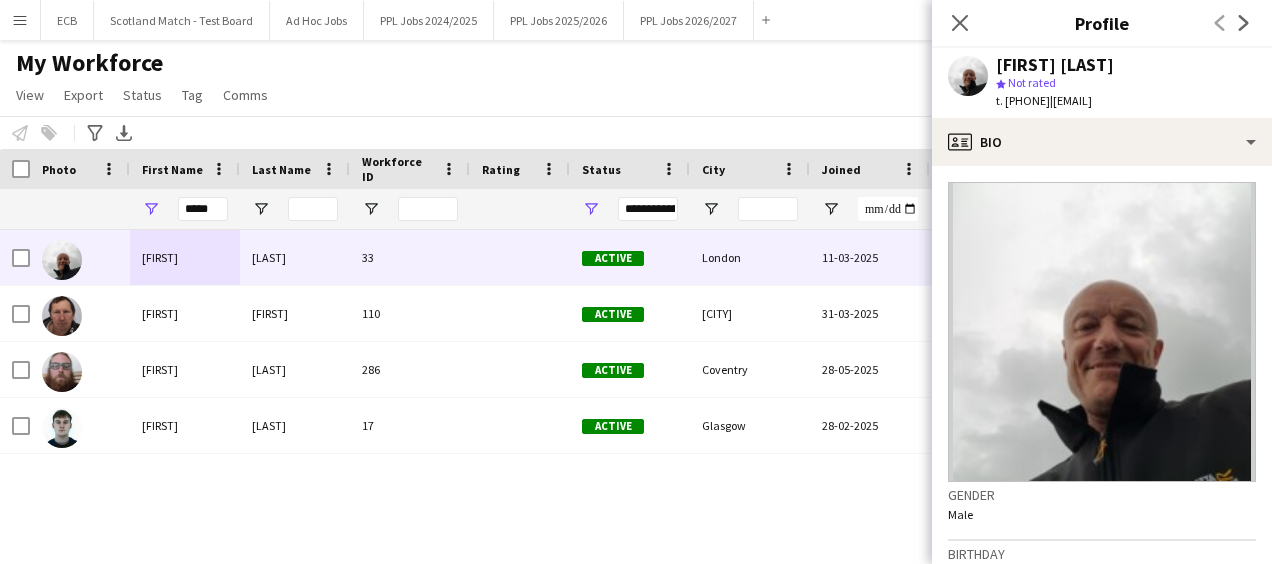drag, startPoint x: 1090, startPoint y: 105, endPoint x: 1264, endPoint y: 108, distance: 174.02586 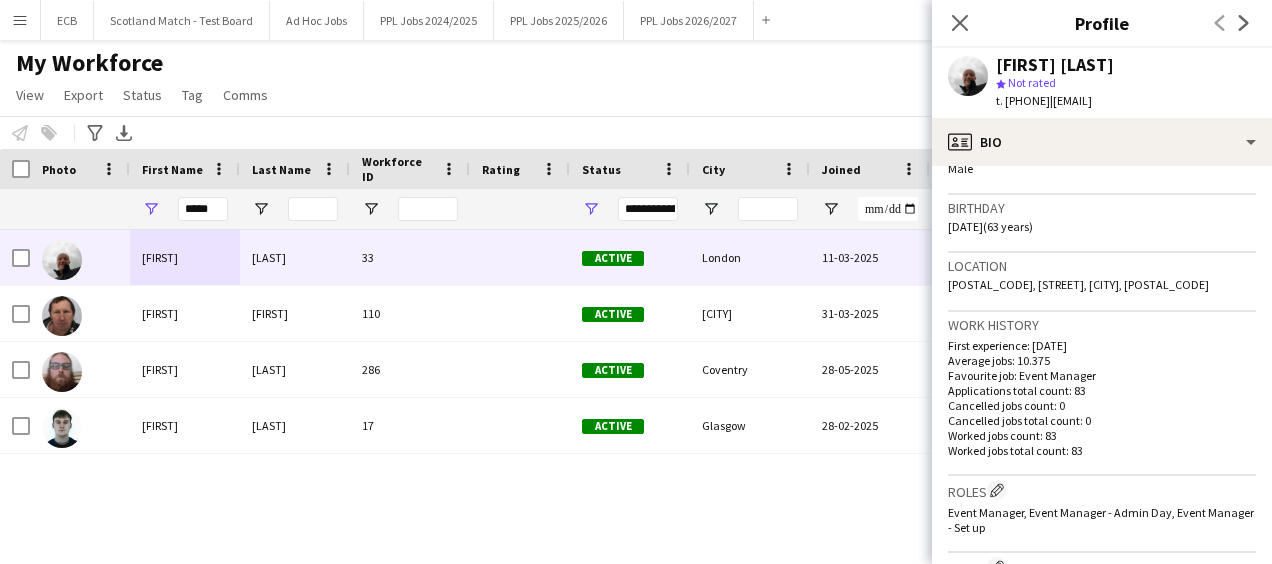 scroll, scrollTop: 332, scrollLeft: 0, axis: vertical 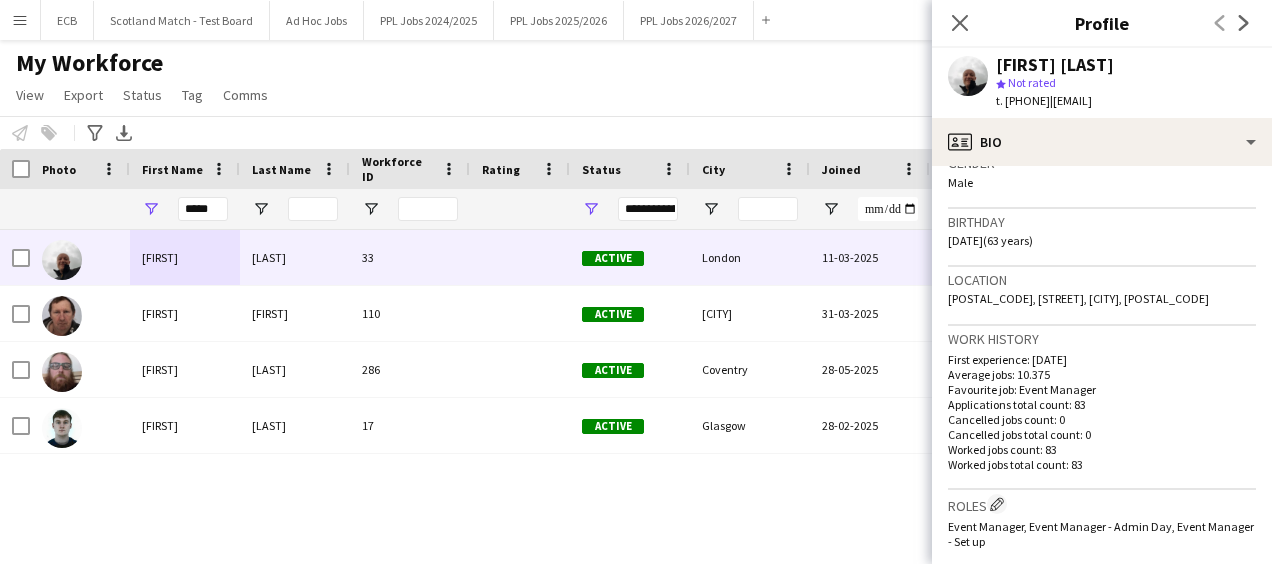 drag, startPoint x: 998, startPoint y: 300, endPoint x: 1012, endPoint y: 318, distance: 22.803509 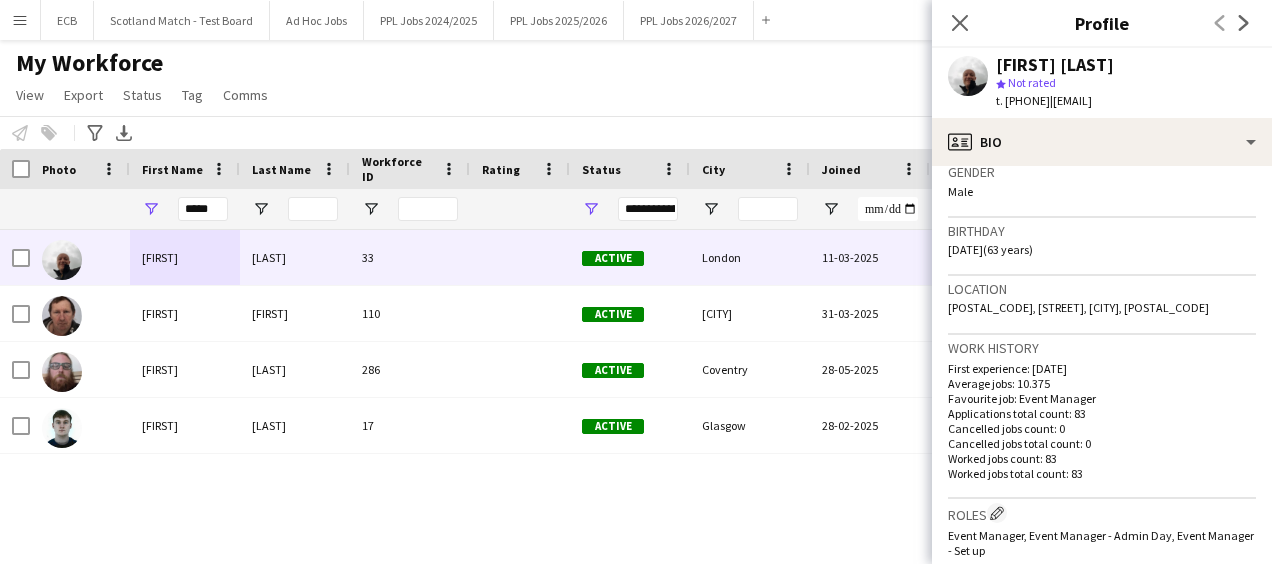 scroll, scrollTop: 136, scrollLeft: 0, axis: vertical 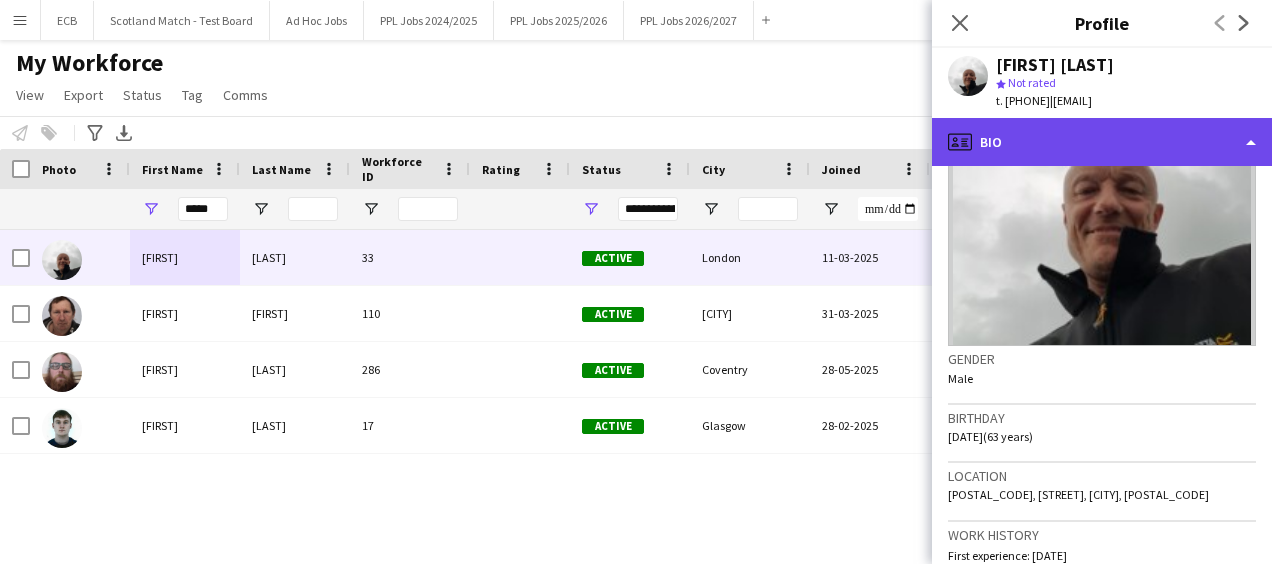 click on "profile
Bio" 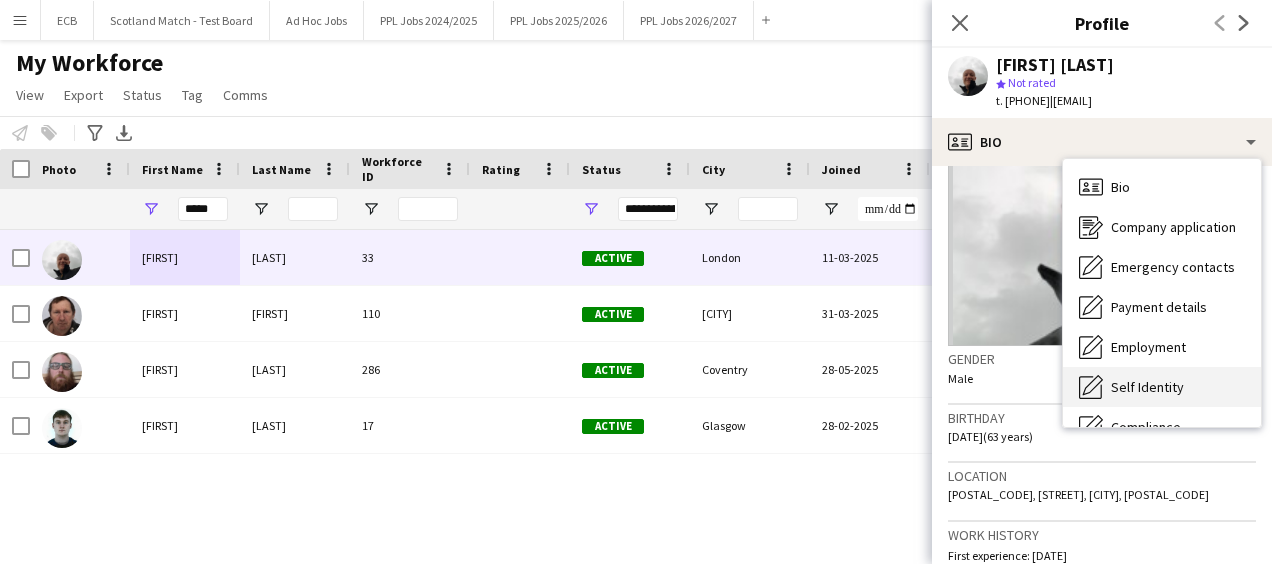 click on "Self Identity" at bounding box center (1147, 387) 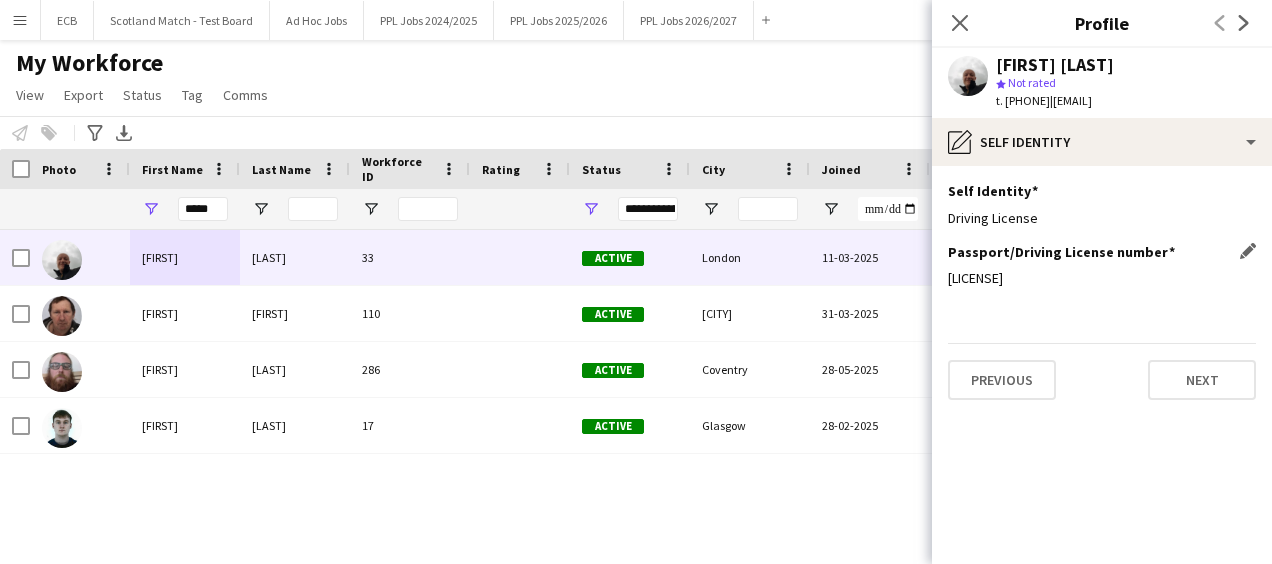 drag, startPoint x: 944, startPoint y: 280, endPoint x: 1103, endPoint y: 288, distance: 159.20113 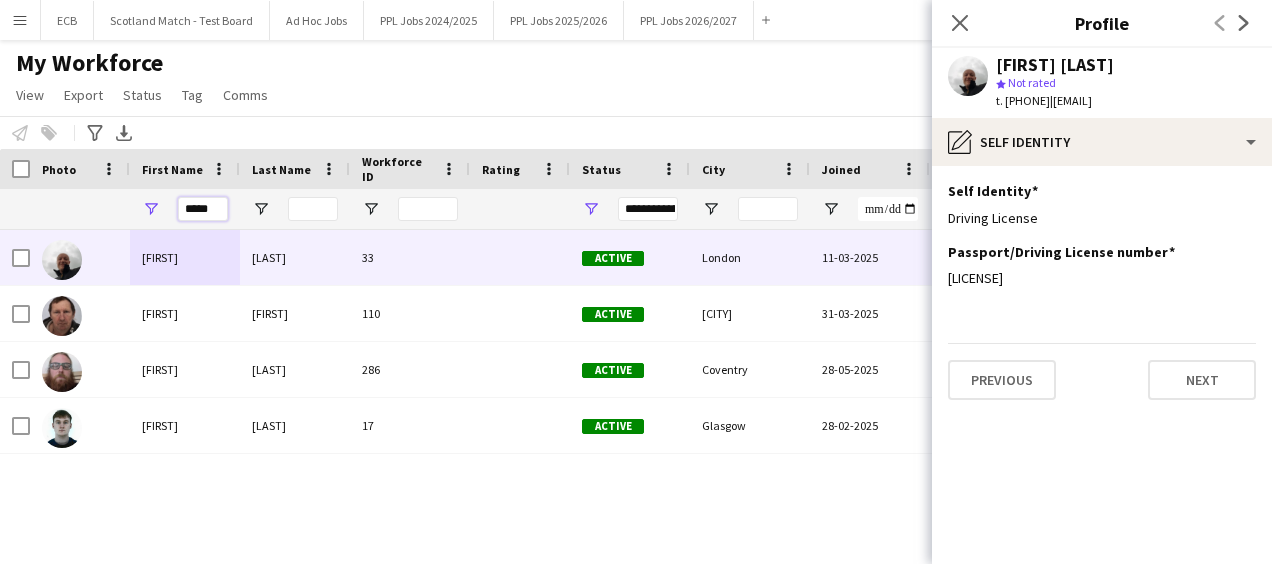drag, startPoint x: 213, startPoint y: 211, endPoint x: 116, endPoint y: 200, distance: 97.62172 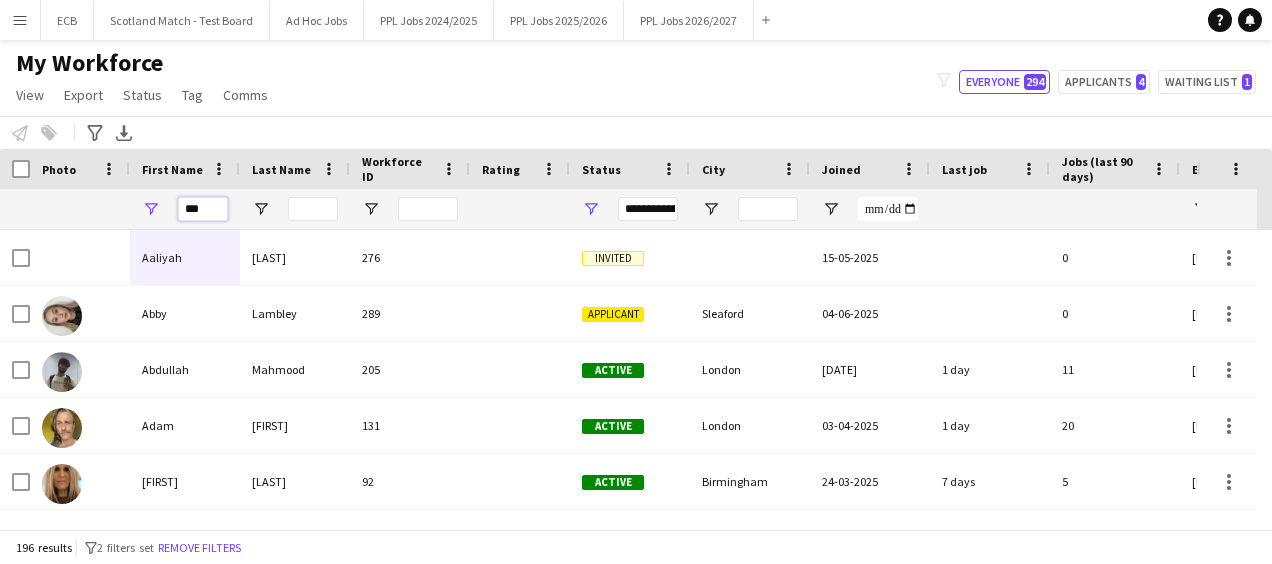 type on "***" 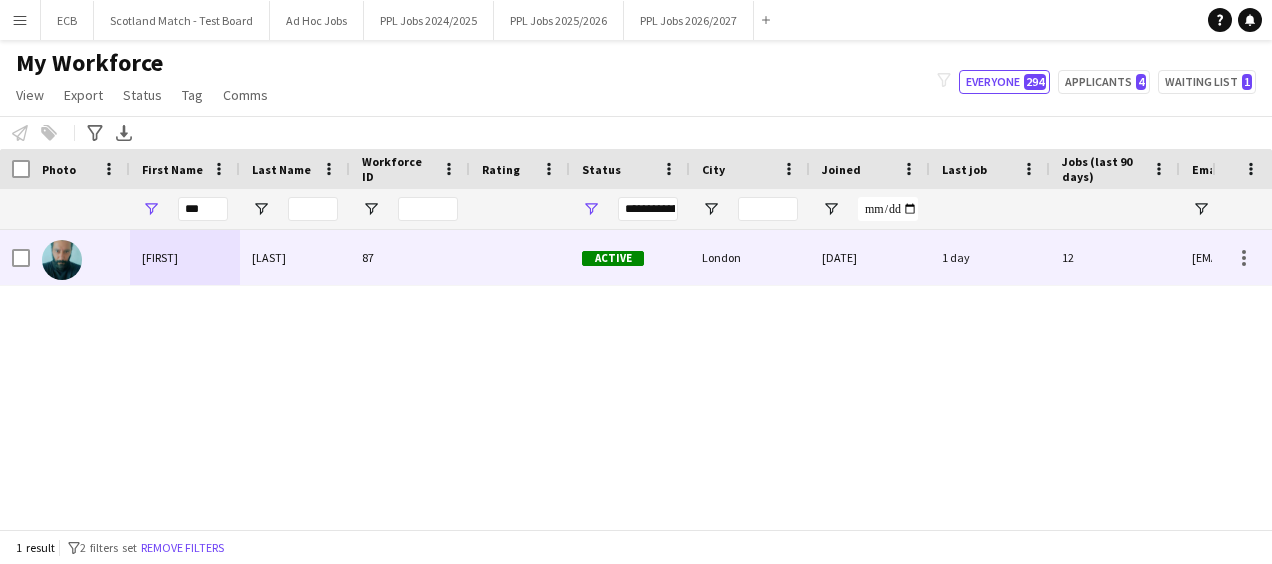 click on "87" at bounding box center (410, 257) 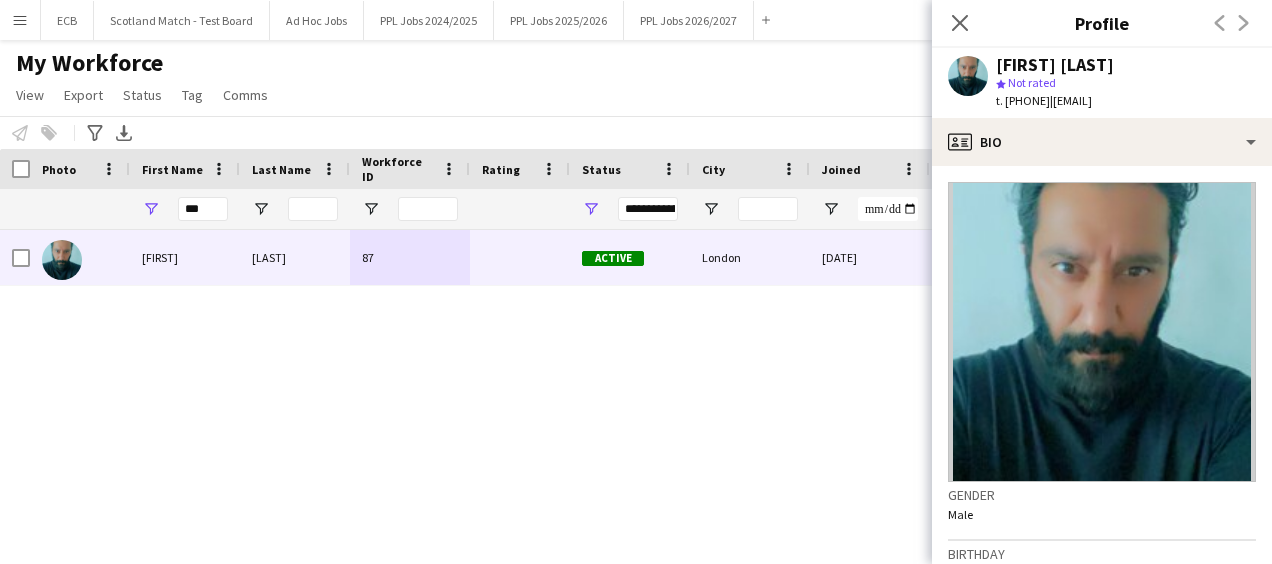 drag, startPoint x: 1092, startPoint y: 98, endPoint x: 1234, endPoint y: 112, distance: 142.68848 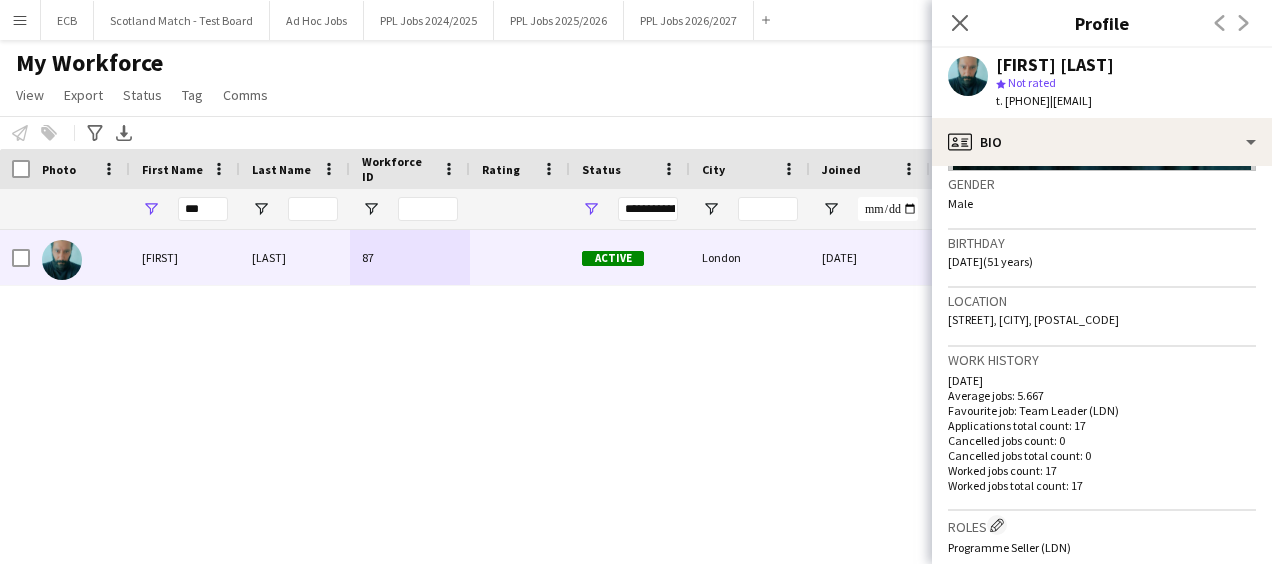 scroll, scrollTop: 363, scrollLeft: 0, axis: vertical 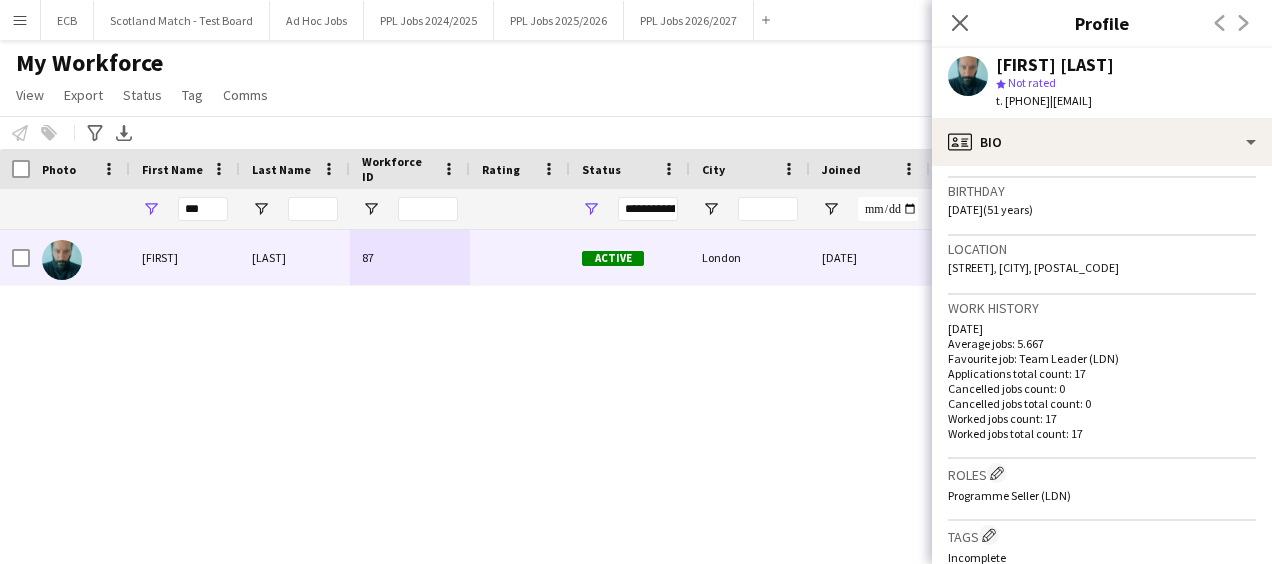 drag, startPoint x: 949, startPoint y: 272, endPoint x: 1169, endPoint y: 262, distance: 220.22716 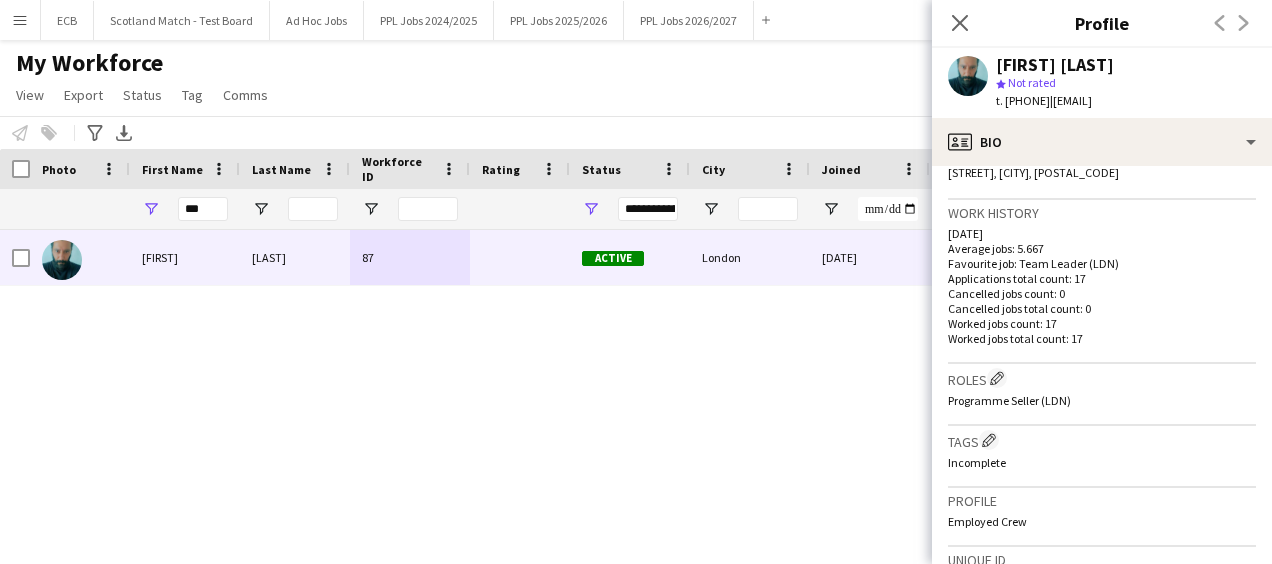 scroll, scrollTop: 459, scrollLeft: 0, axis: vertical 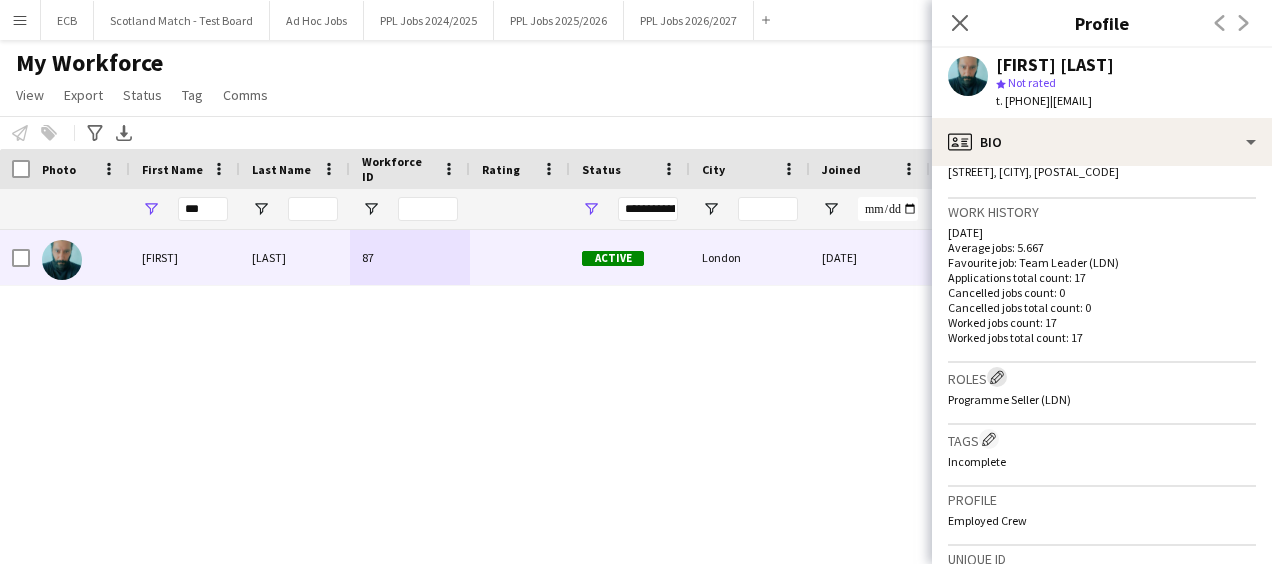 click on "Edit crew company roles" 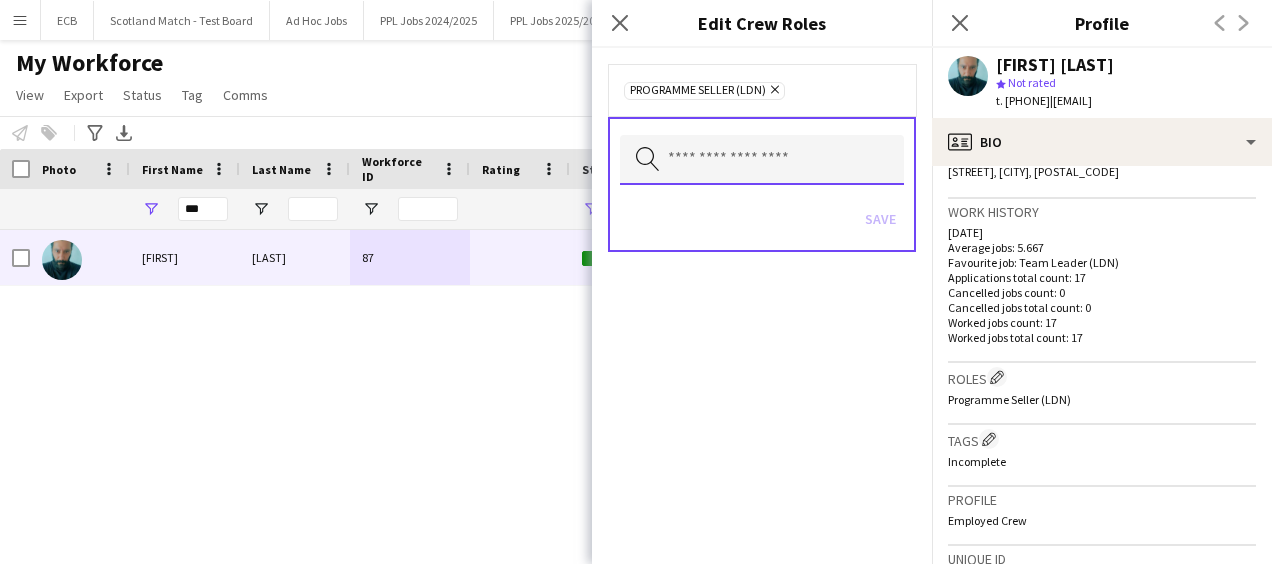 click at bounding box center [762, 160] 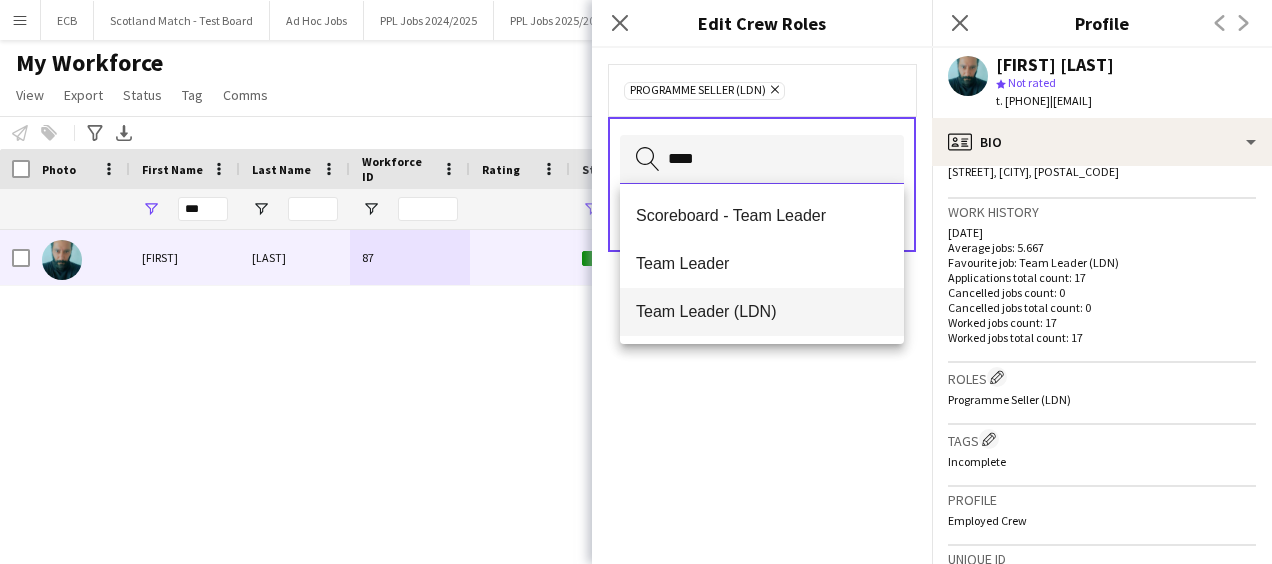 type on "****" 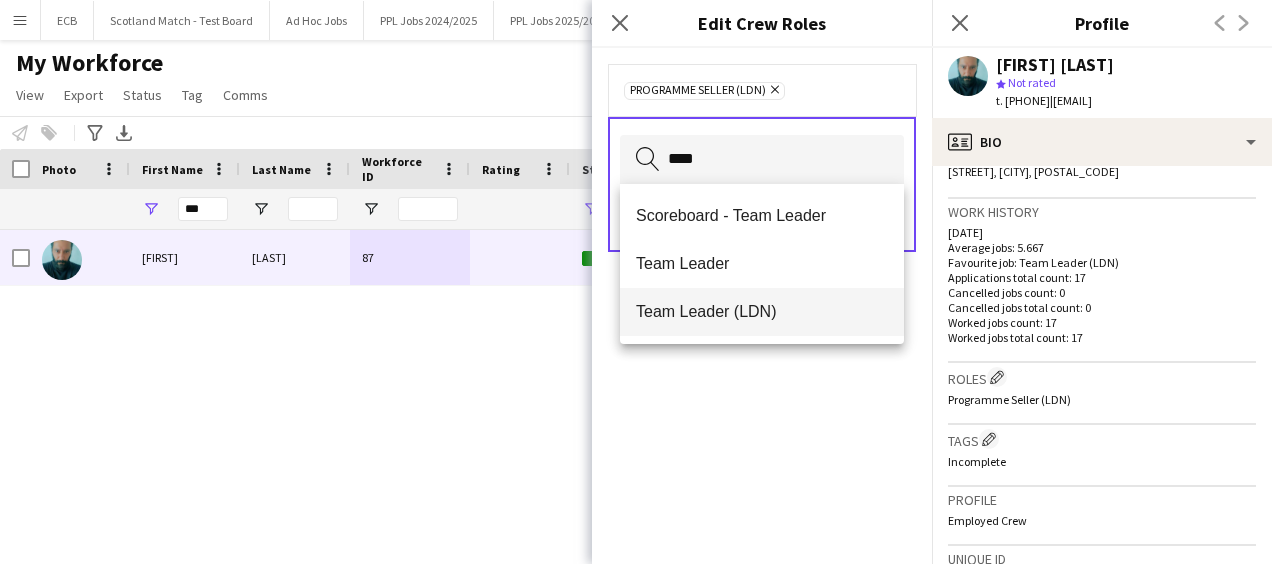 click on "Team Leader (LDN)" at bounding box center [762, 312] 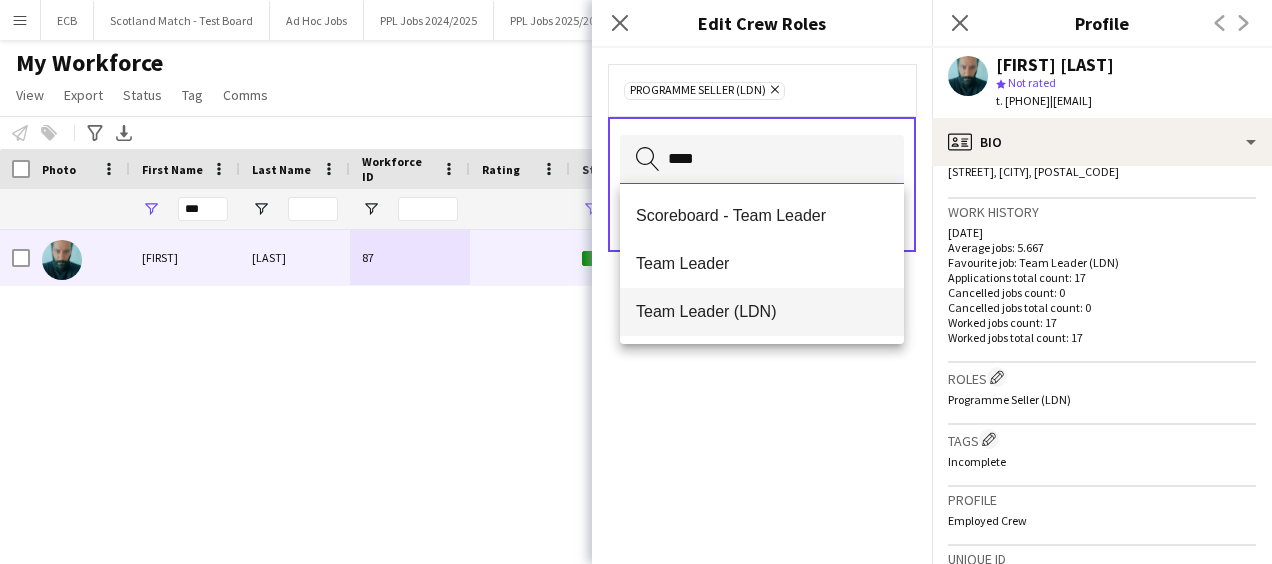 type 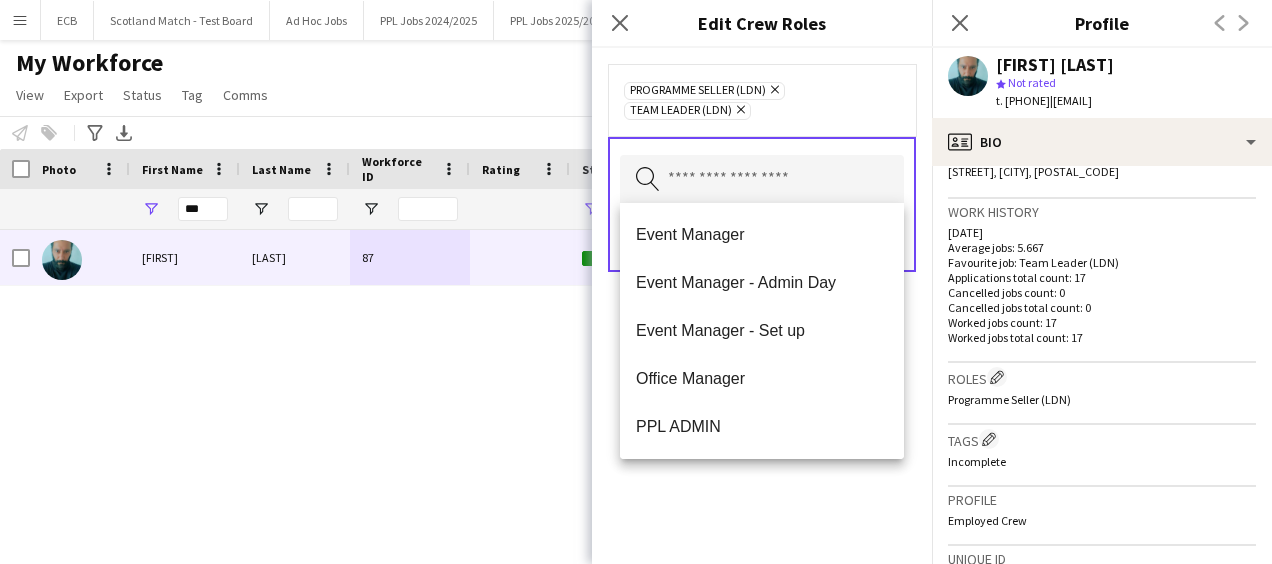 click on "Programme Seller (LDN)
Remove
Team Leader (LDN)
Remove
Search by role type
Save" 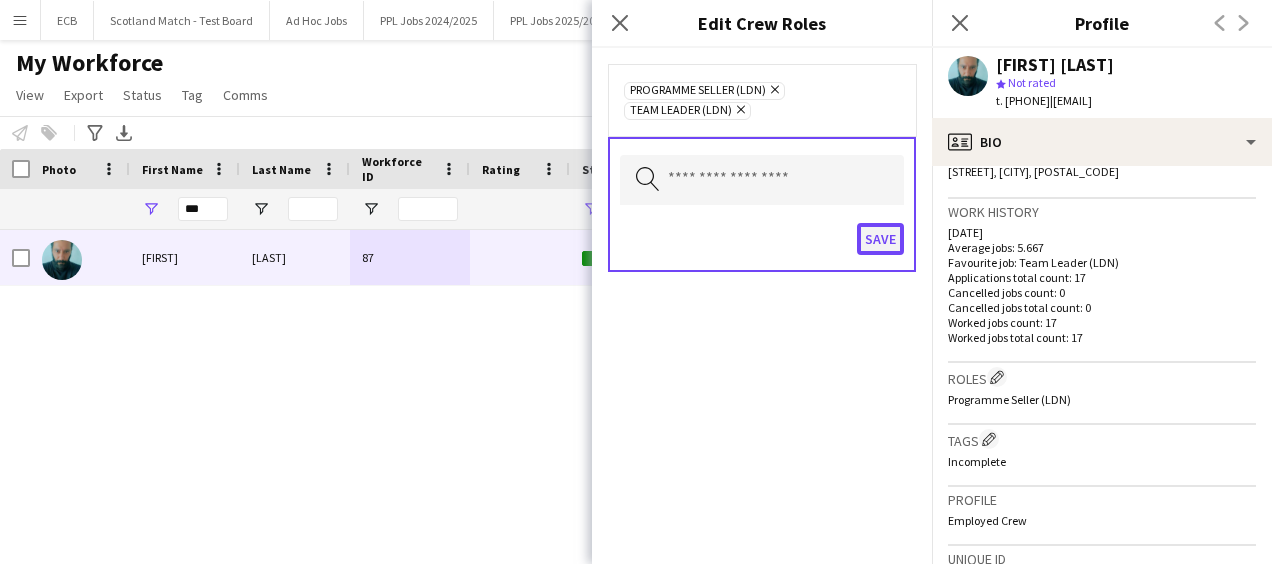 click on "Save" 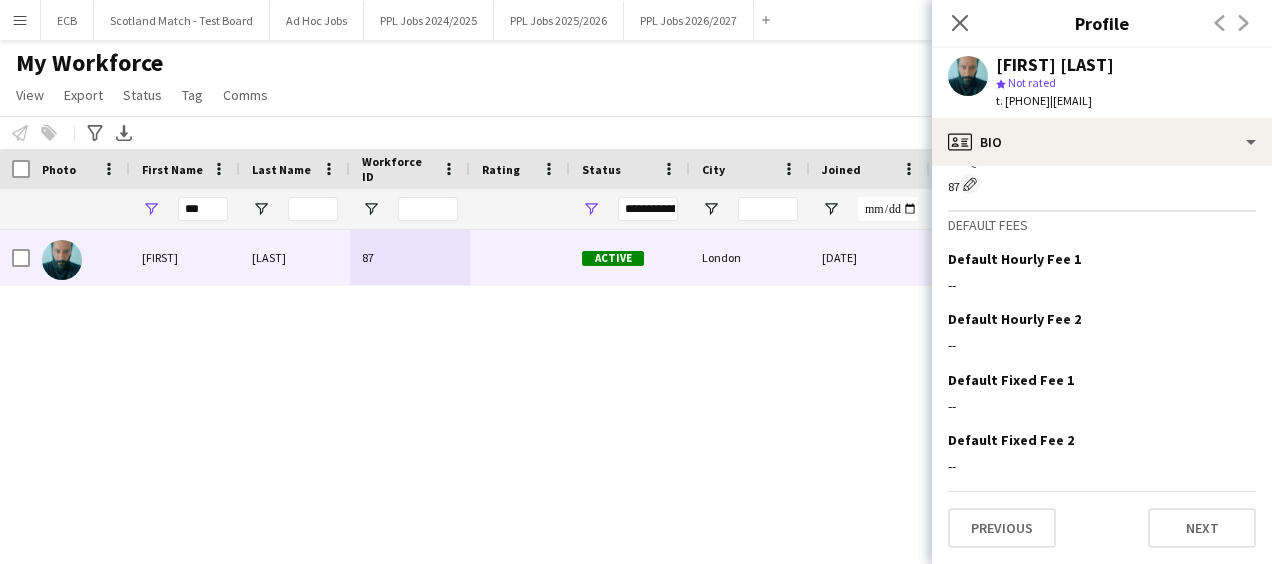 scroll, scrollTop: 0, scrollLeft: 0, axis: both 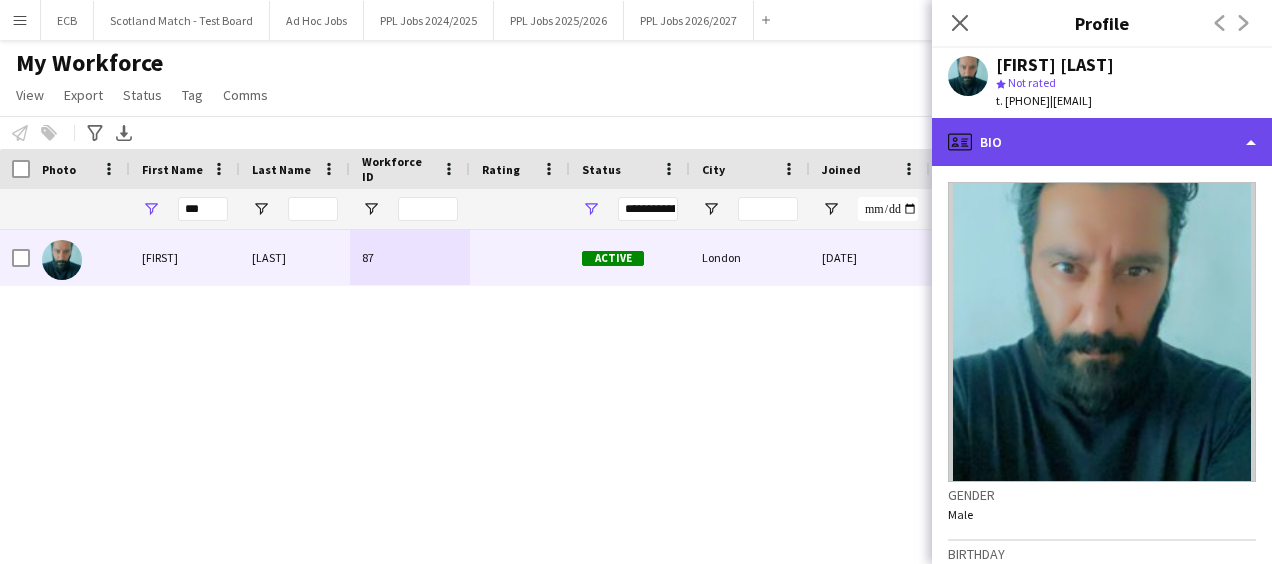 click on "profile
Bio" 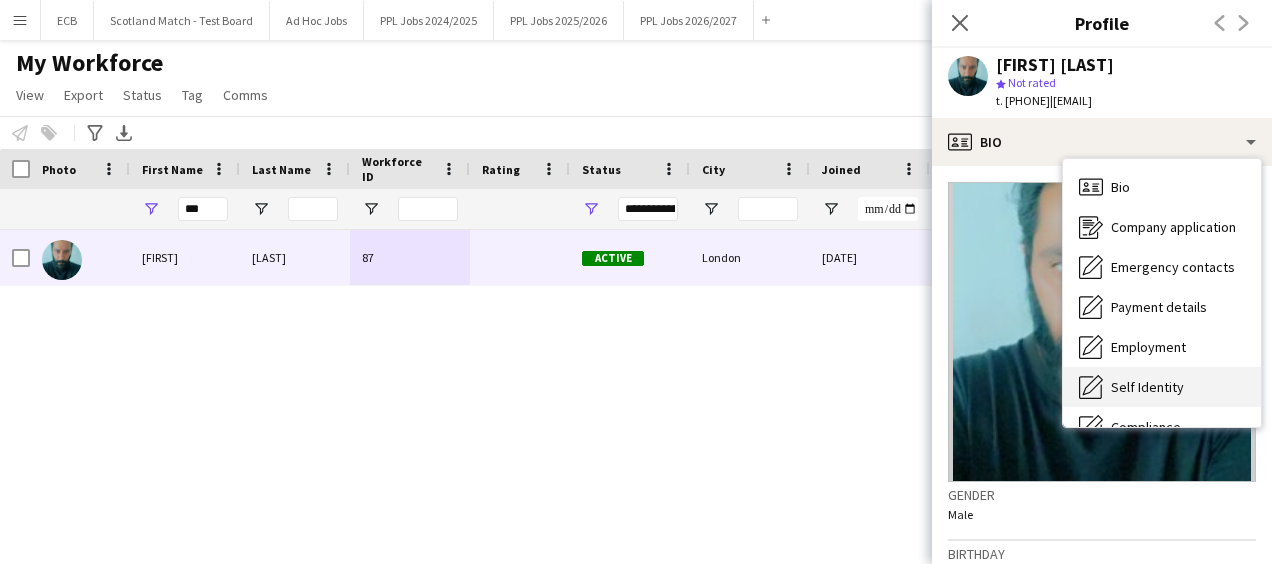 click on "Self Identity" at bounding box center [1147, 387] 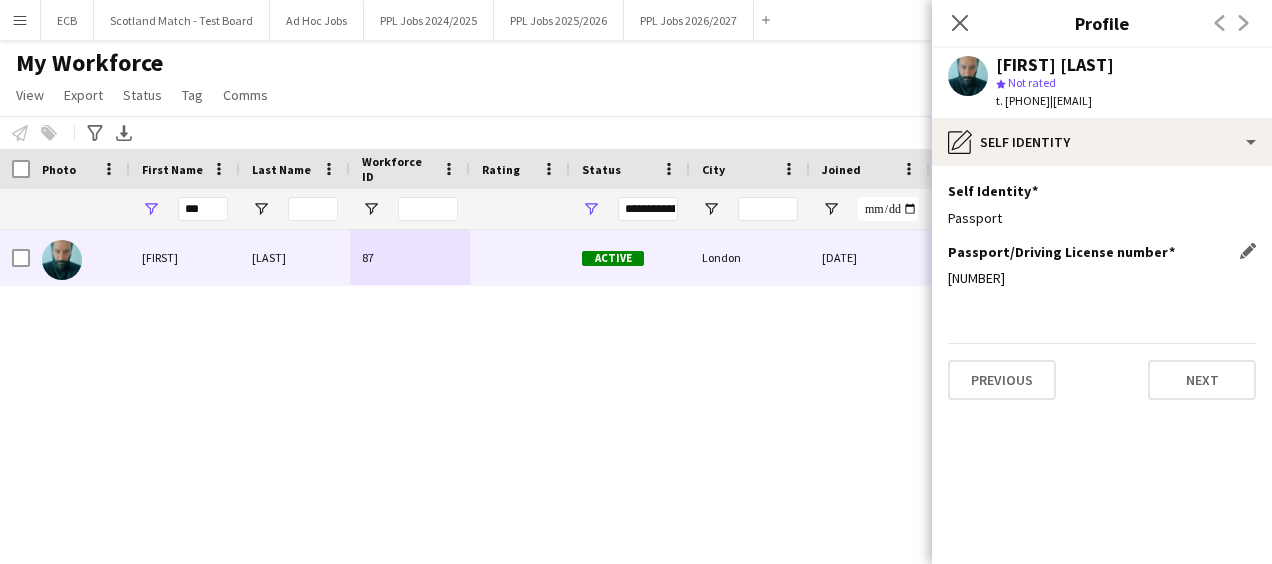 drag, startPoint x: 949, startPoint y: 274, endPoint x: 1048, endPoint y: 264, distance: 99.50377 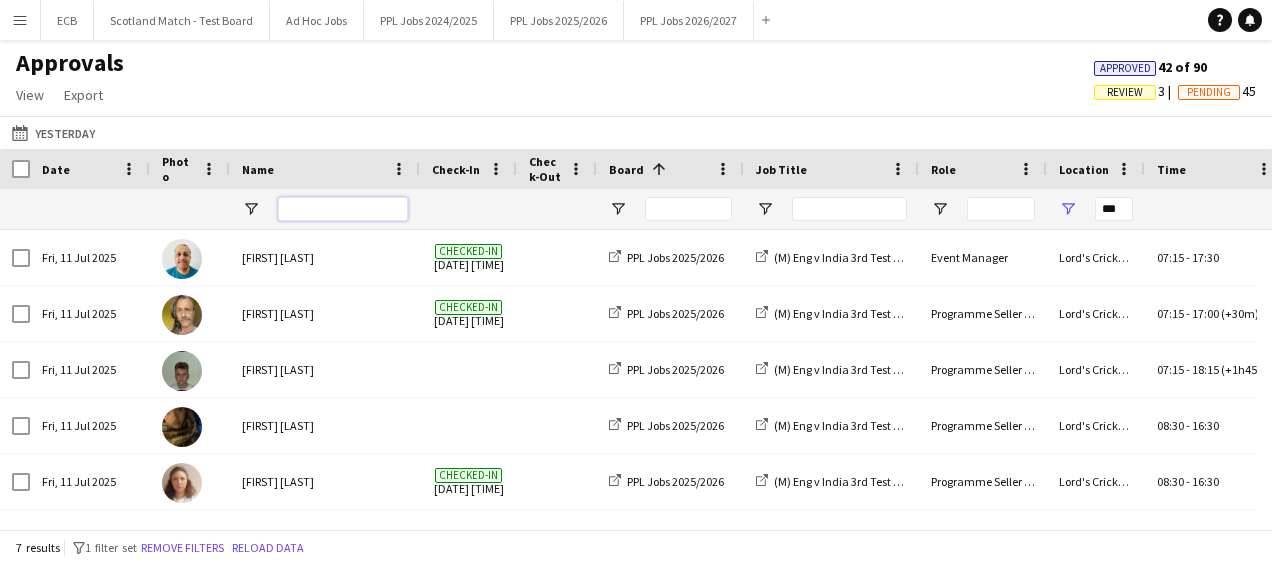 click at bounding box center (343, 209) 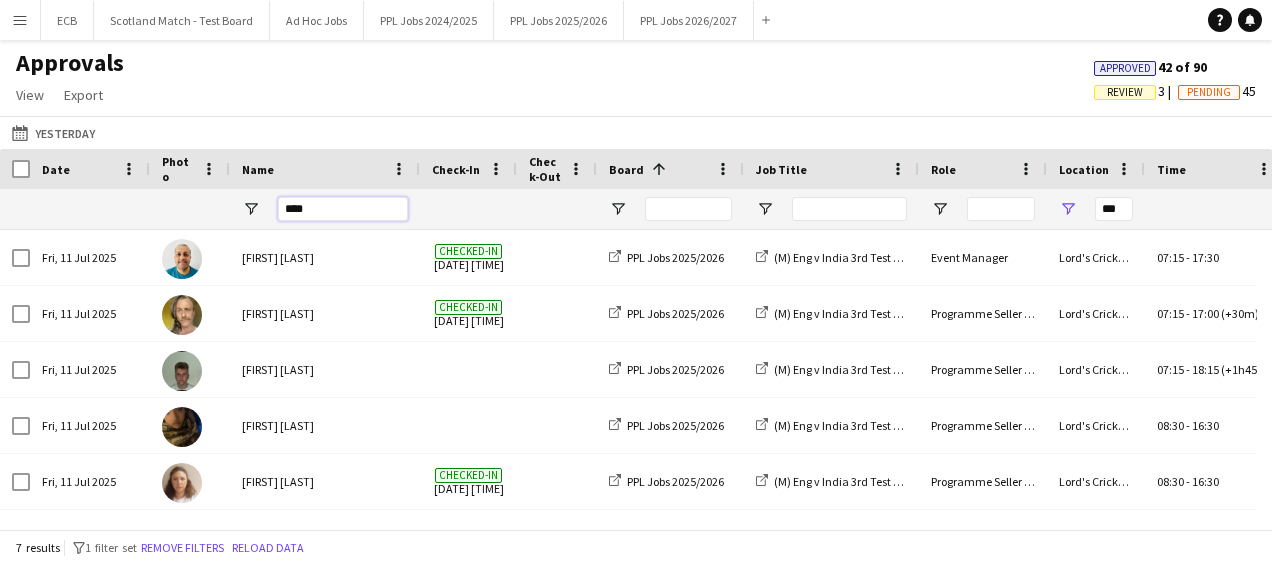 type on "****" 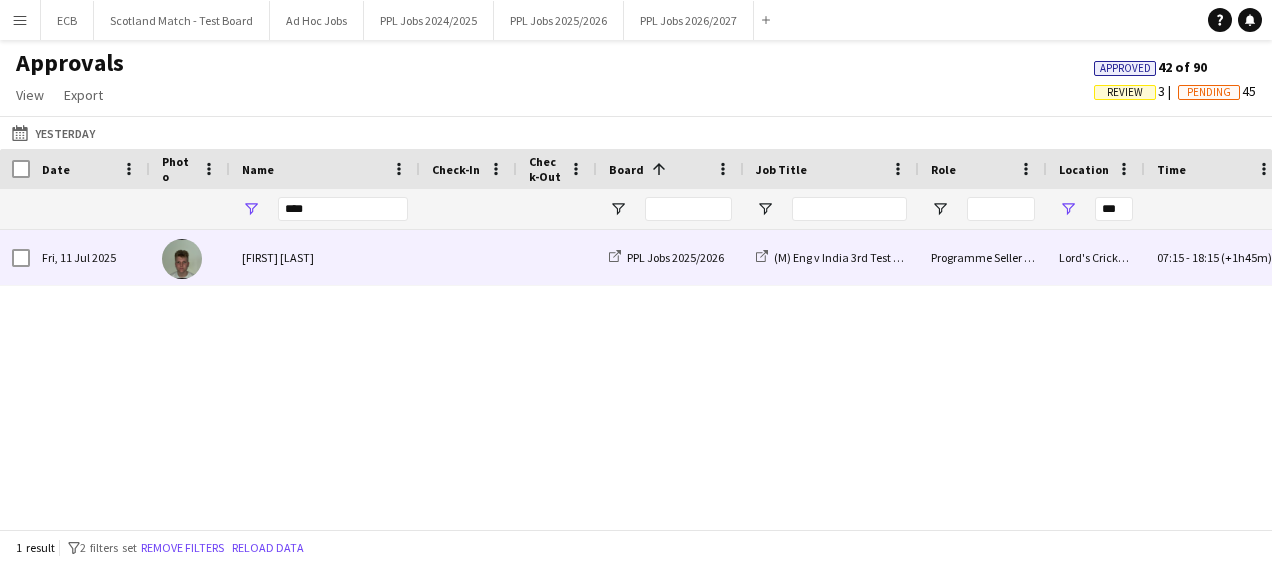 click on "[FIRST] [LAST]" at bounding box center (325, 257) 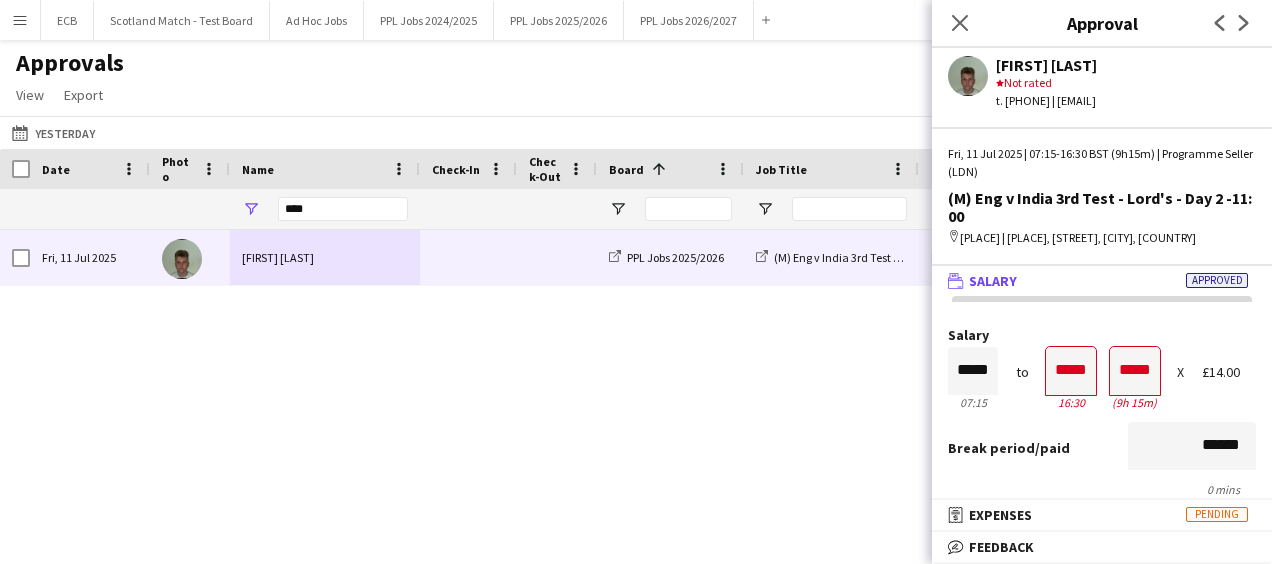 drag, startPoint x: 1096, startPoint y: 107, endPoint x: 1231, endPoint y: 104, distance: 135.03333 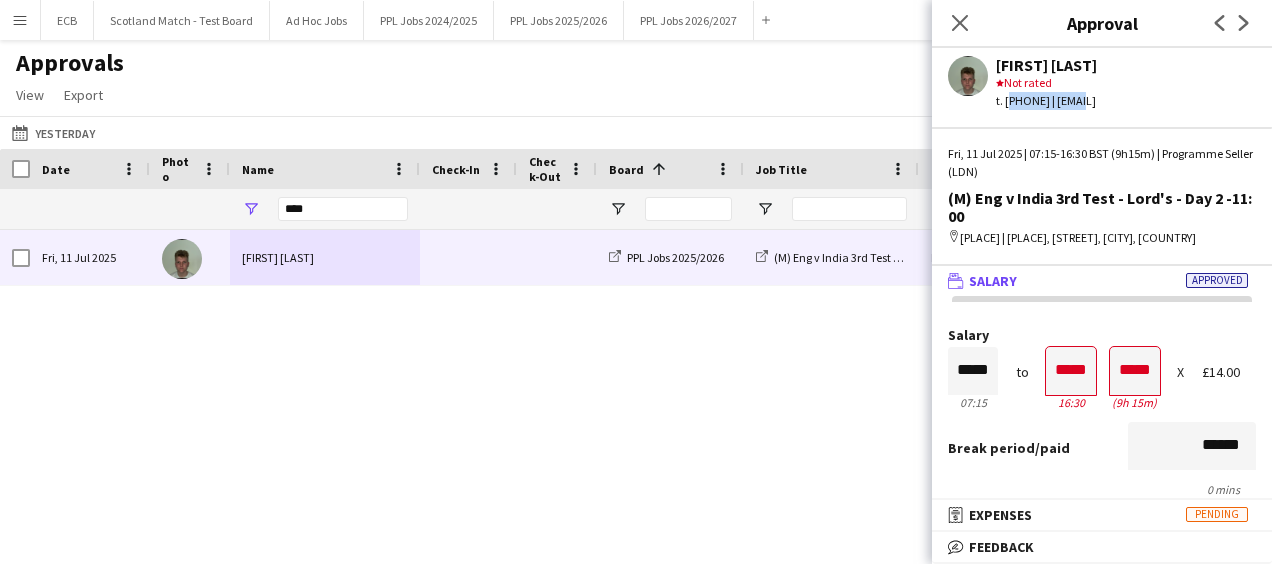 drag, startPoint x: 1005, startPoint y: 104, endPoint x: 1089, endPoint y: 103, distance: 84.00595 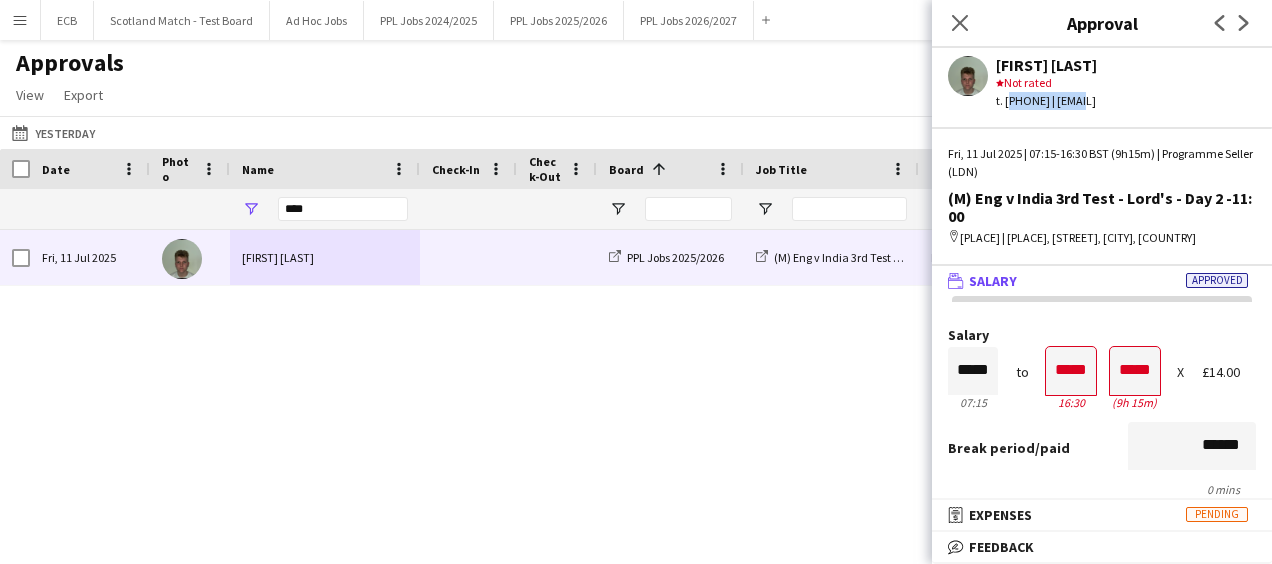 click on "t. [PHONE] | [EMAIL]" 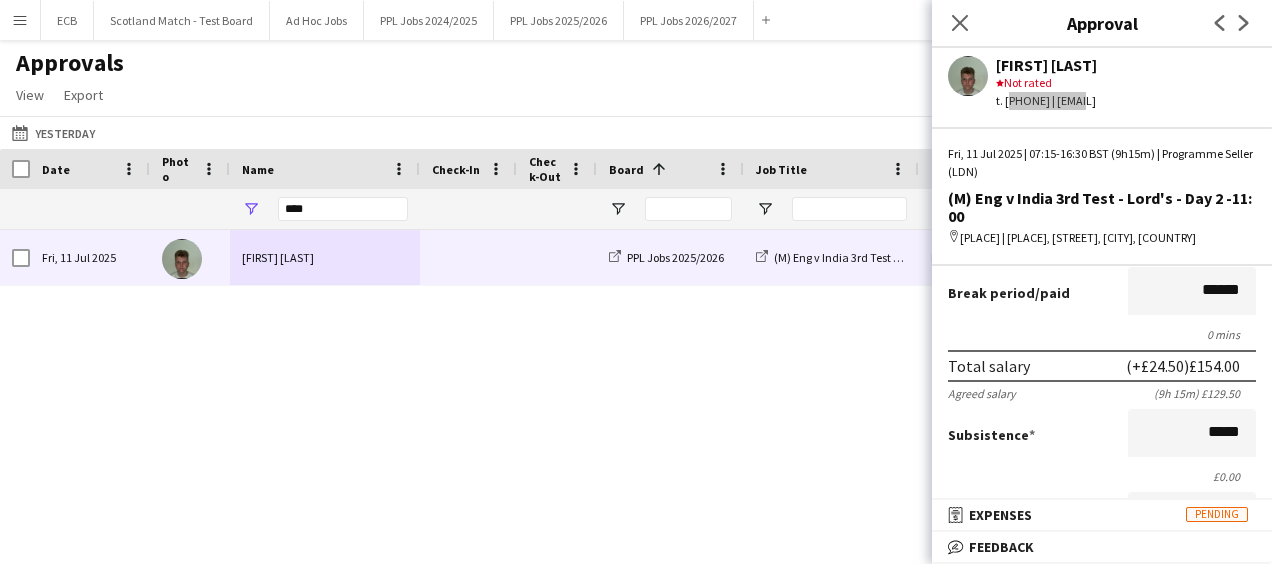 scroll, scrollTop: 0, scrollLeft: 0, axis: both 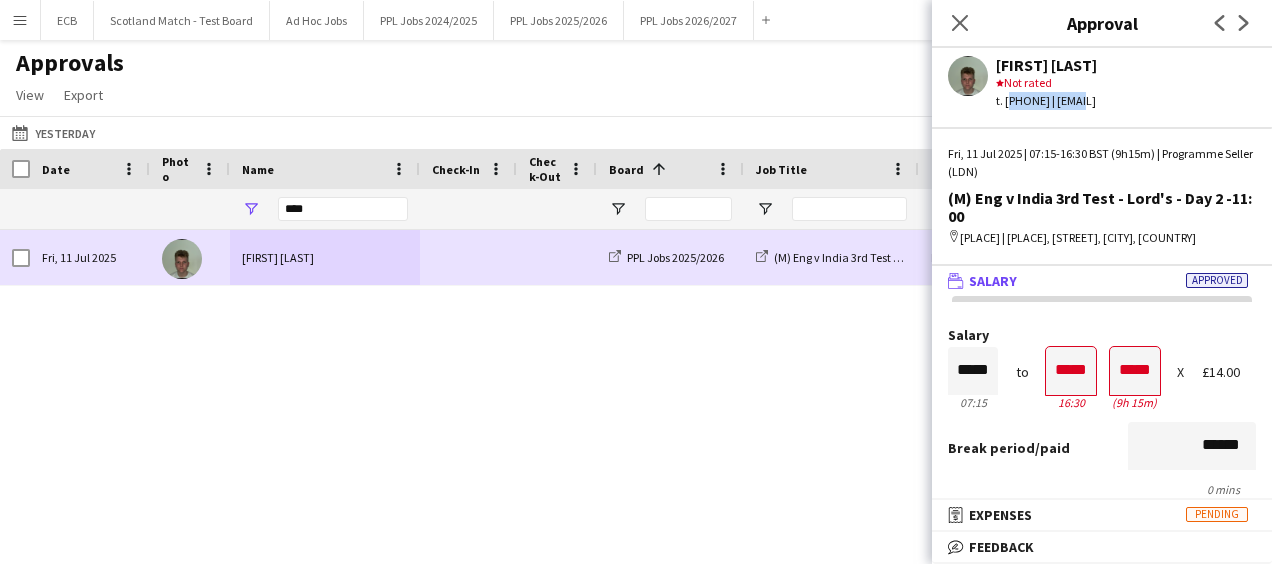 click on "(M) Eng v India 3rd Test - Lord's - Day 2 -11:00" at bounding box center [831, 257] 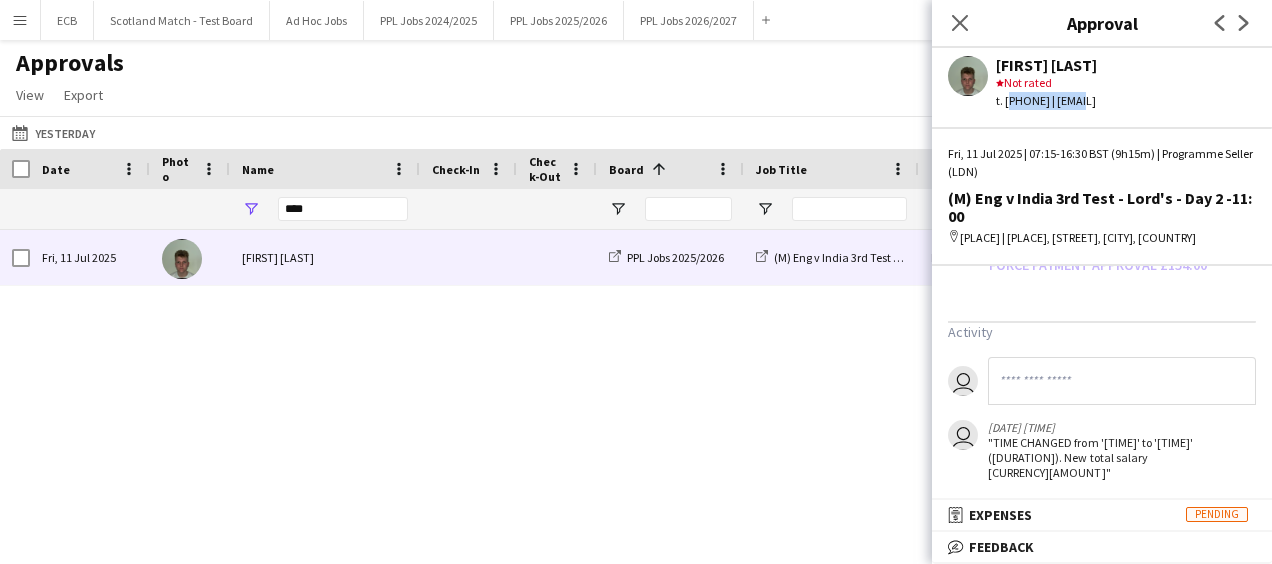 scroll, scrollTop: 730, scrollLeft: 0, axis: vertical 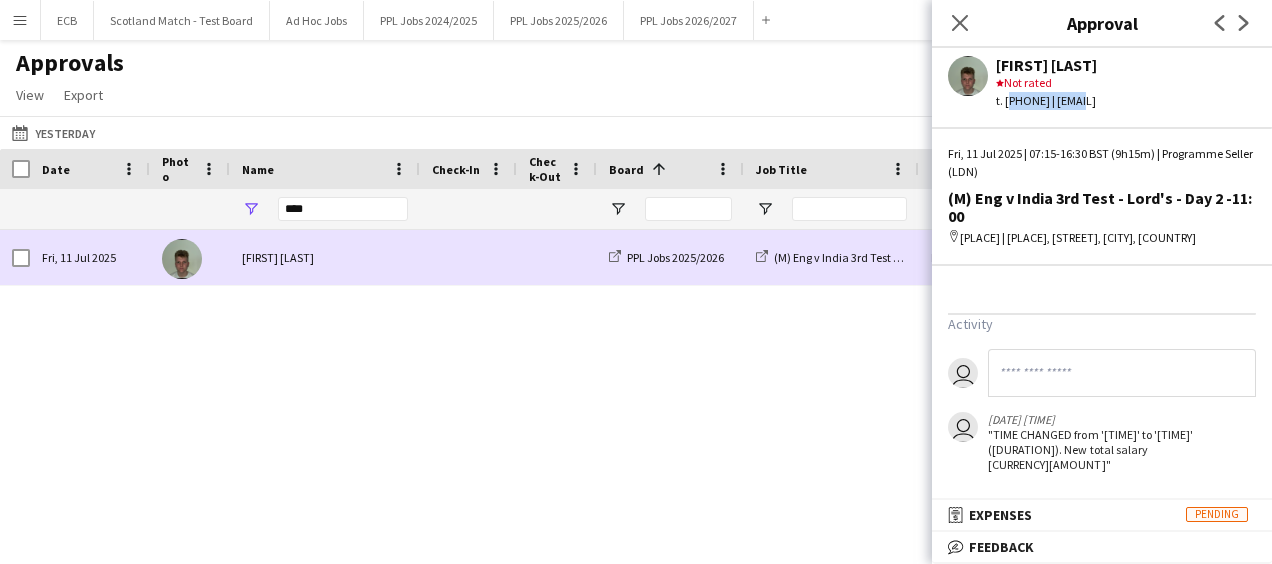 click at bounding box center [468, 257] 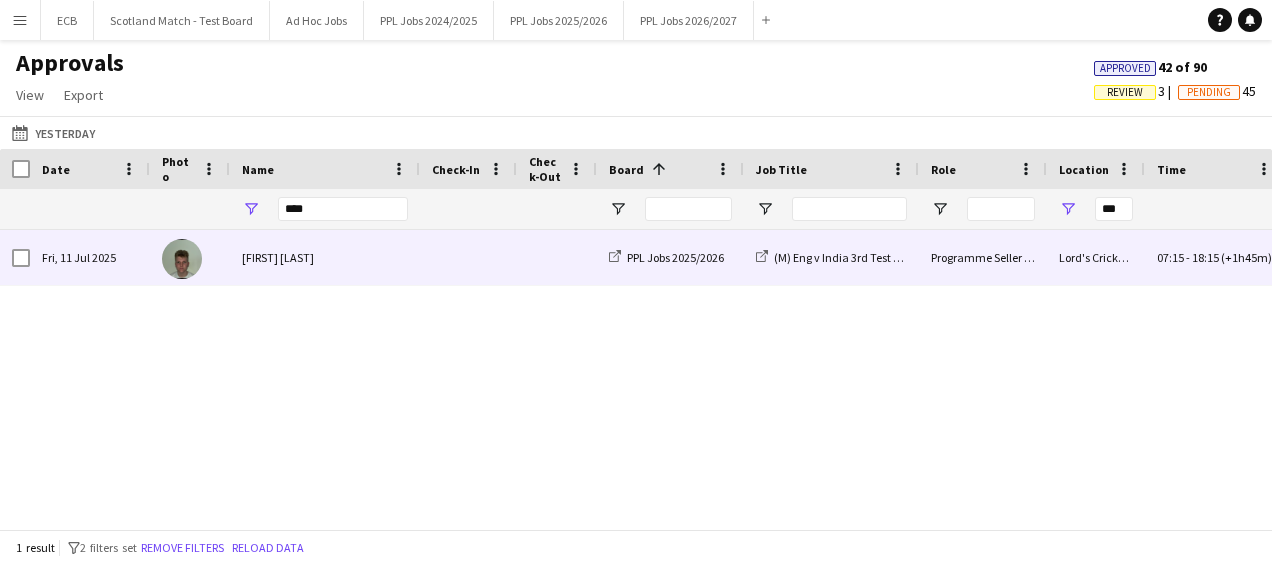 click at bounding box center [468, 257] 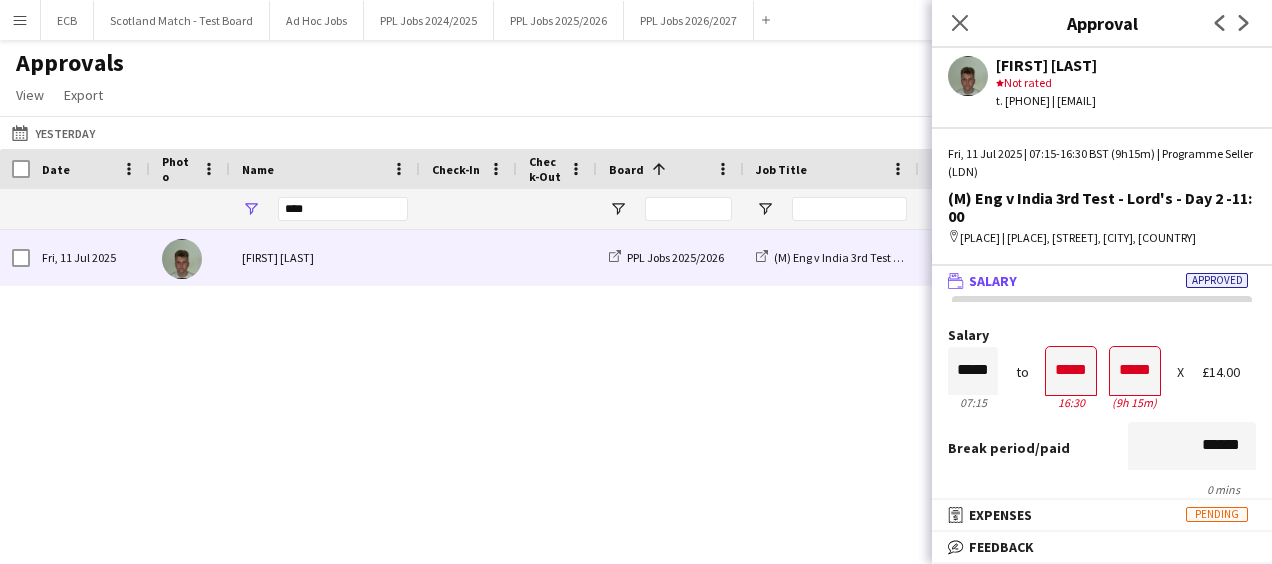 click on "Menu" at bounding box center [20, 20] 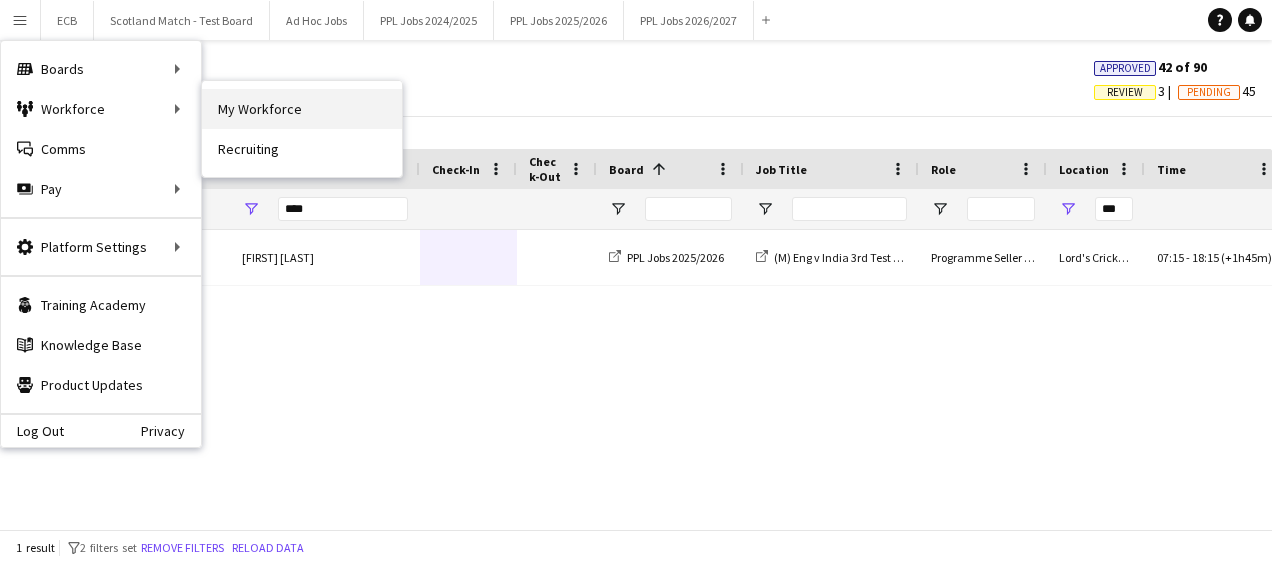 click on "My Workforce" at bounding box center (302, 109) 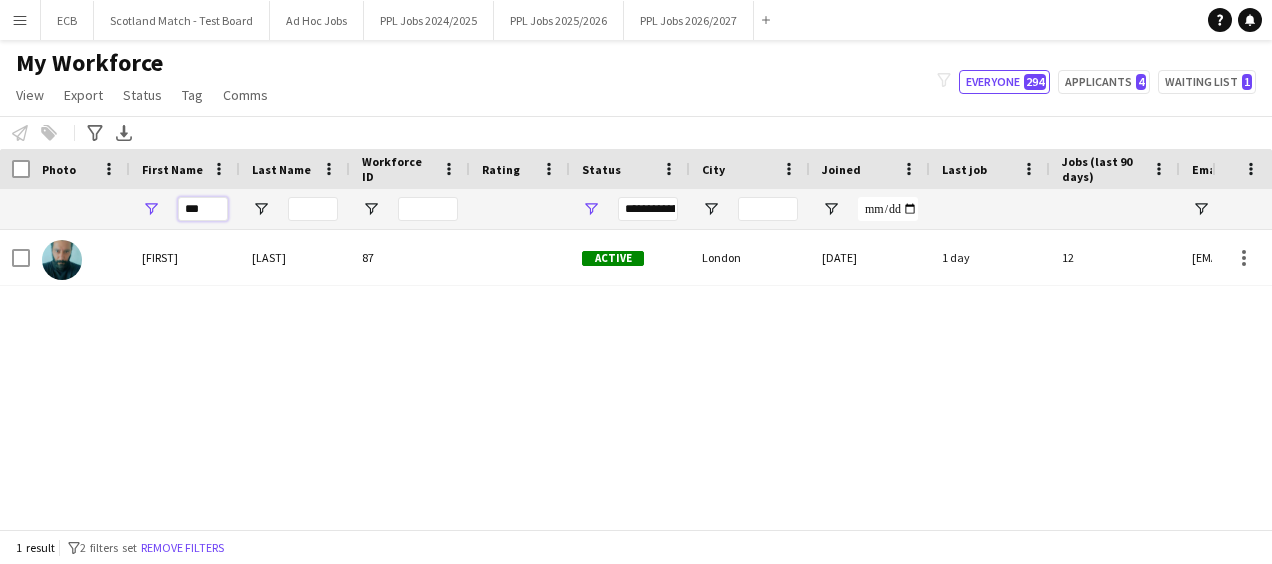 drag, startPoint x: 204, startPoint y: 202, endPoint x: 190, endPoint y: 202, distance: 14 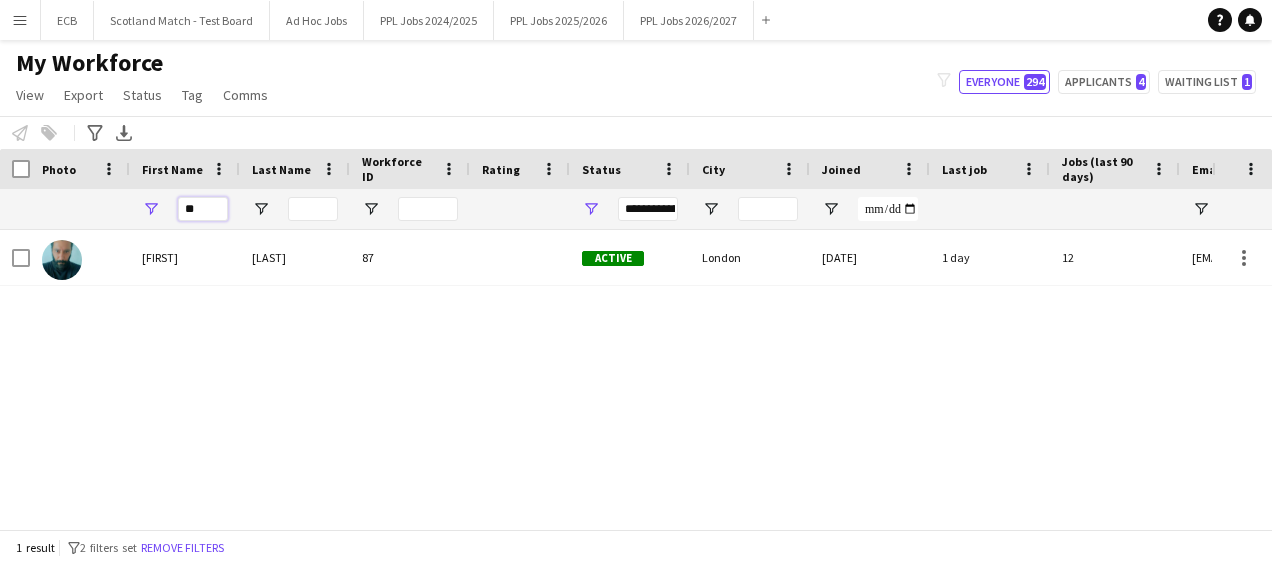 type on "*" 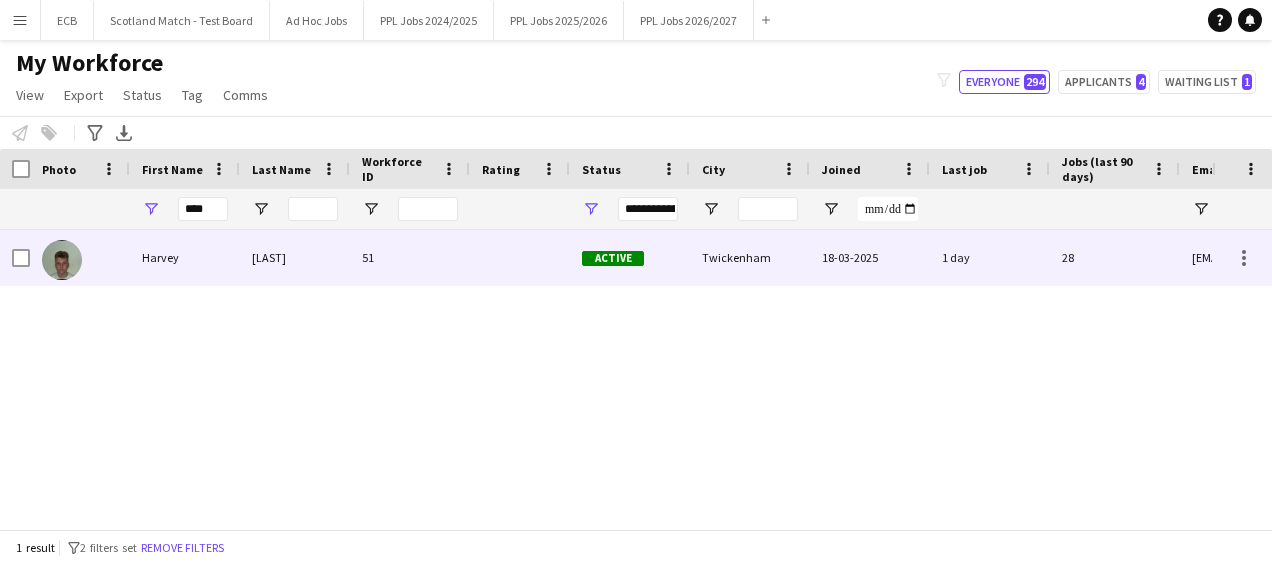 click on "1 day" at bounding box center (990, 257) 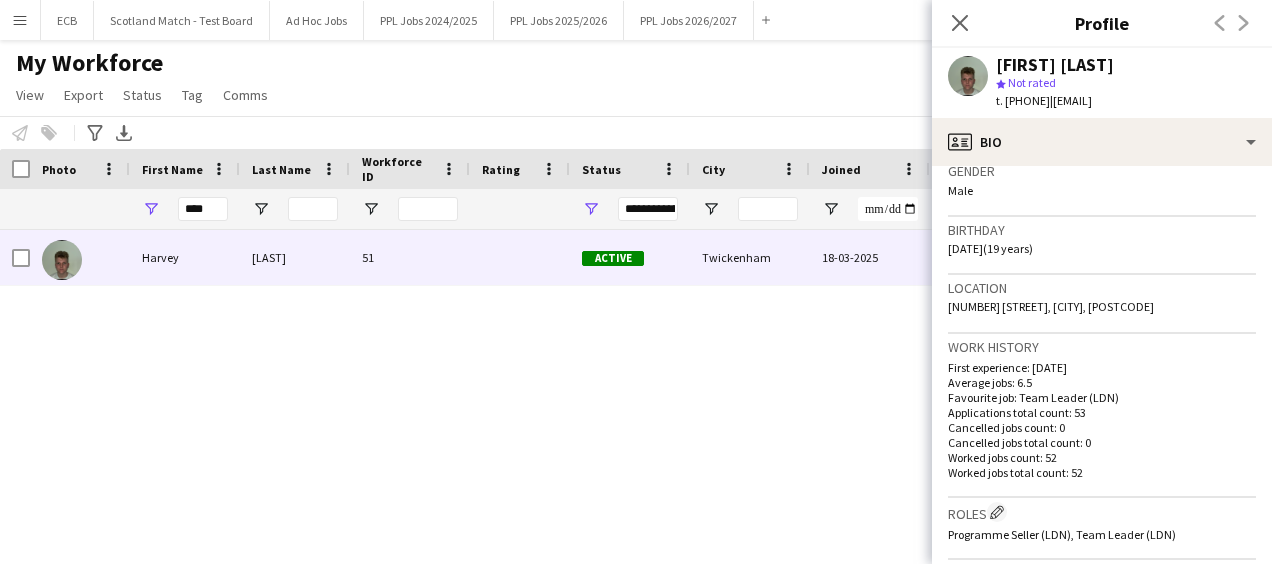 scroll, scrollTop: 336, scrollLeft: 0, axis: vertical 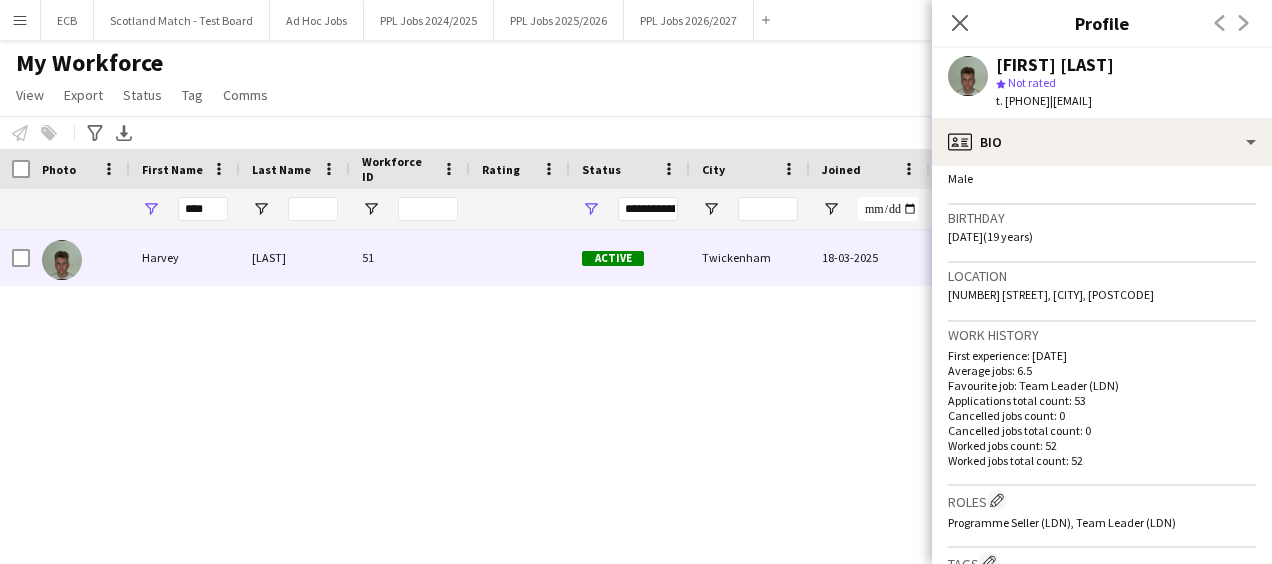 click on "[NUMBER] [STREET], [CITY], [POSTCODE]" 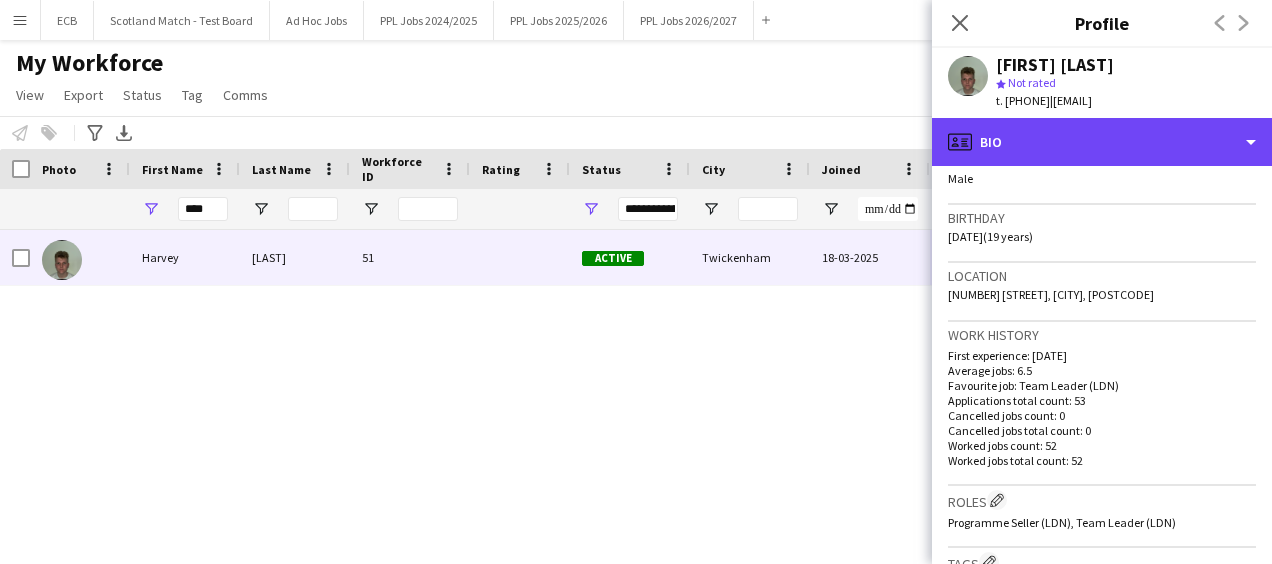 drag, startPoint x: 1116, startPoint y: 128, endPoint x: 1091, endPoint y: 213, distance: 88.60023 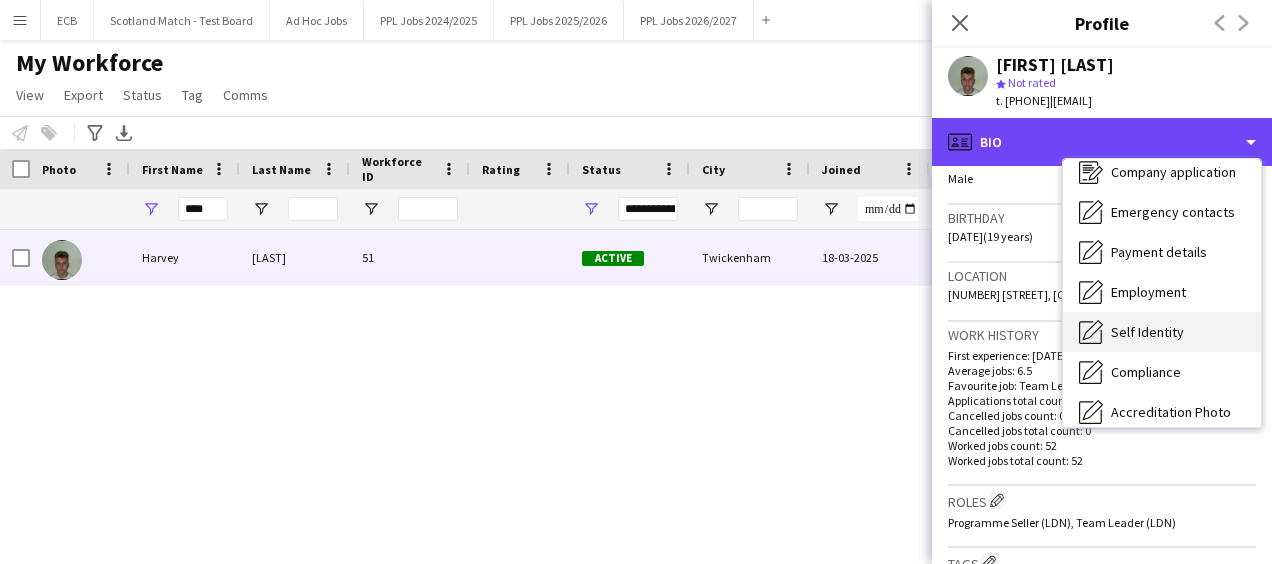 scroll, scrollTop: 59, scrollLeft: 0, axis: vertical 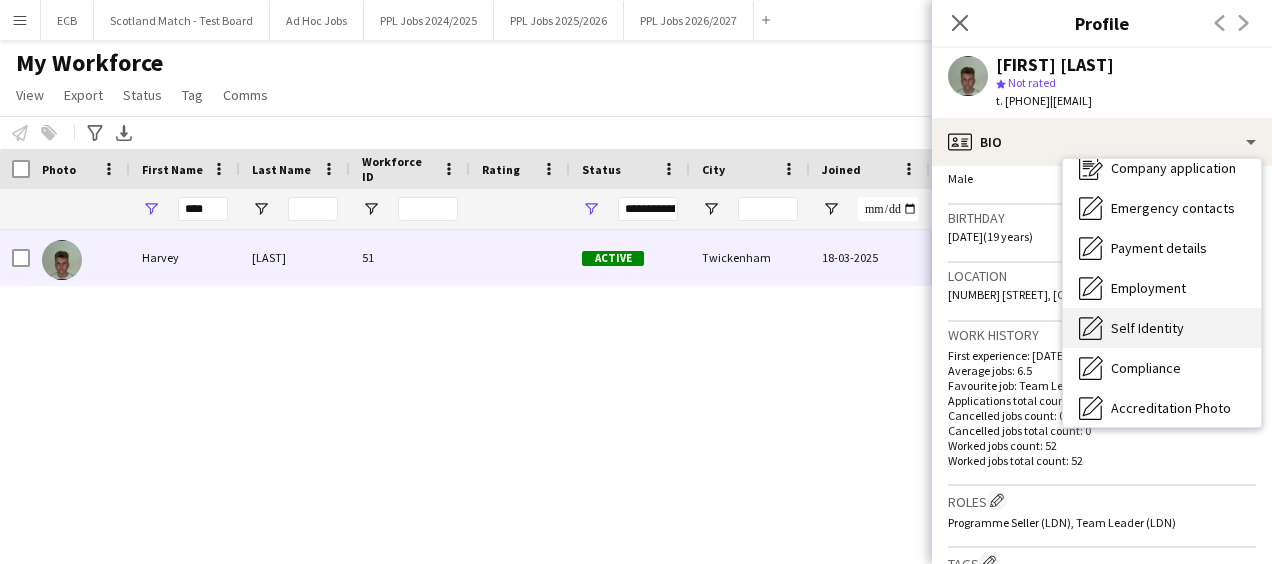 click on "Self Identity" at bounding box center [1147, 328] 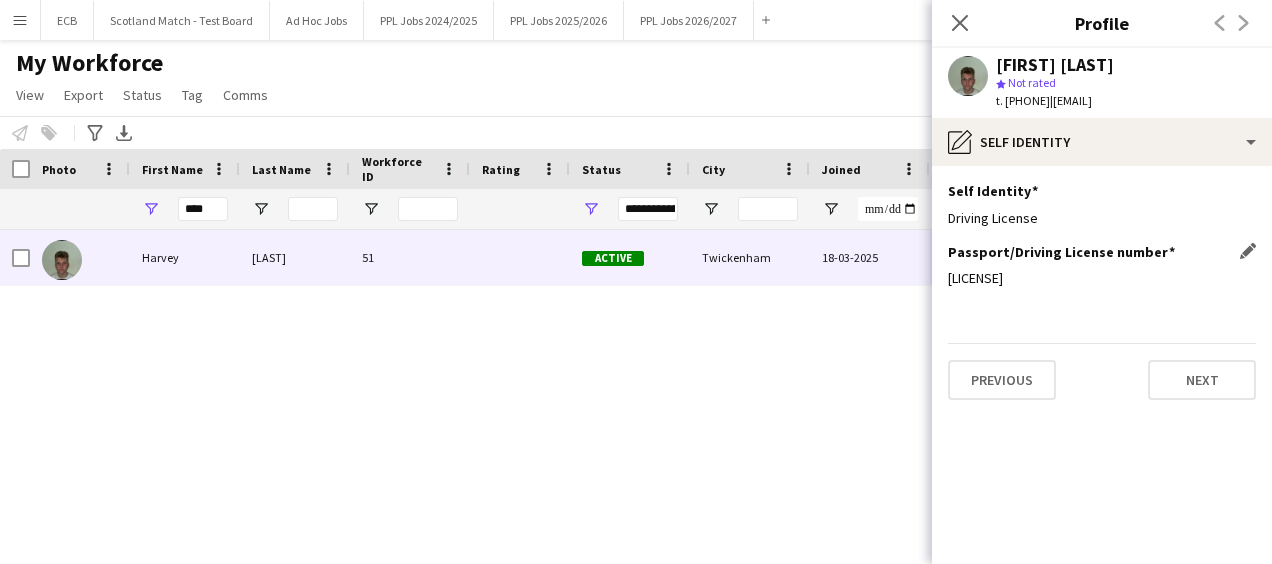 drag, startPoint x: 946, startPoint y: 277, endPoint x: 1083, endPoint y: 282, distance: 137.09122 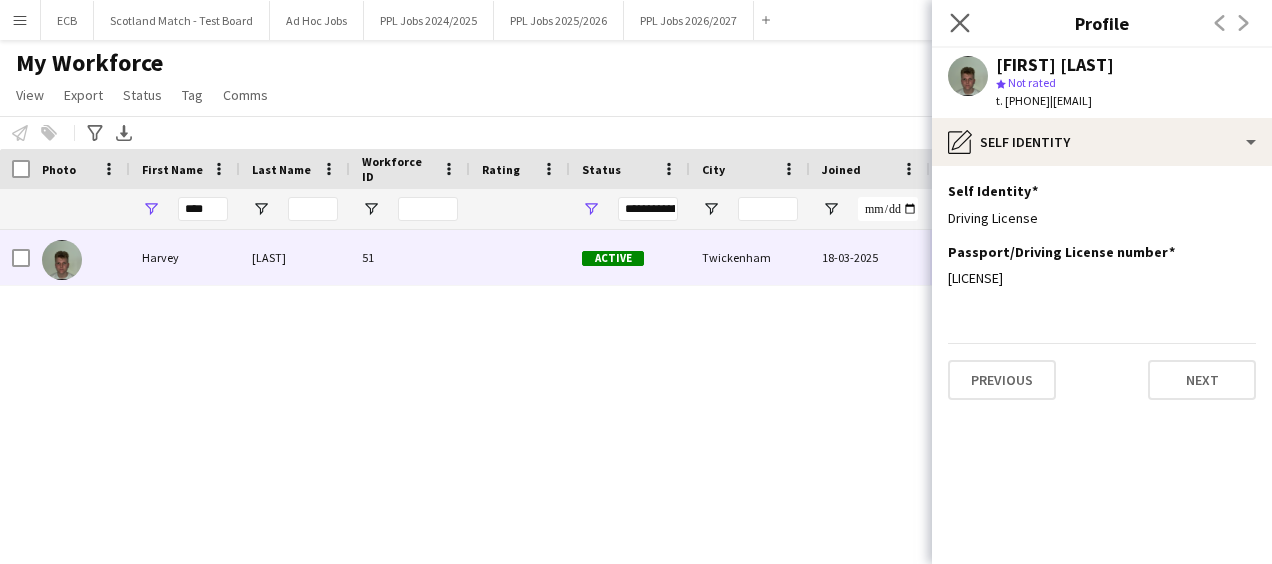 click on "Close pop-in" 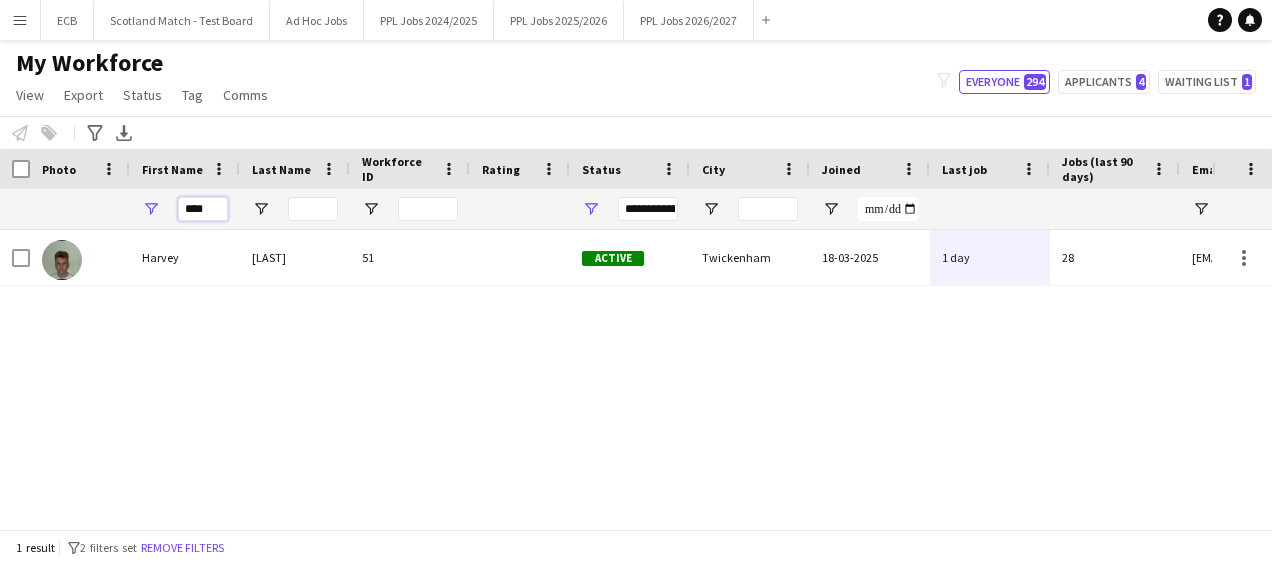 drag, startPoint x: 217, startPoint y: 208, endPoint x: 134, endPoint y: 202, distance: 83.21658 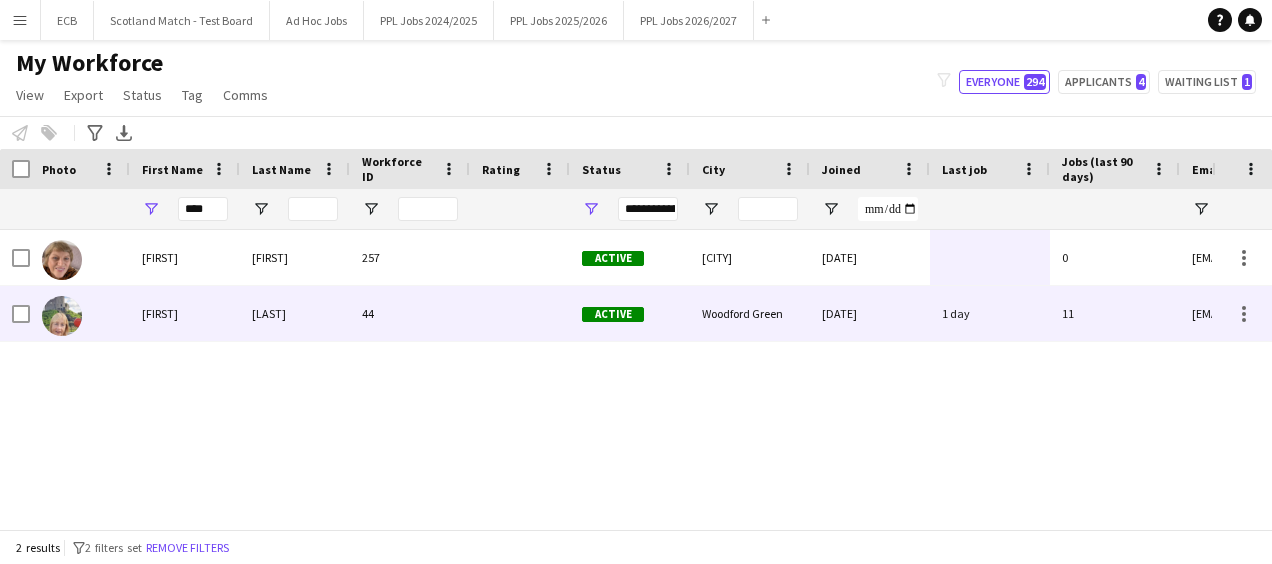 click on "[FIRST]" at bounding box center (185, 313) 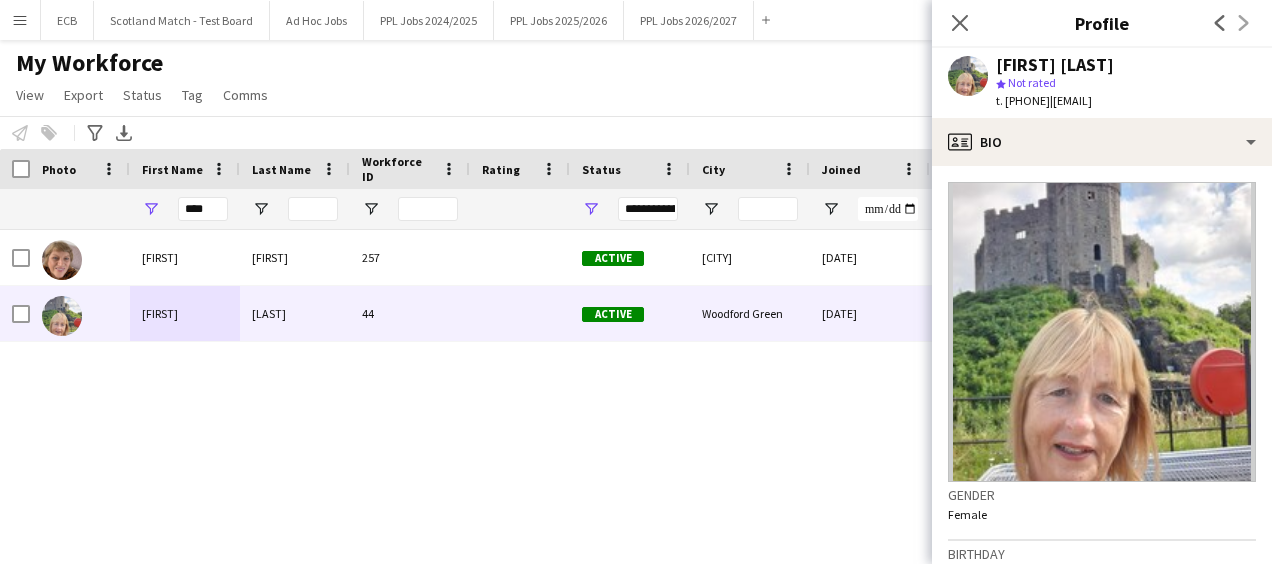 drag, startPoint x: 1092, startPoint y: 98, endPoint x: 1270, endPoint y: 104, distance: 178.10109 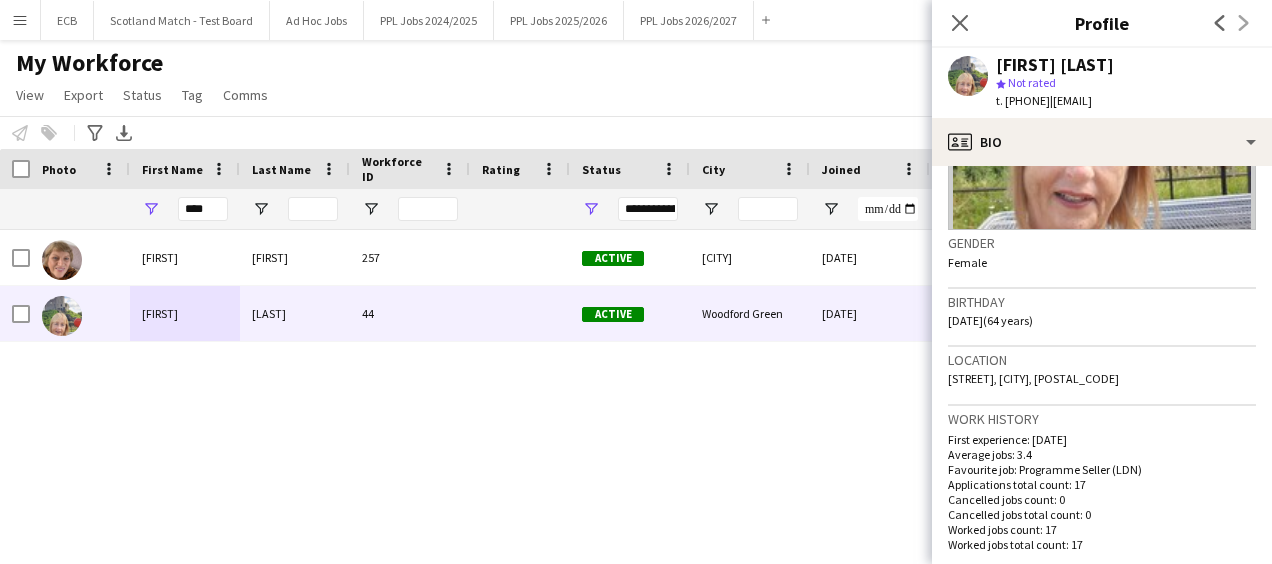 scroll, scrollTop: 260, scrollLeft: 0, axis: vertical 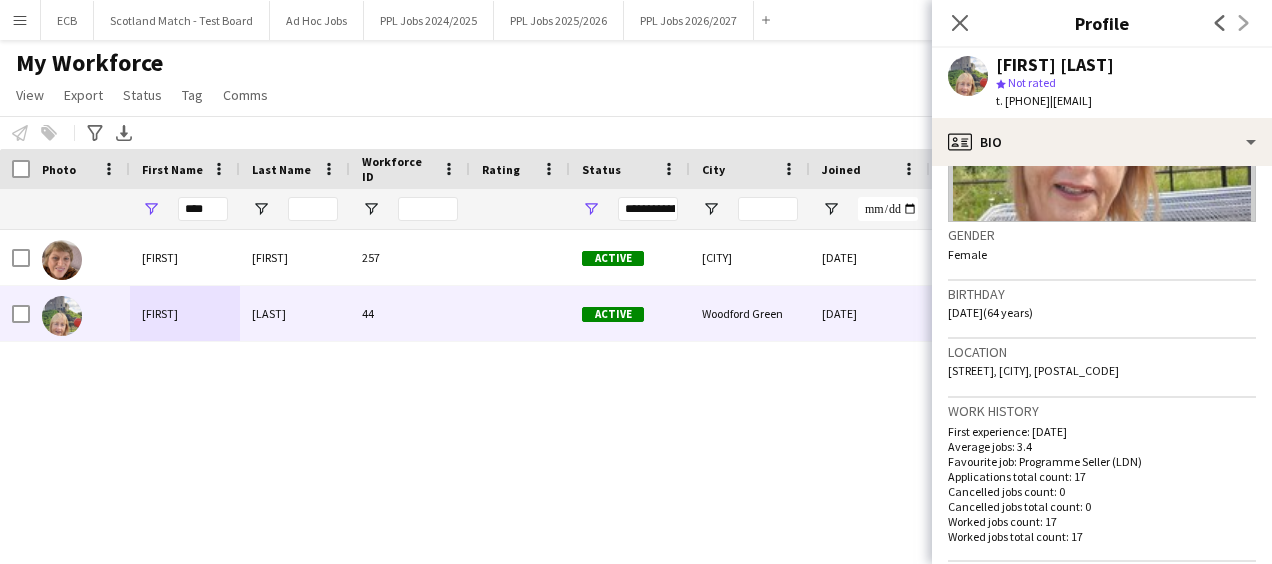 drag, startPoint x: 948, startPoint y: 385, endPoint x: 1228, endPoint y: 382, distance: 280.01608 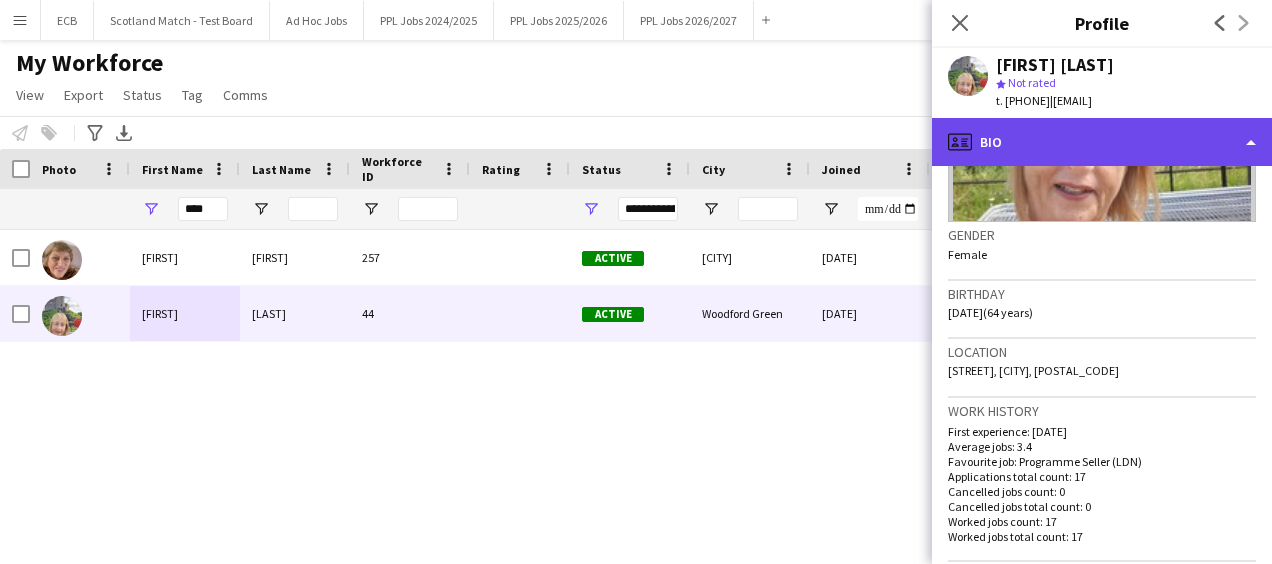 click on "profile
Bio" 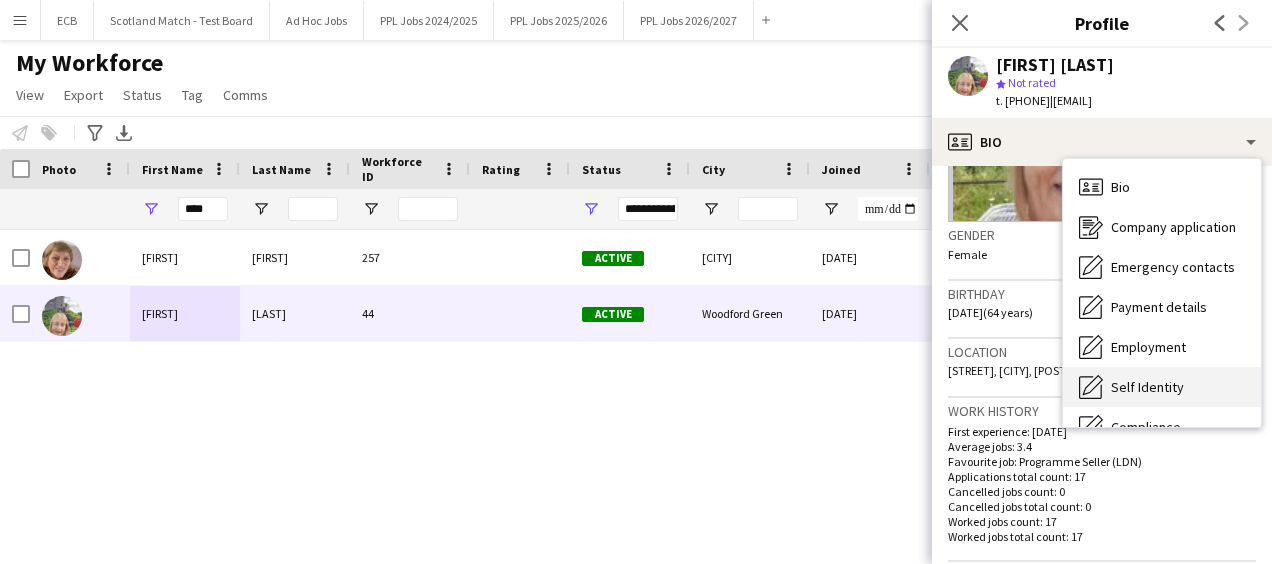click on "Self Identity" at bounding box center [1147, 387] 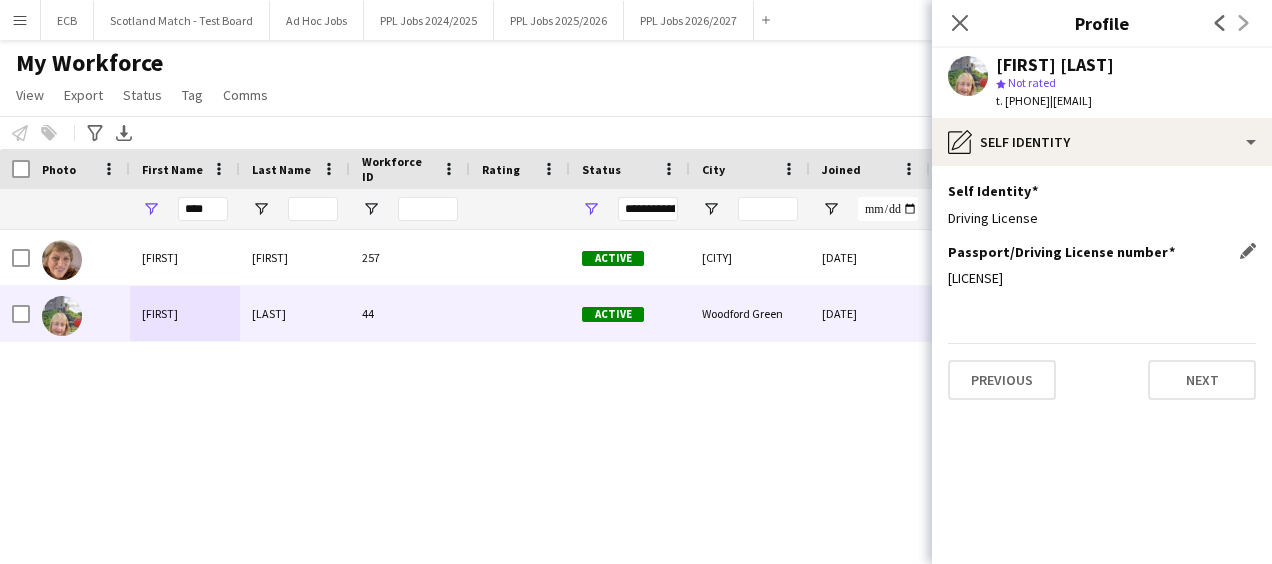 drag, startPoint x: 950, startPoint y: 296, endPoint x: 1092, endPoint y: 294, distance: 142.01408 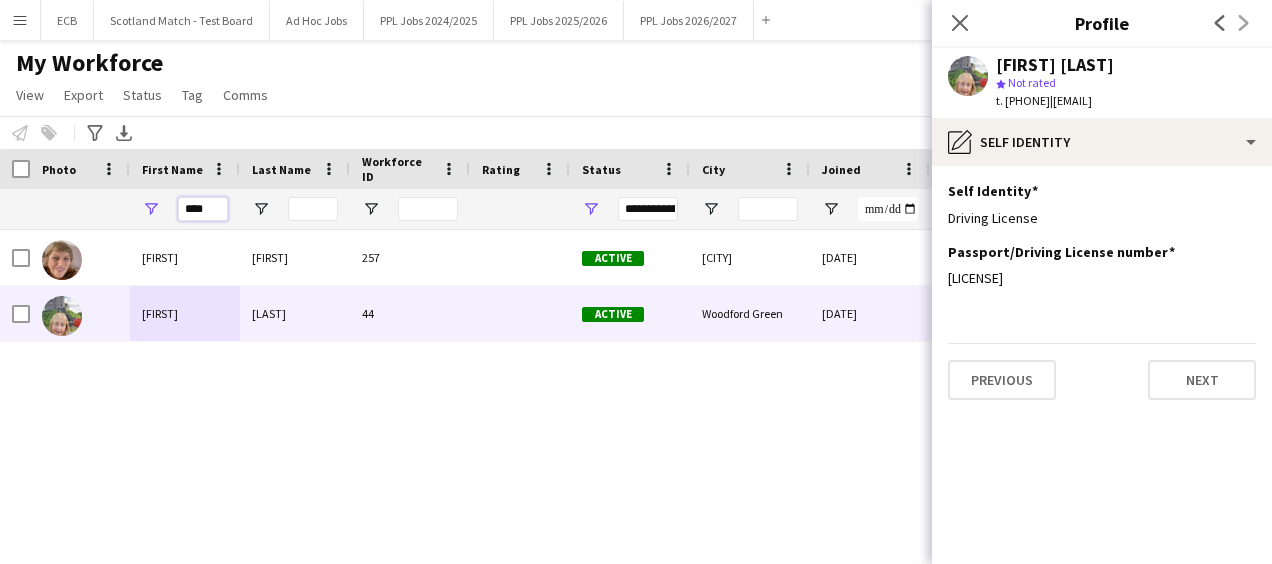 drag, startPoint x: 221, startPoint y: 205, endPoint x: 78, endPoint y: 196, distance: 143.28294 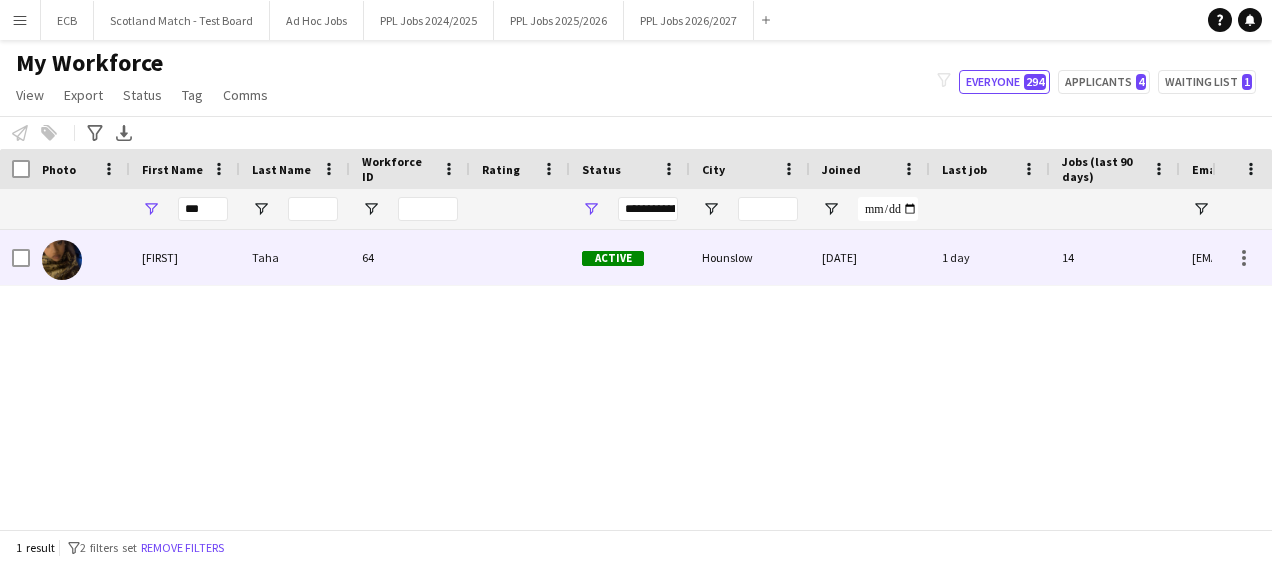 click on "[FIRST]" at bounding box center [185, 257] 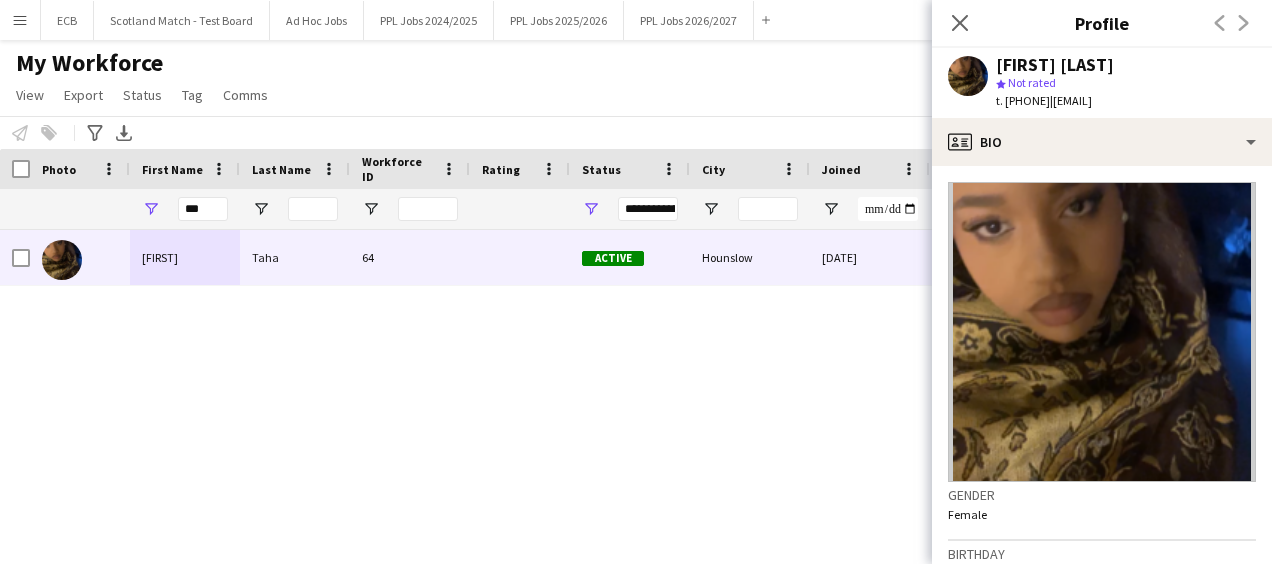 drag, startPoint x: 1008, startPoint y: 102, endPoint x: 1082, endPoint y: 101, distance: 74.00676 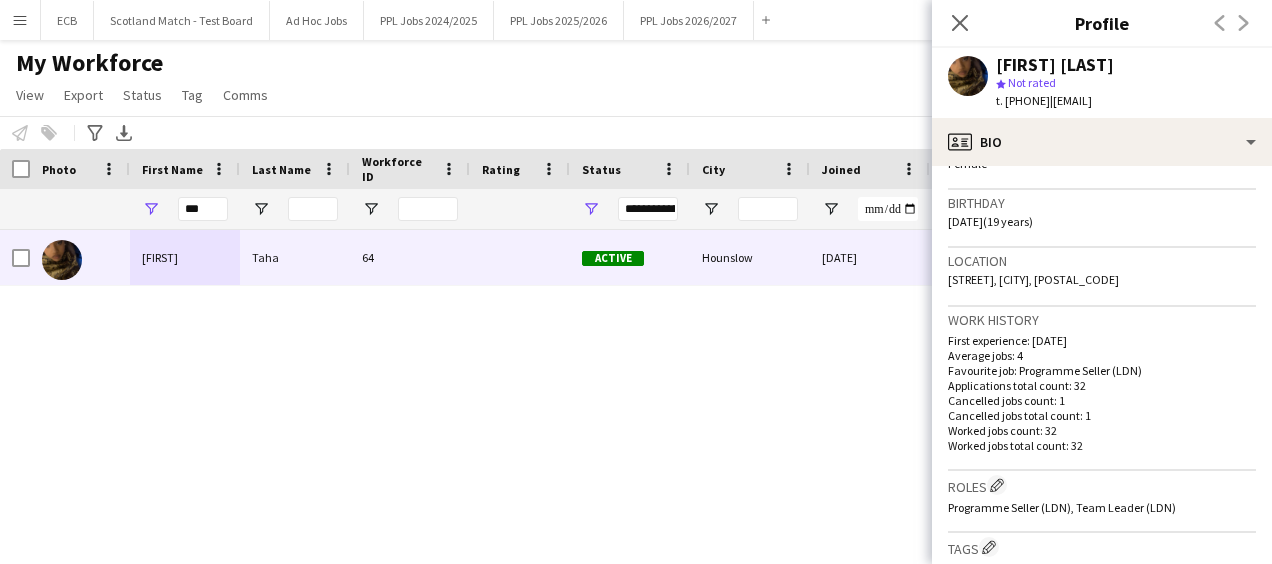 scroll, scrollTop: 357, scrollLeft: 0, axis: vertical 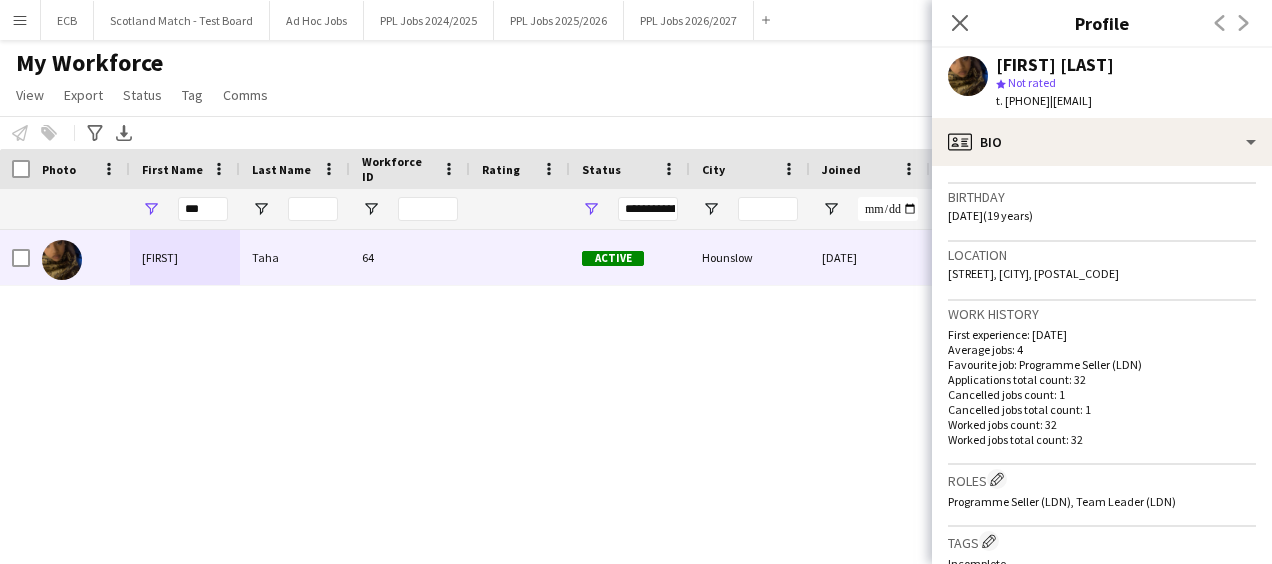 drag, startPoint x: 946, startPoint y: 270, endPoint x: 1218, endPoint y: 286, distance: 272.47018 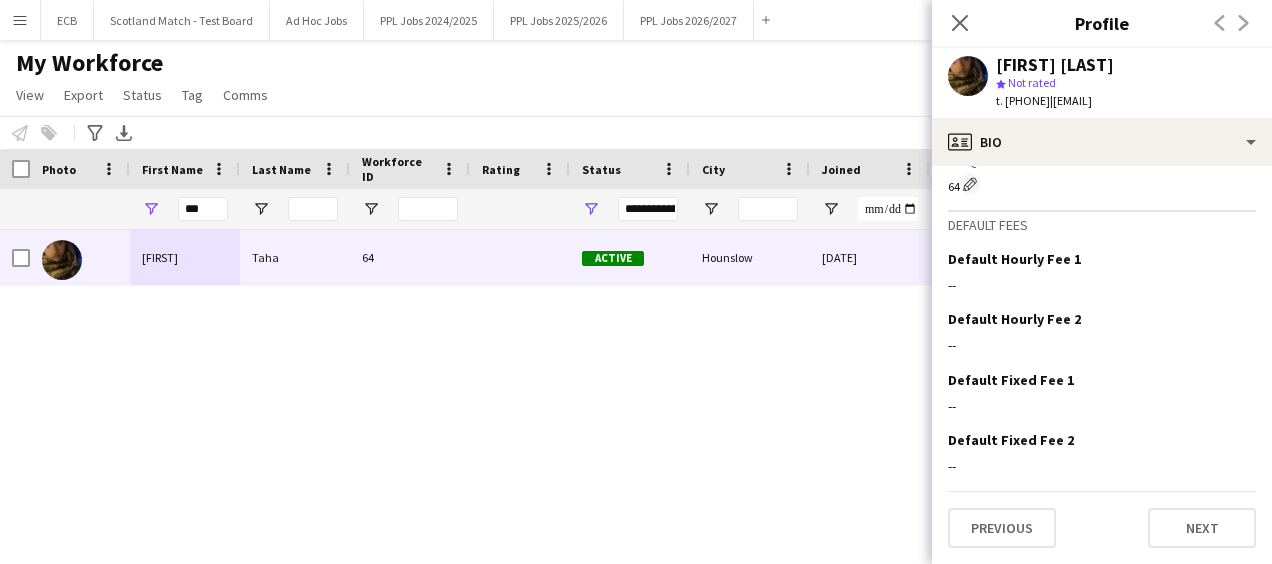 scroll, scrollTop: 856, scrollLeft: 0, axis: vertical 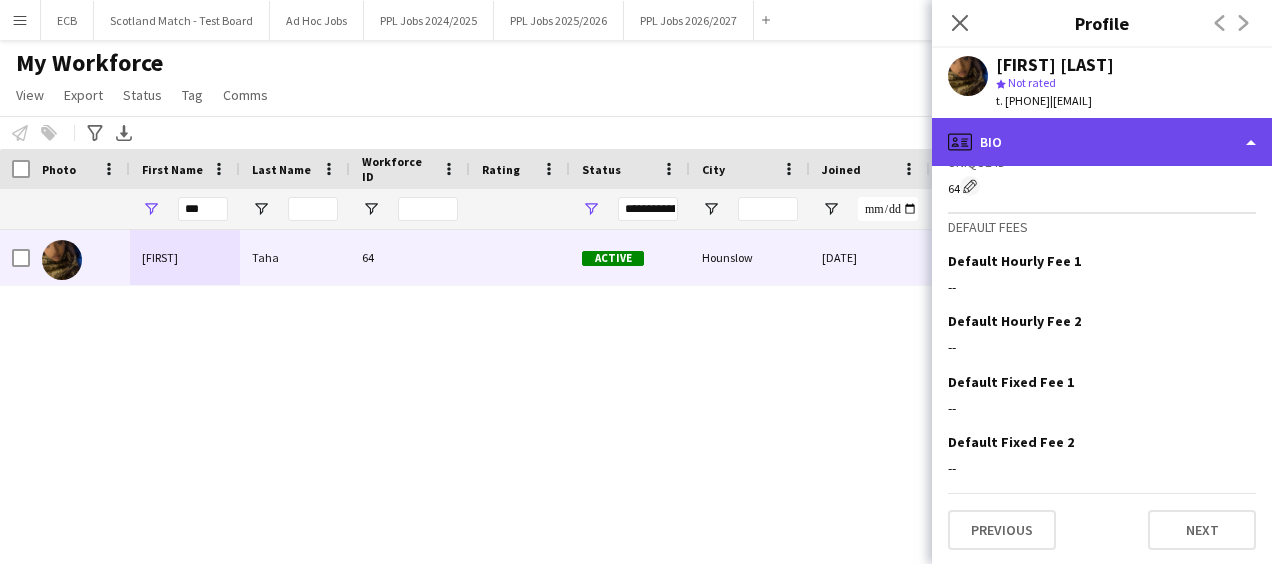click on "profile
Bio" 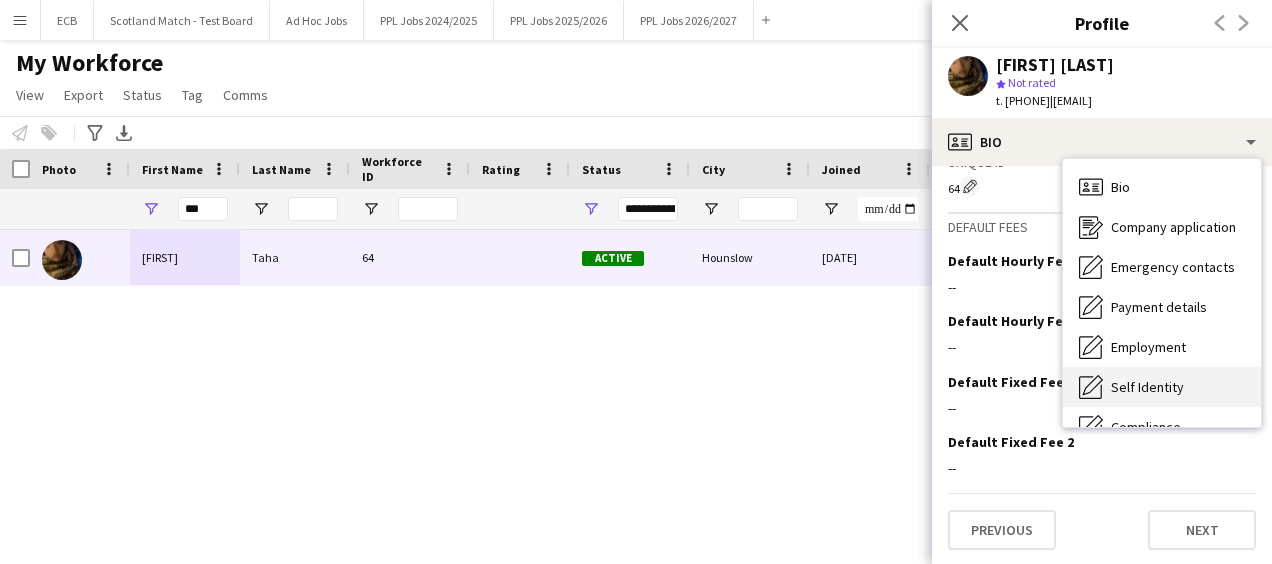 click on "Self Identity" at bounding box center [1147, 387] 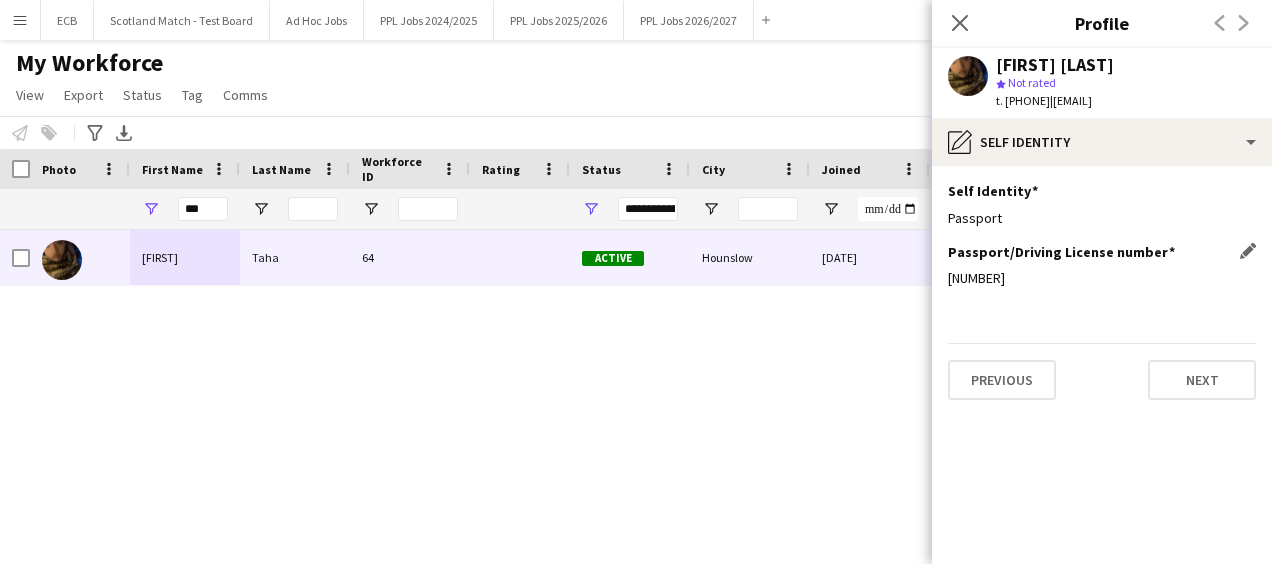 drag, startPoint x: 936, startPoint y: 290, endPoint x: 1032, endPoint y: 281, distance: 96.42095 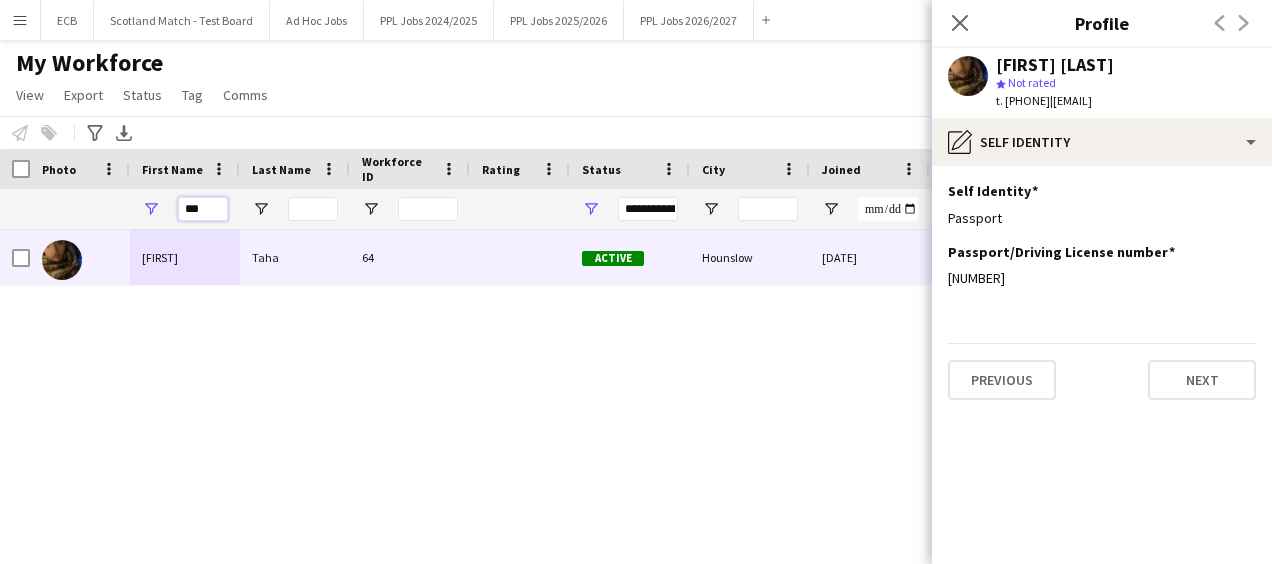 drag, startPoint x: 216, startPoint y: 200, endPoint x: 106, endPoint y: 193, distance: 110.2225 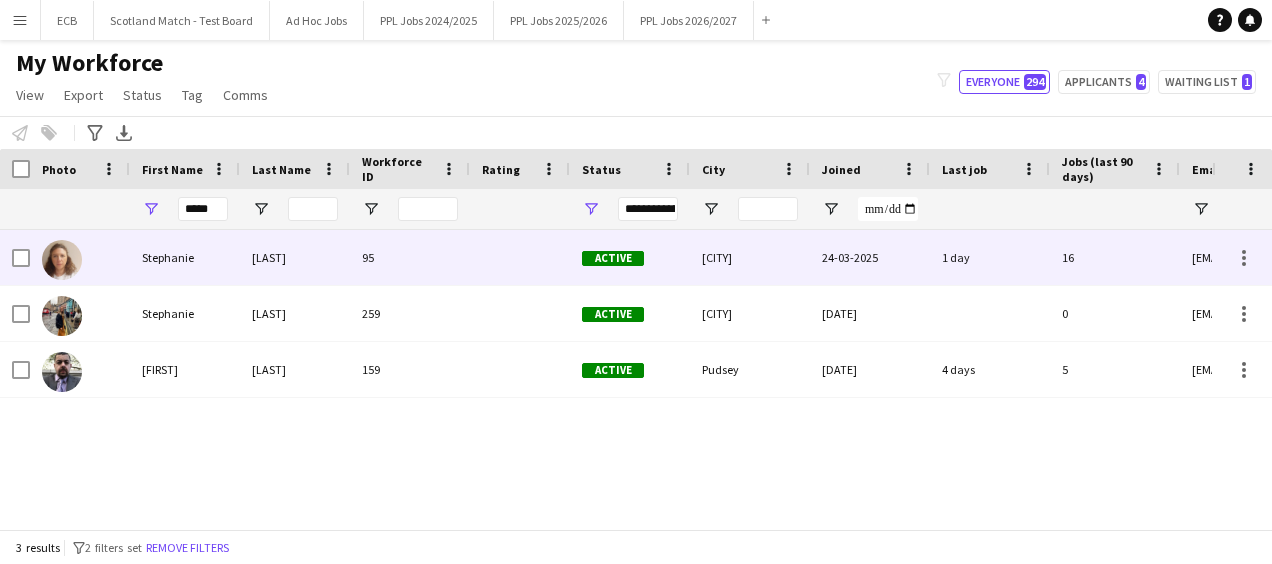 click on "Stephanie" at bounding box center (185, 257) 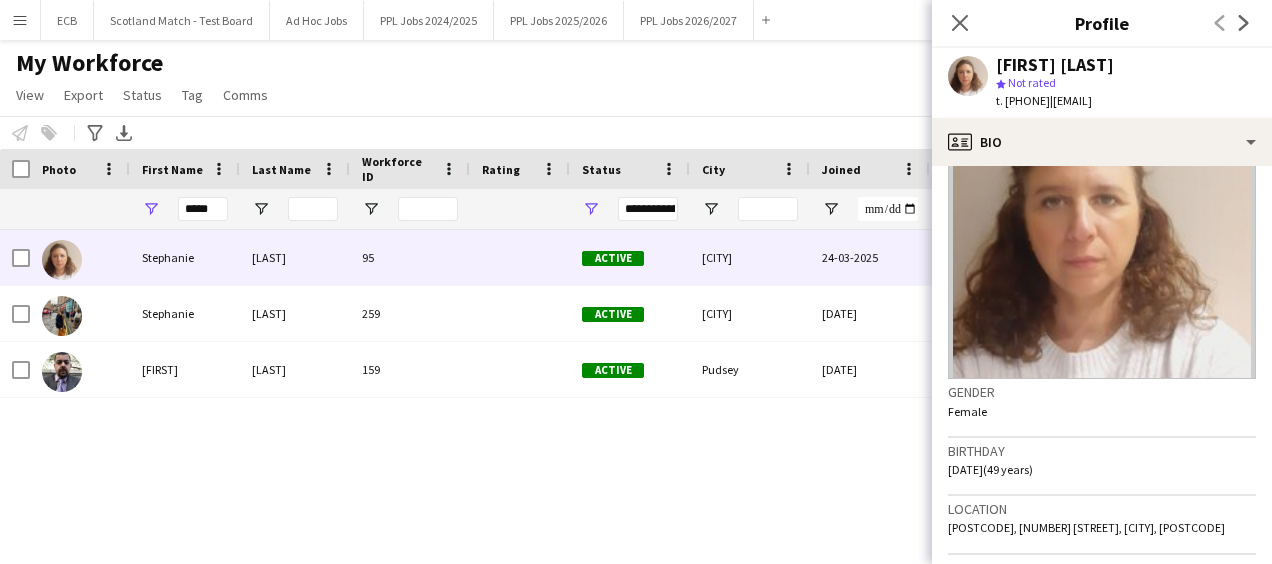 scroll, scrollTop: 0, scrollLeft: 0, axis: both 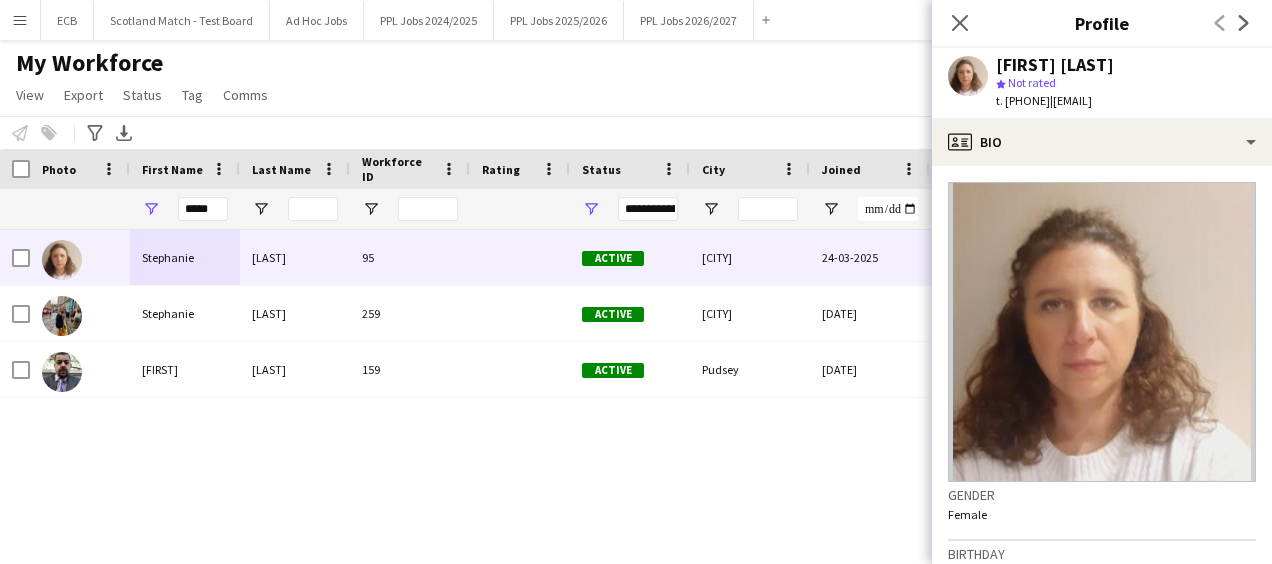 drag, startPoint x: 1005, startPoint y: 105, endPoint x: 1084, endPoint y: 105, distance: 79 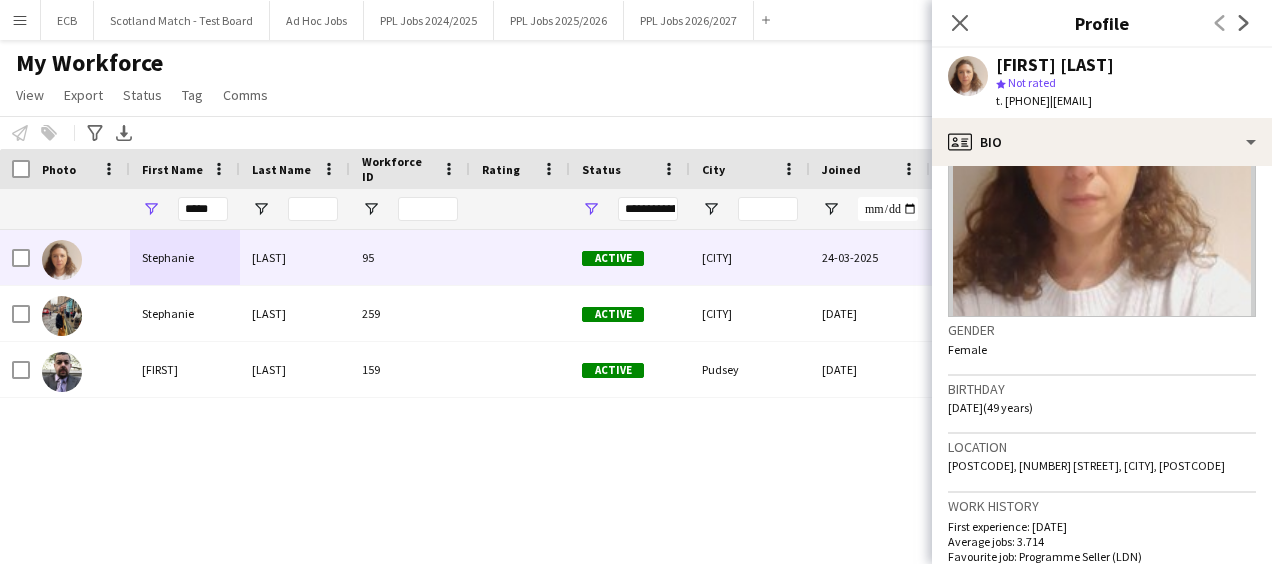 scroll, scrollTop: 179, scrollLeft: 0, axis: vertical 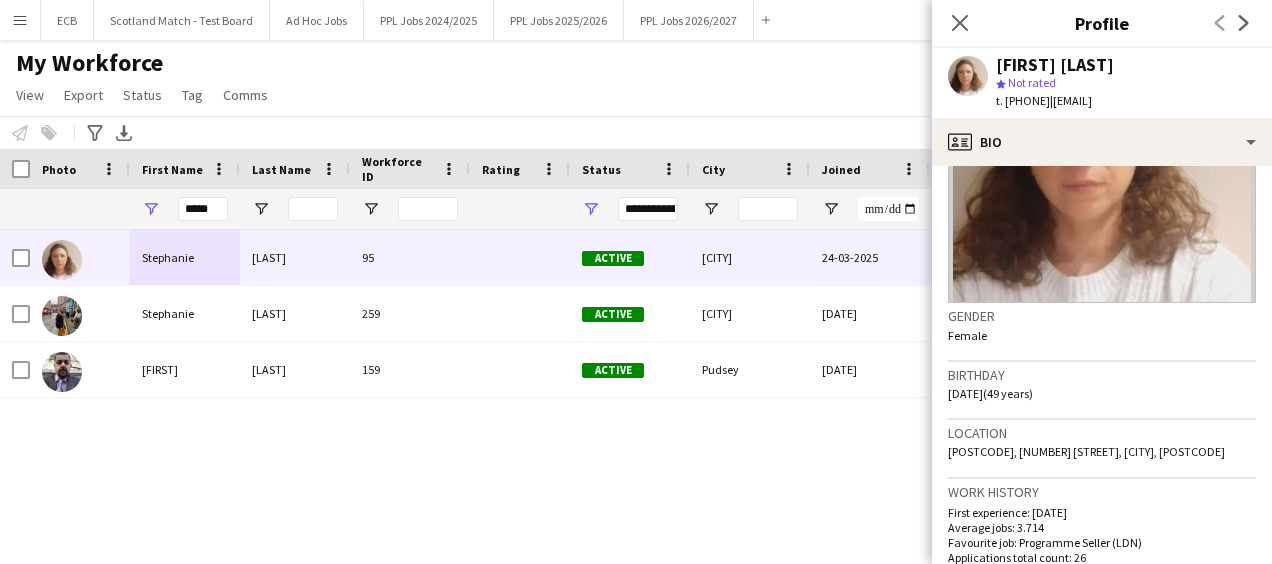 drag, startPoint x: 998, startPoint y: 451, endPoint x: 1010, endPoint y: 466, distance: 19.209373 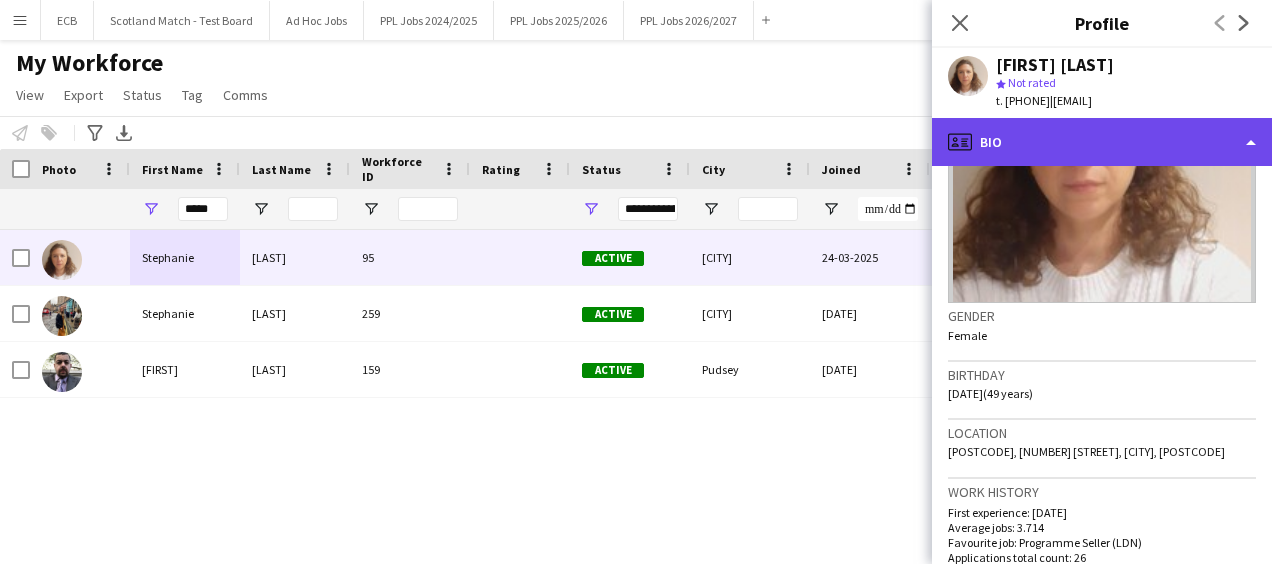 click on "profile
Bio" 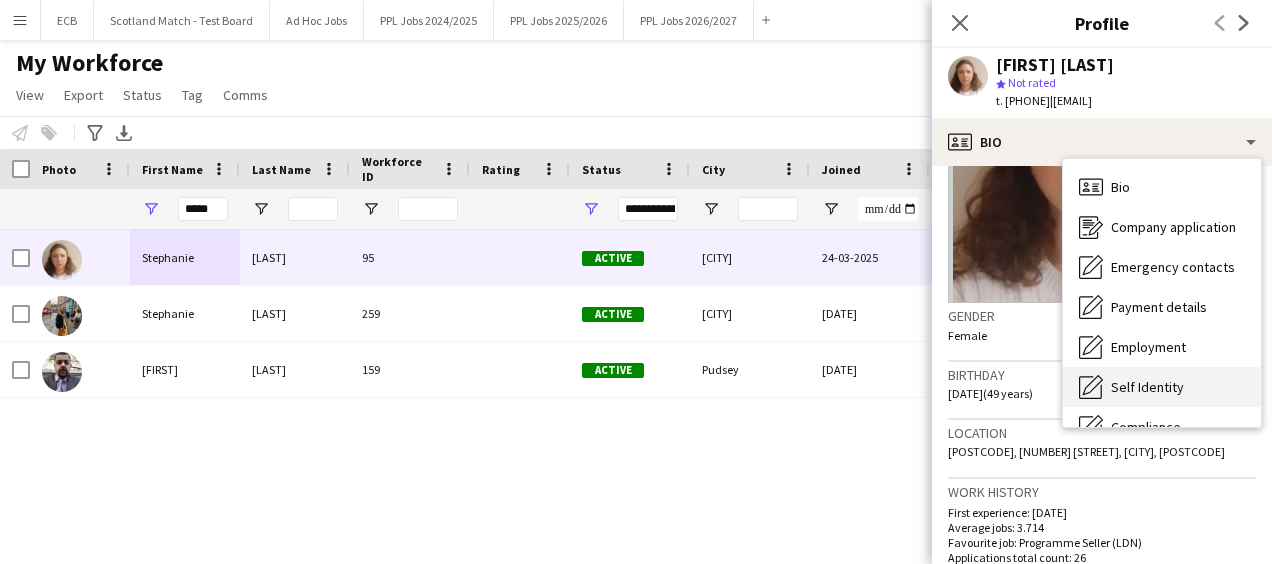 click on "Self Identity" at bounding box center [1147, 387] 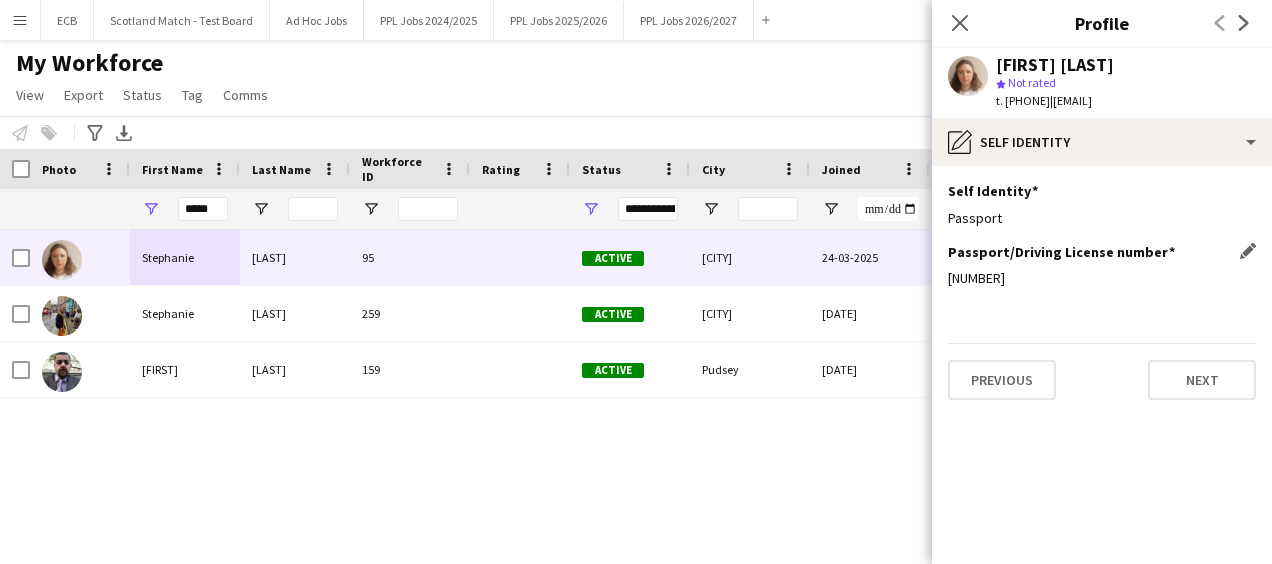 click on "[NUMBER]" 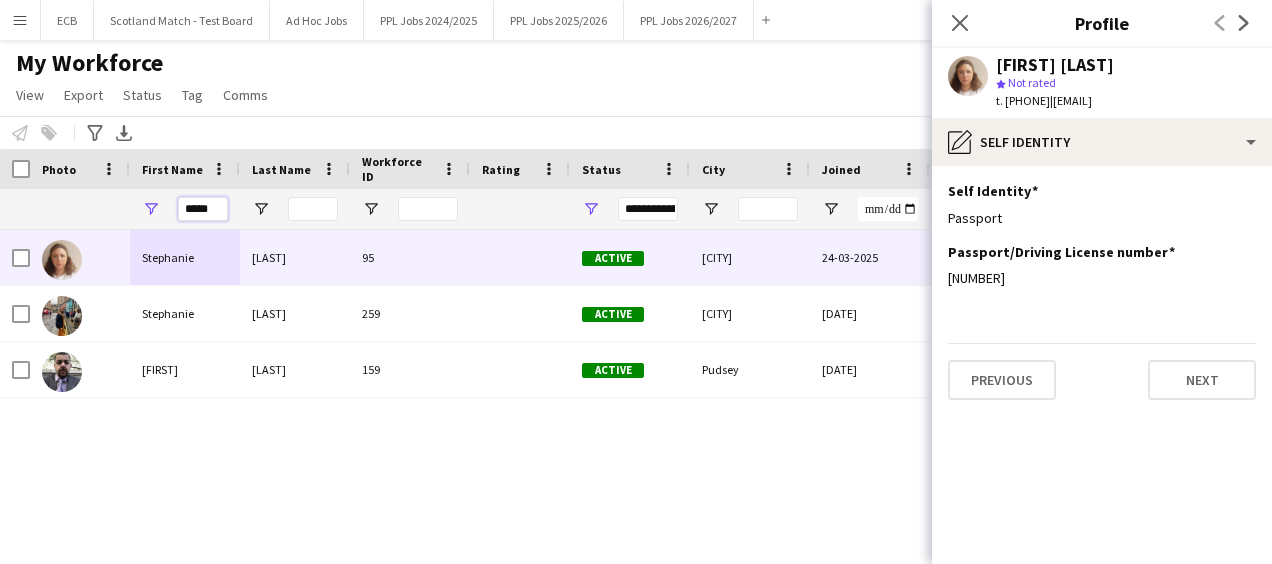 drag, startPoint x: 224, startPoint y: 213, endPoint x: 81, endPoint y: 189, distance: 145 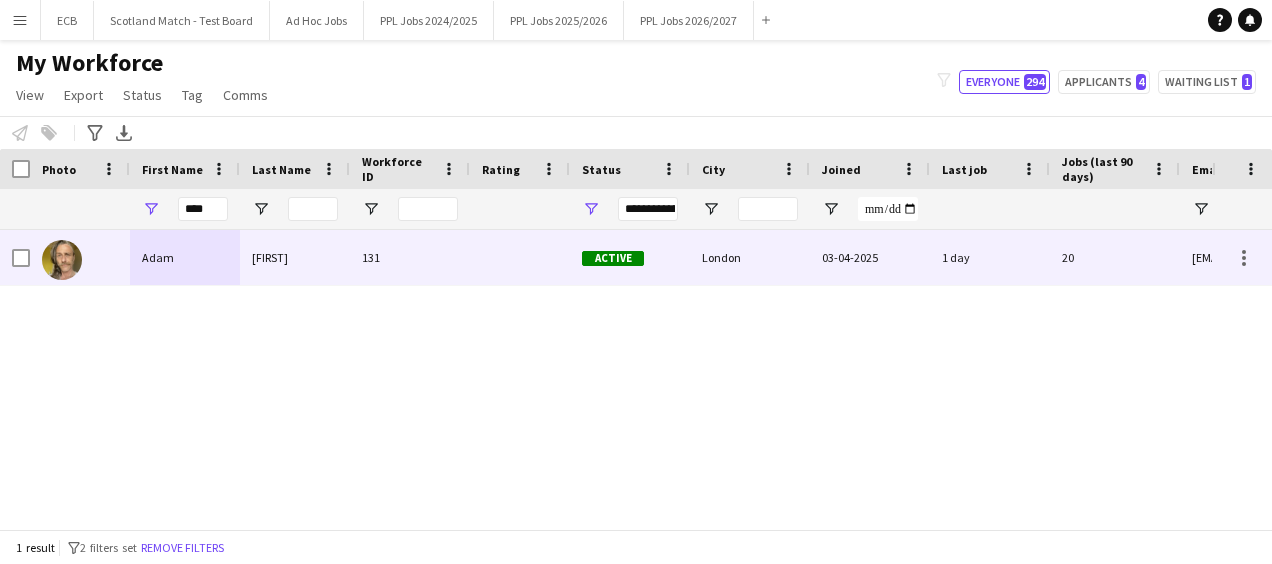 click on "Adam" at bounding box center (185, 257) 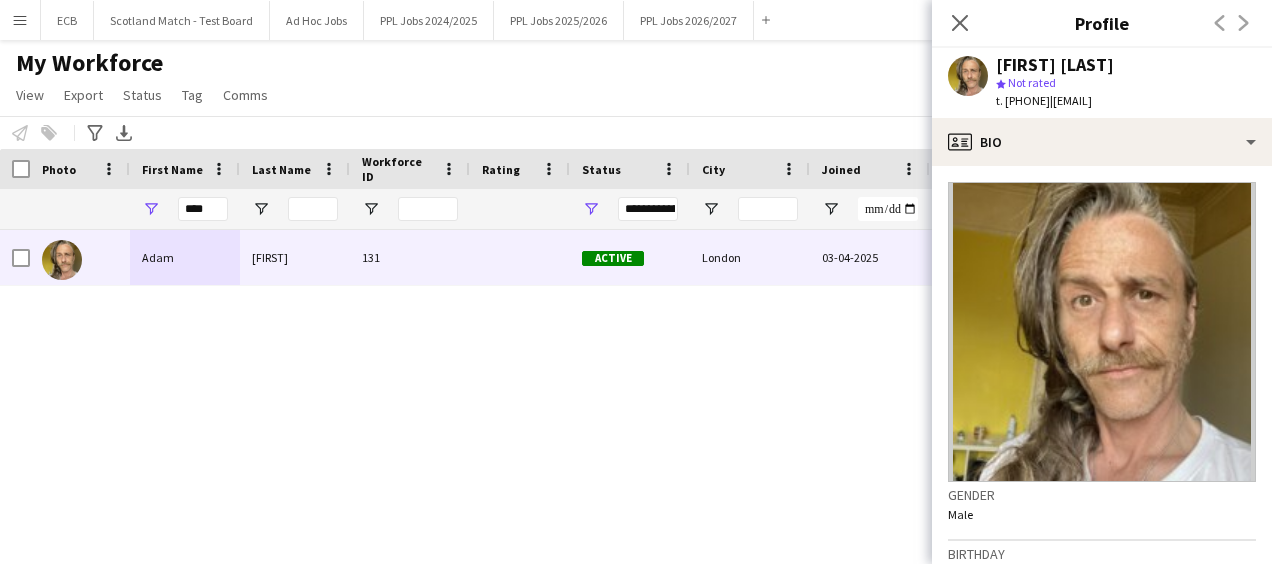 drag, startPoint x: 1002, startPoint y: 105, endPoint x: 1083, endPoint y: 110, distance: 81.154175 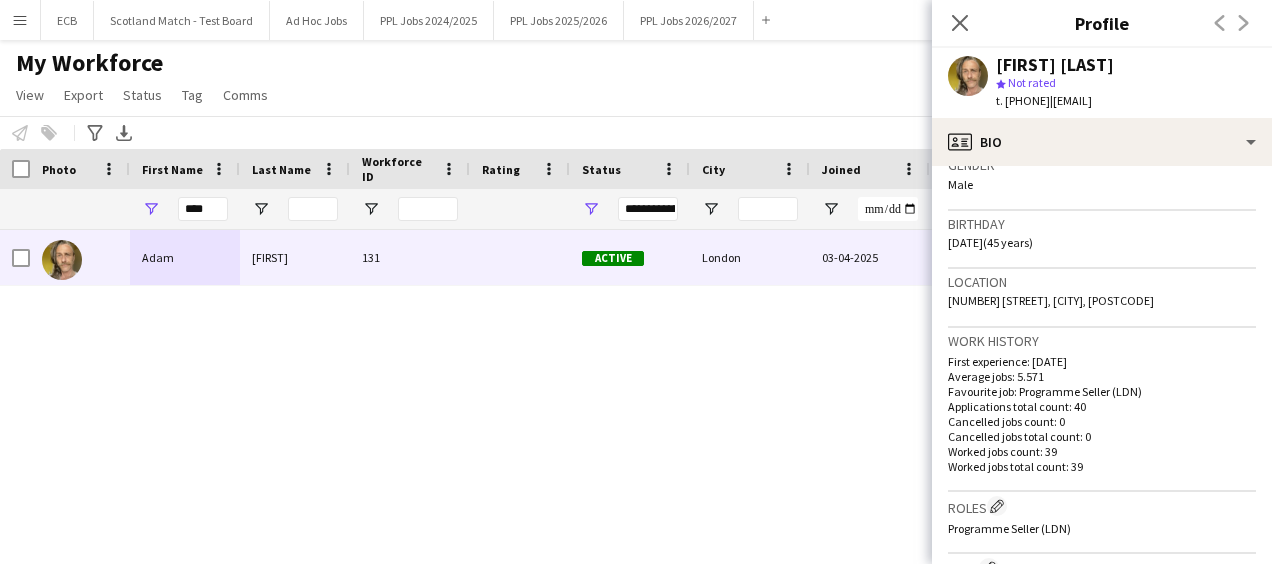 scroll, scrollTop: 334, scrollLeft: 0, axis: vertical 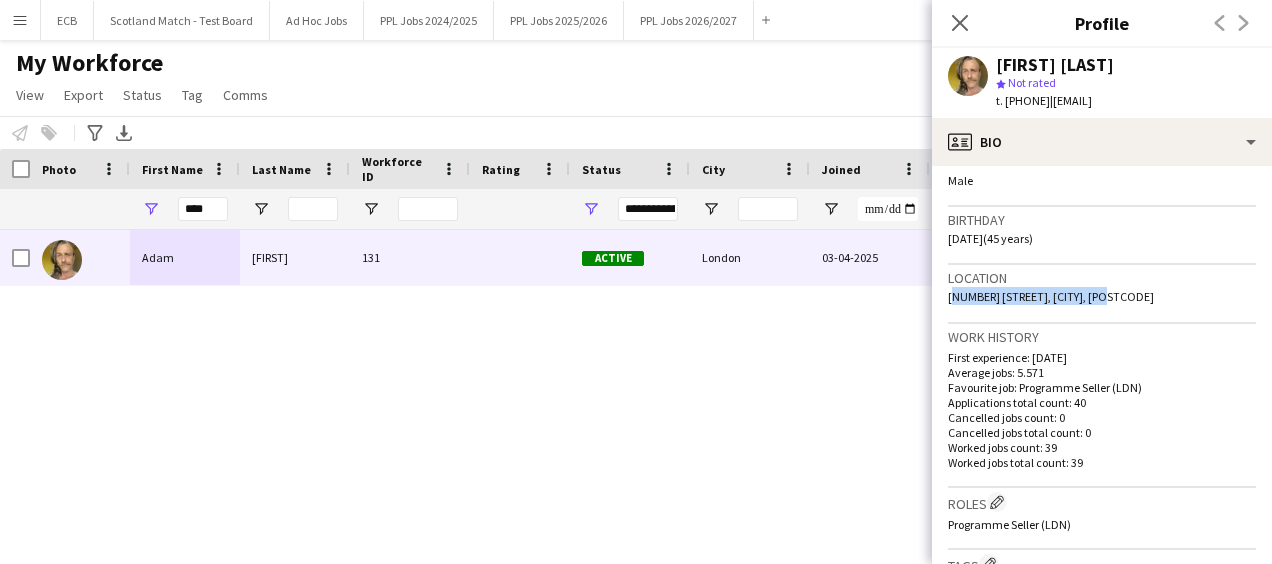drag, startPoint x: 948, startPoint y: 302, endPoint x: 1154, endPoint y: 297, distance: 206.06067 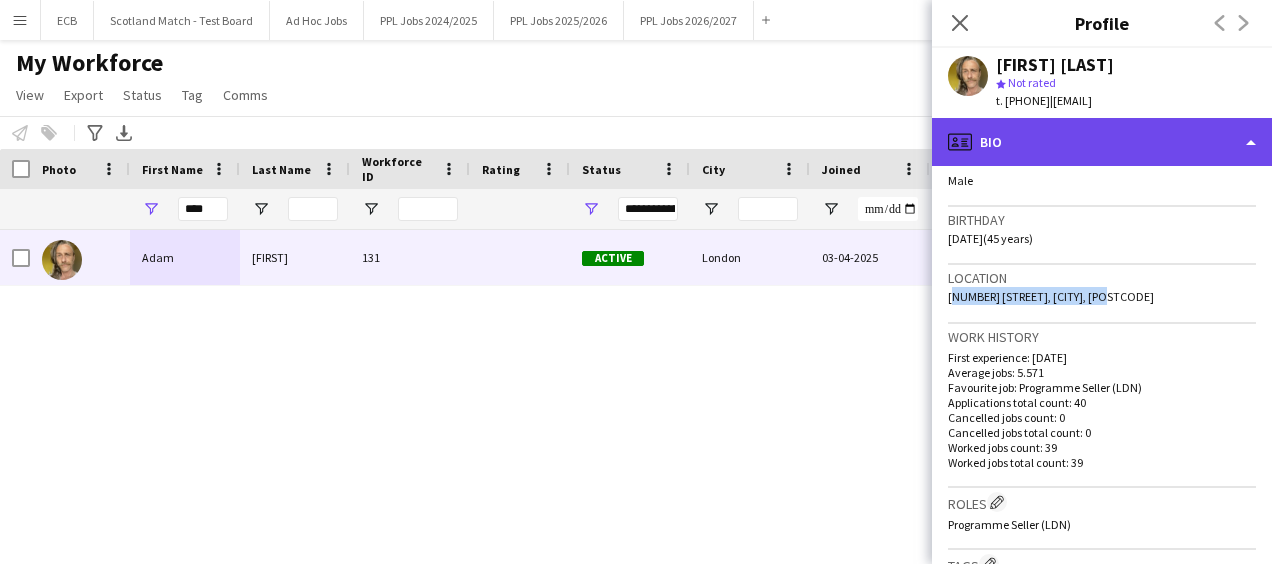 click on "profile
Bio" 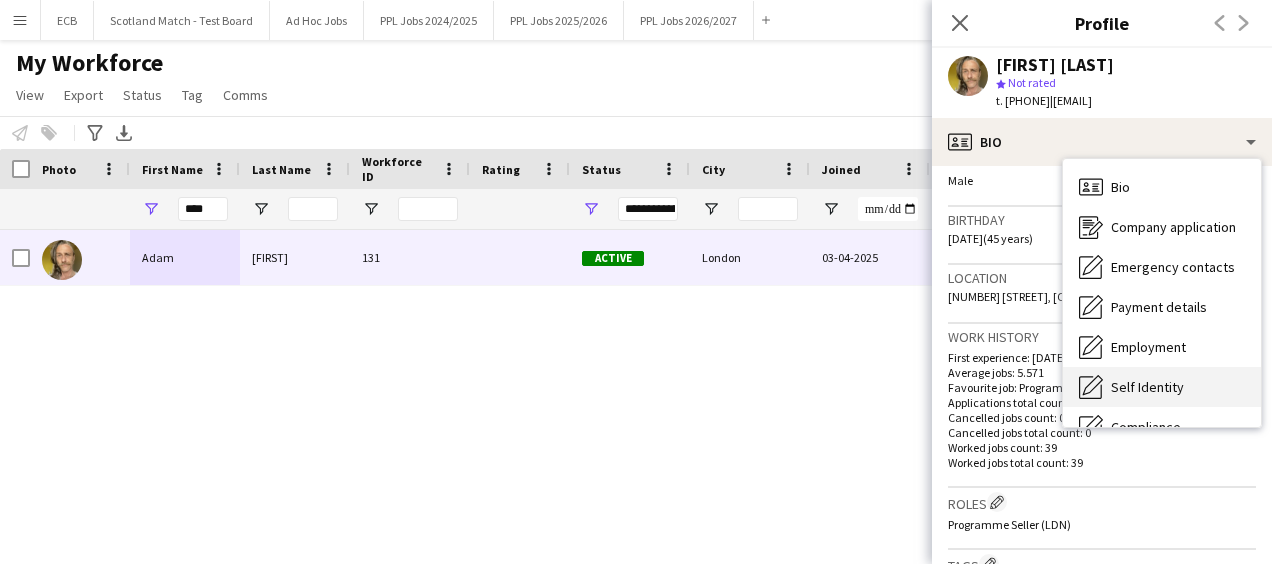 click on "Self Identity" at bounding box center (1147, 387) 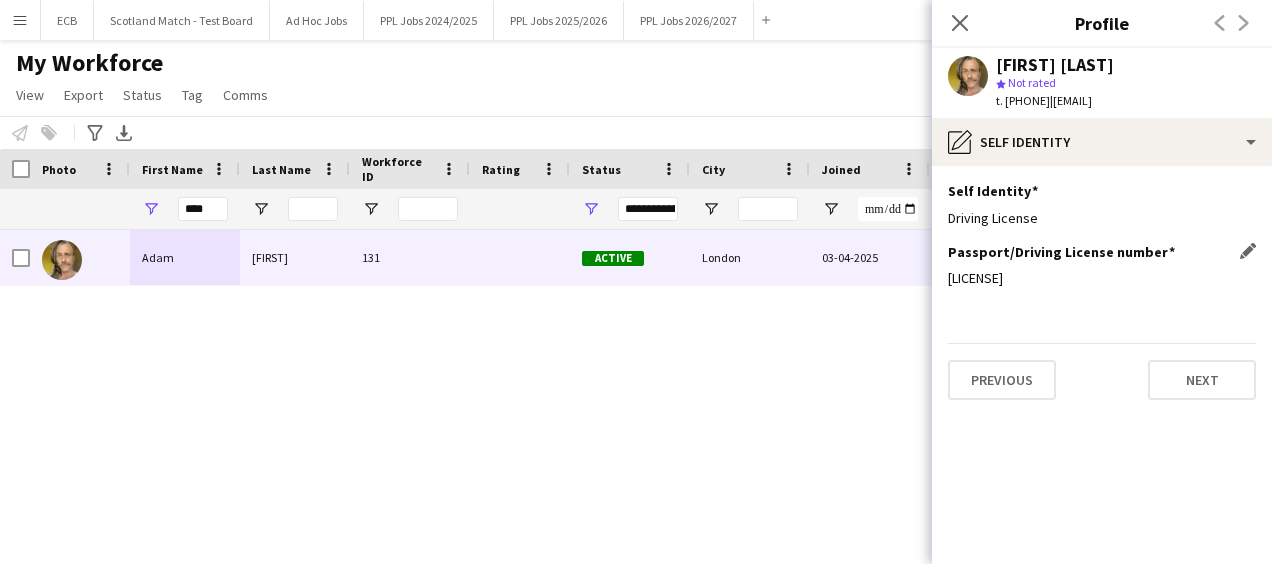 drag, startPoint x: 947, startPoint y: 280, endPoint x: 1081, endPoint y: 283, distance: 134.03358 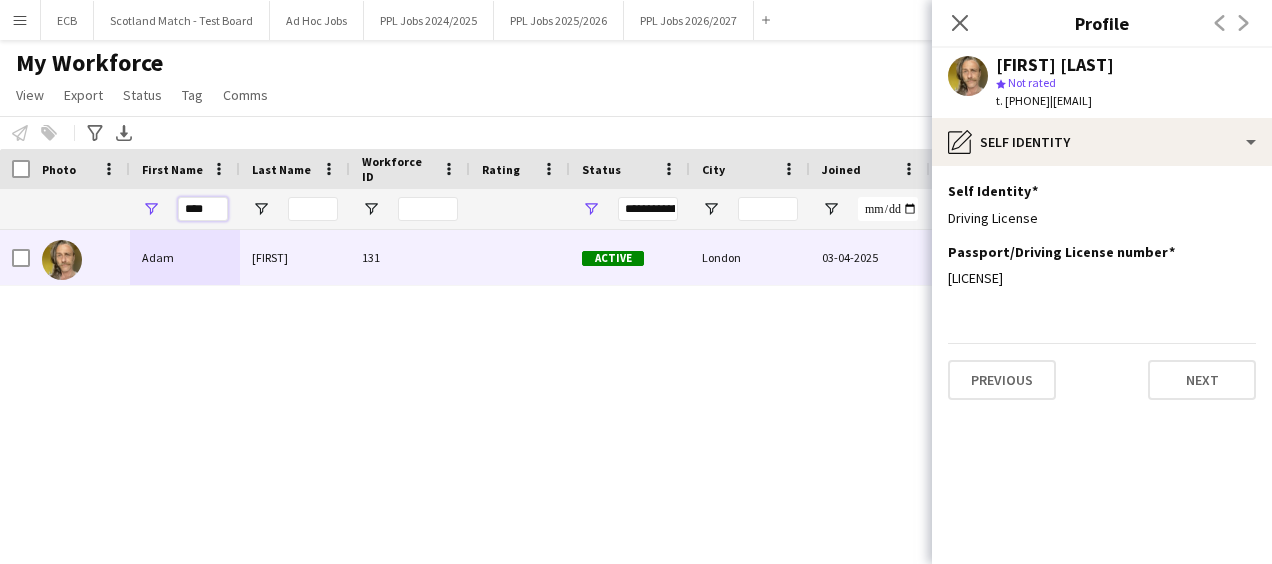 click on "****" at bounding box center (203, 209) 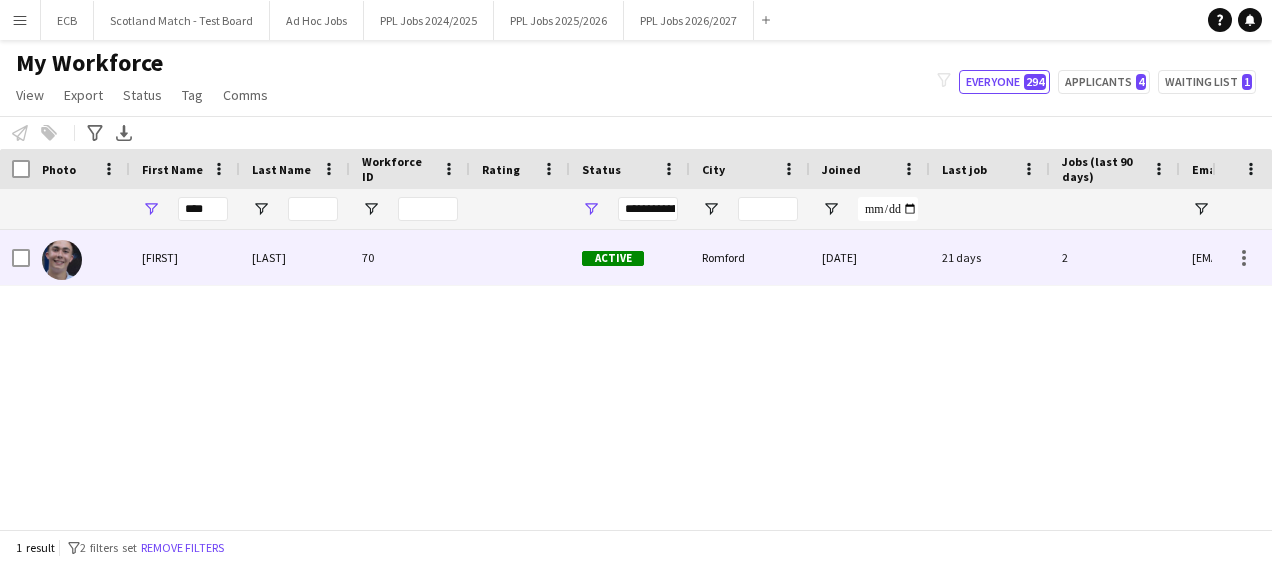 click on "[FIRST]" at bounding box center (185, 257) 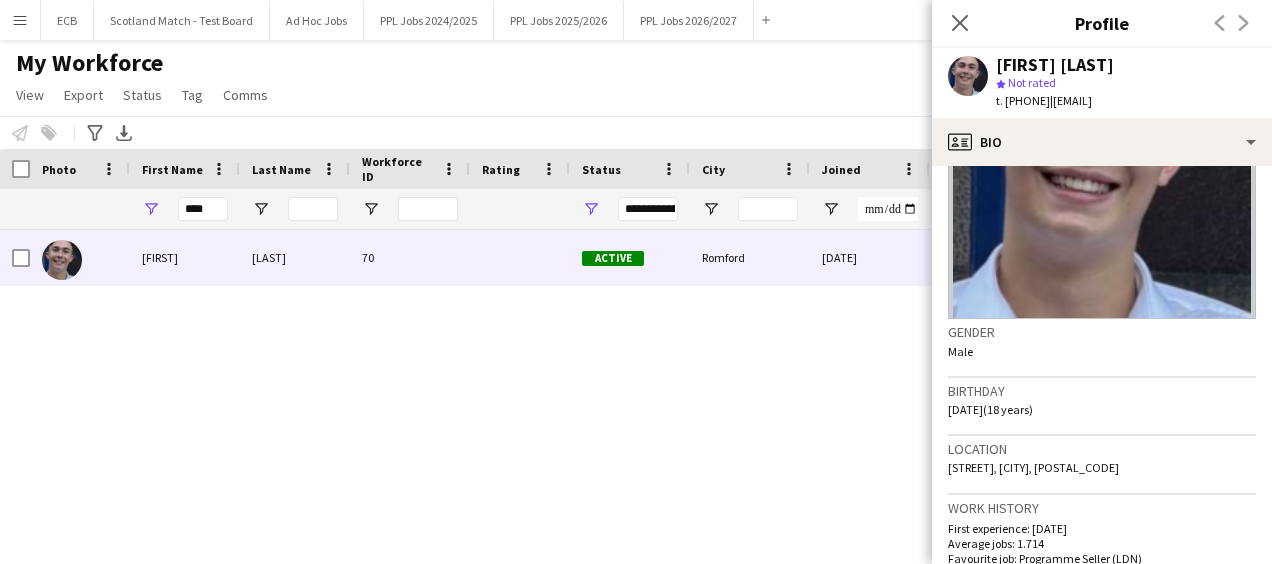 scroll, scrollTop: 164, scrollLeft: 0, axis: vertical 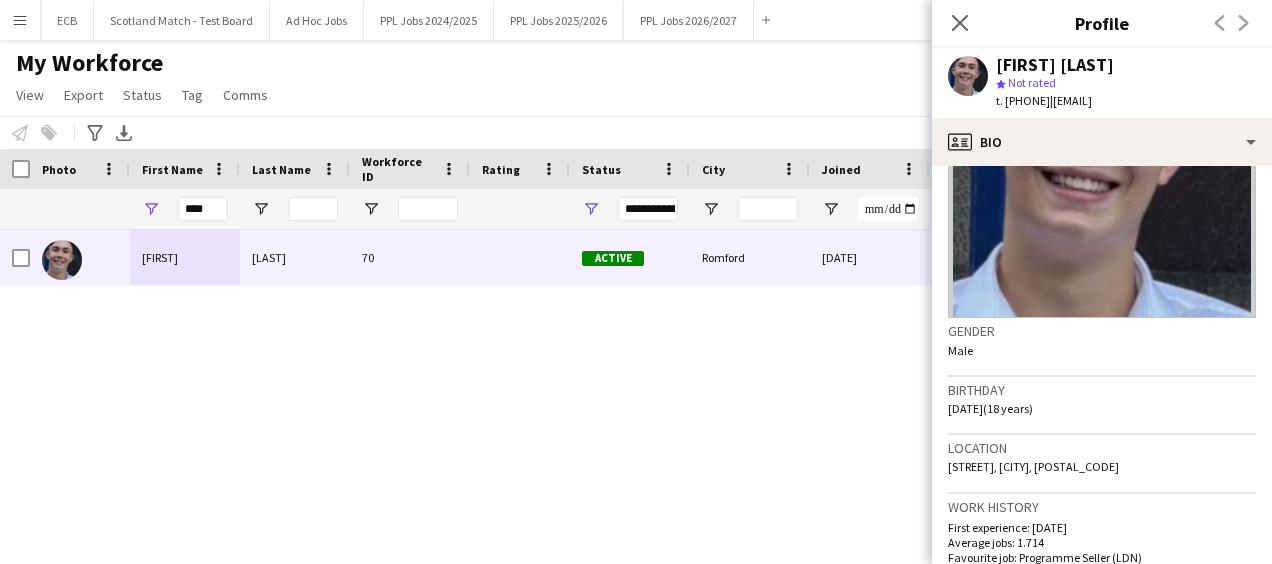 drag, startPoint x: 1006, startPoint y: 103, endPoint x: 1080, endPoint y: 106, distance: 74.06078 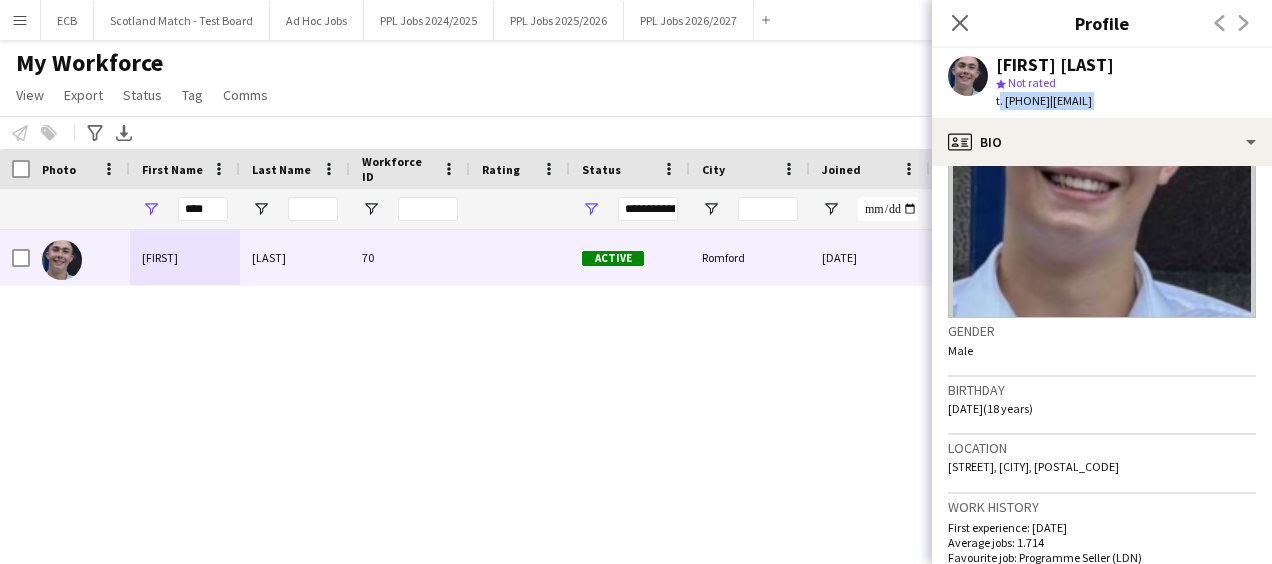 click on "t. [PHONE]" 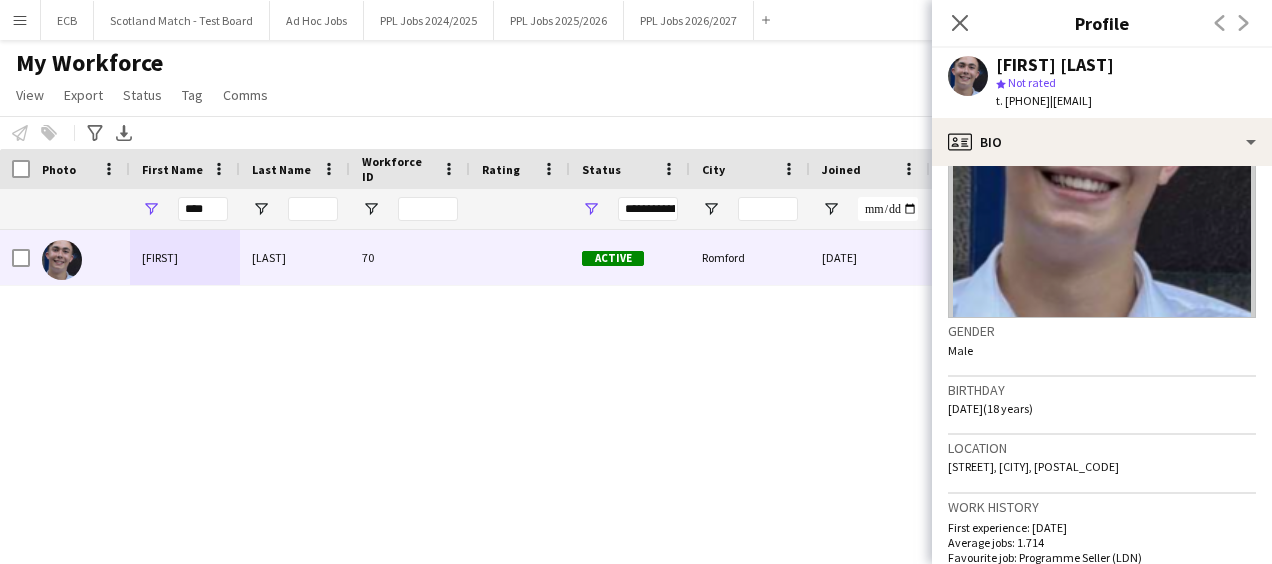 drag, startPoint x: 1006, startPoint y: 104, endPoint x: 1080, endPoint y: 102, distance: 74.02702 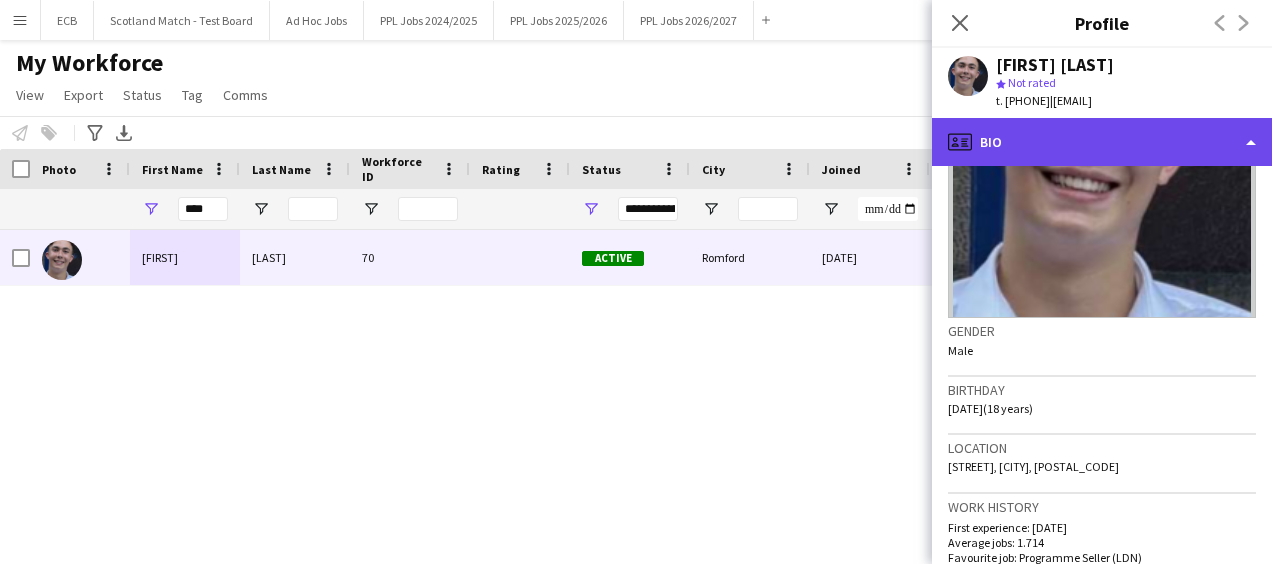 drag, startPoint x: 1080, startPoint y: 102, endPoint x: 1078, endPoint y: 150, distance: 48.04165 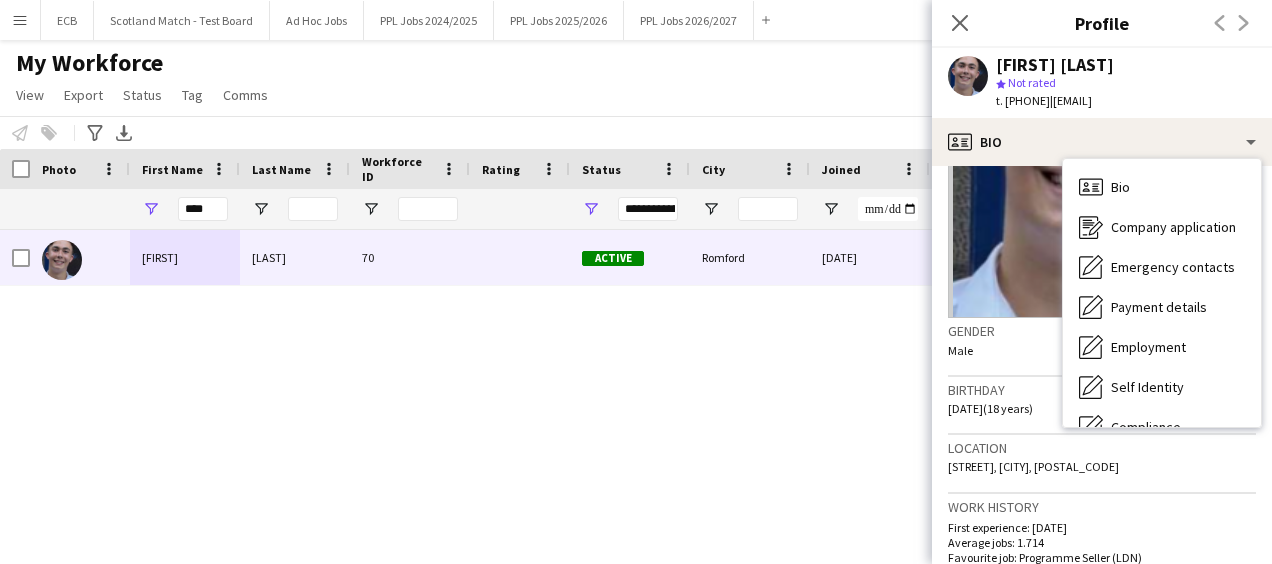 drag, startPoint x: 1087, startPoint y: 108, endPoint x: 1251, endPoint y: 100, distance: 164.195 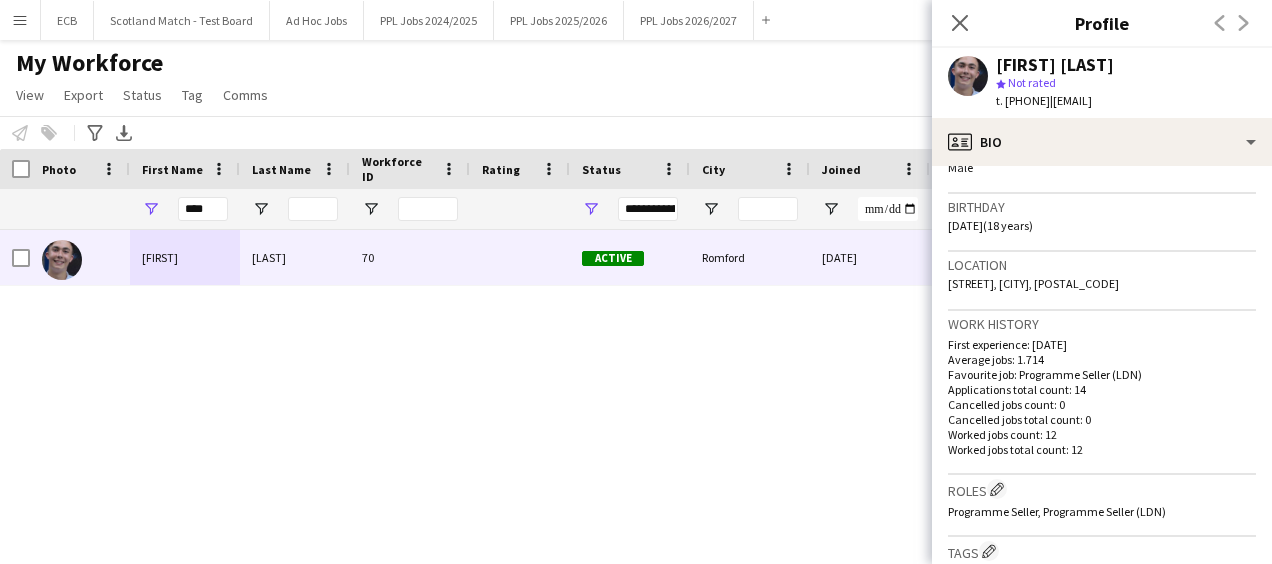 scroll, scrollTop: 349, scrollLeft: 0, axis: vertical 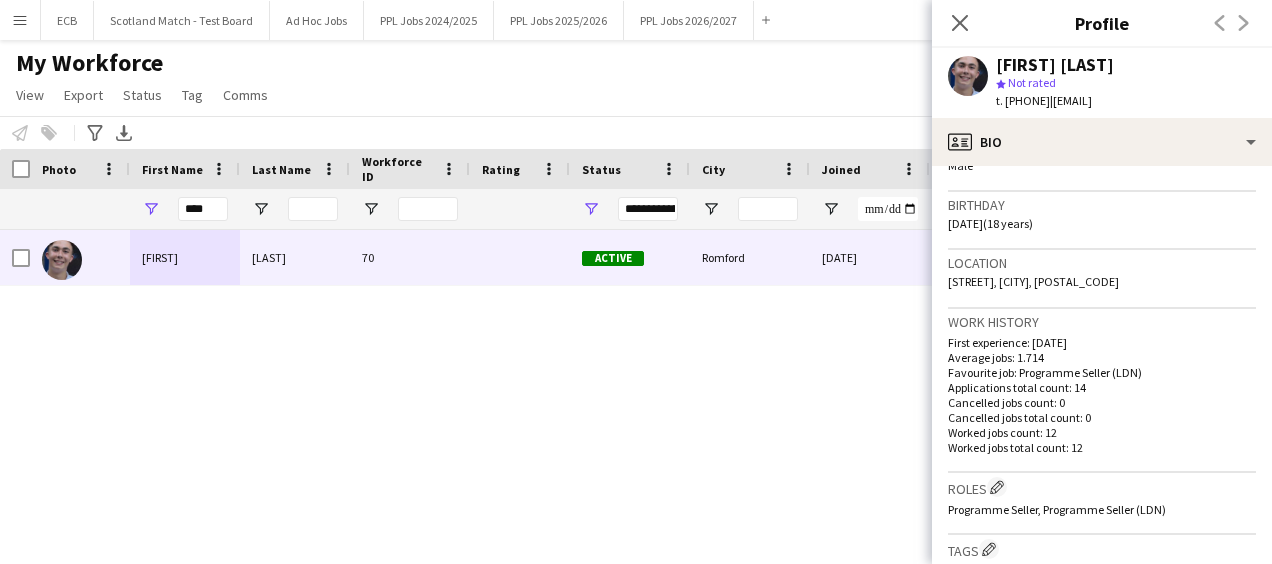 drag, startPoint x: 942, startPoint y: 271, endPoint x: 1178, endPoint y: 279, distance: 236.13556 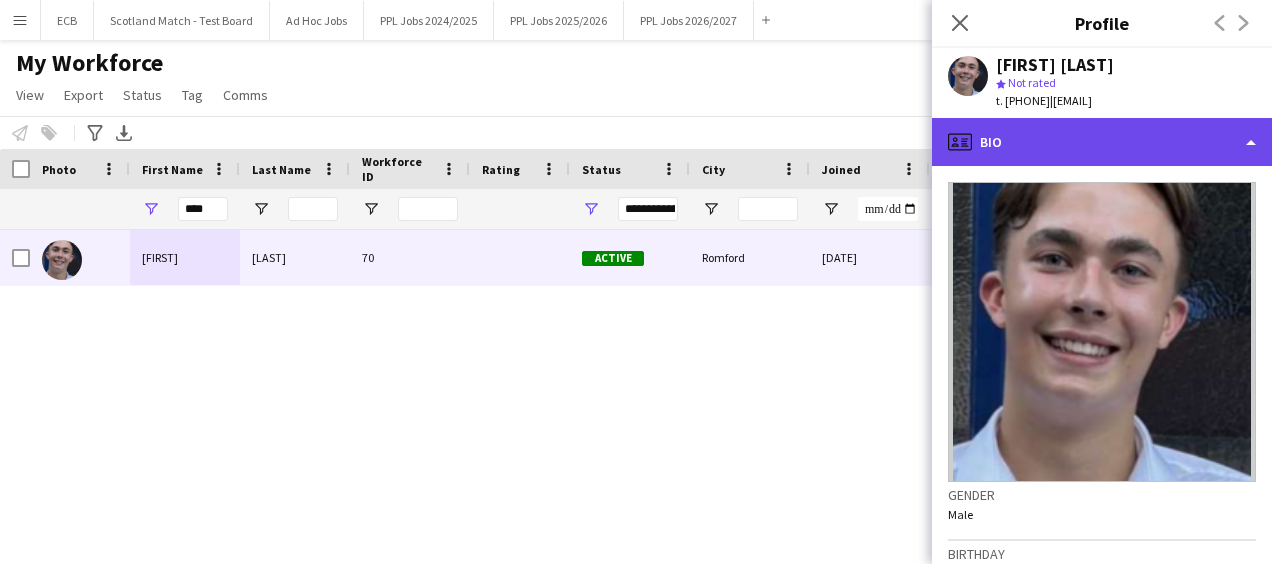 click on "profile
Bio" 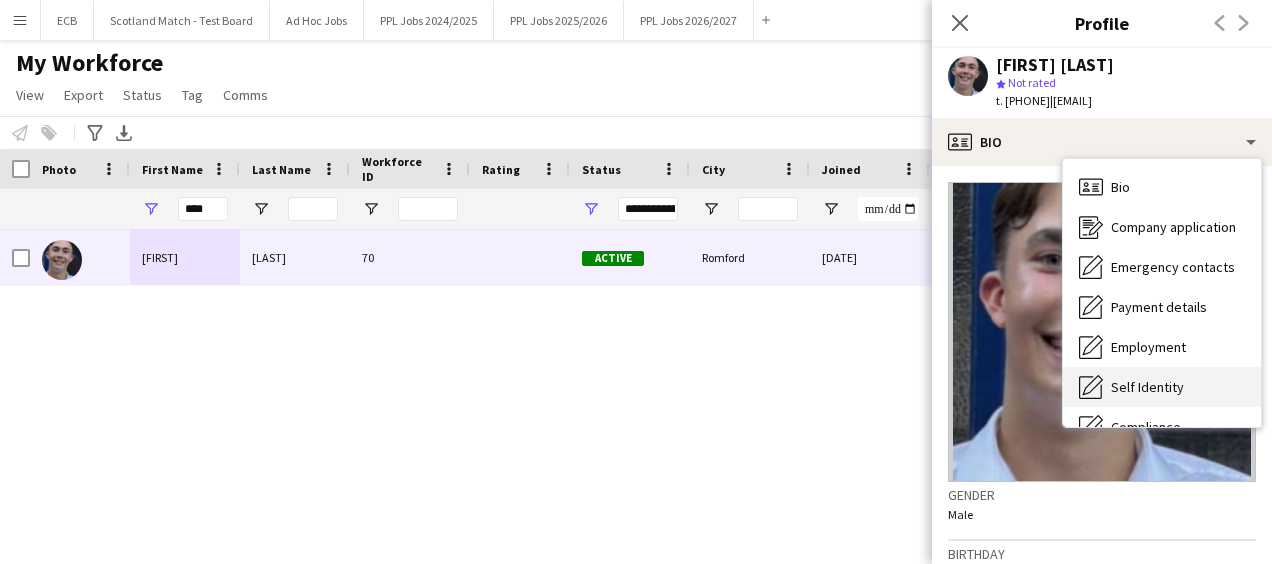 click on "Self Identity" at bounding box center [1147, 387] 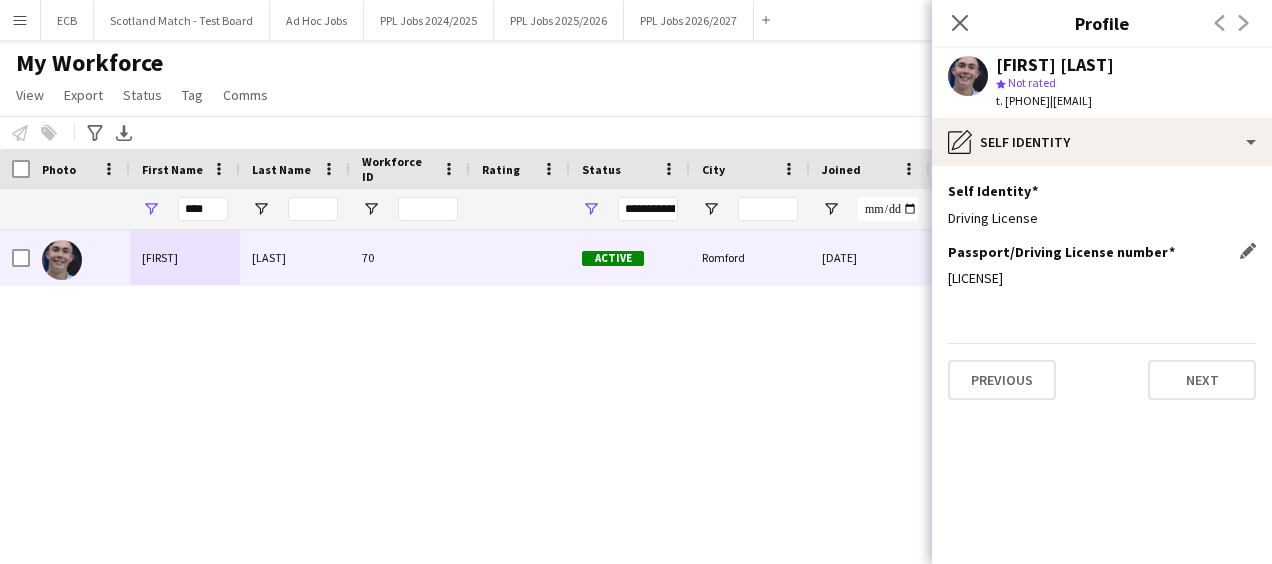 click on "[LICENSE]" 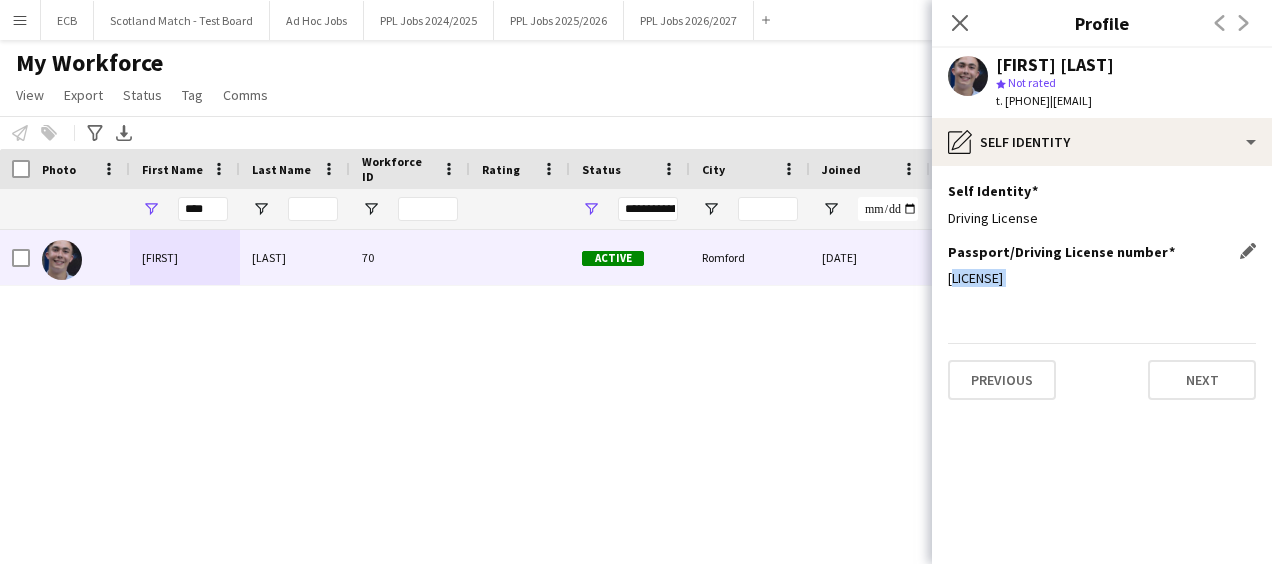 click on "[LICENSE]" 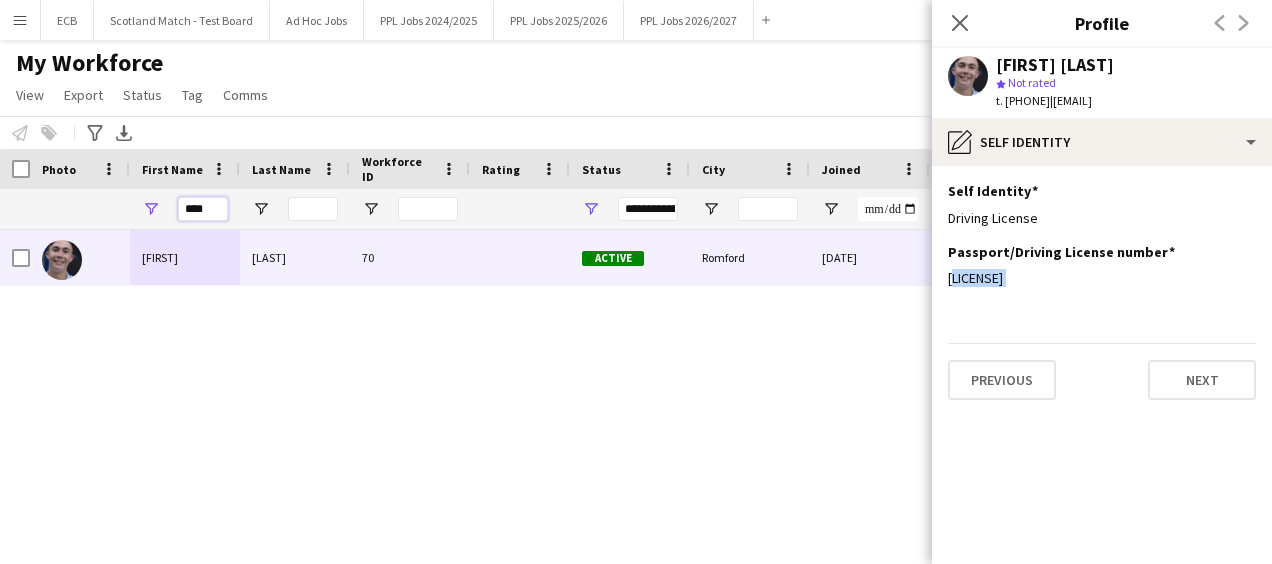 click on "****" at bounding box center (203, 209) 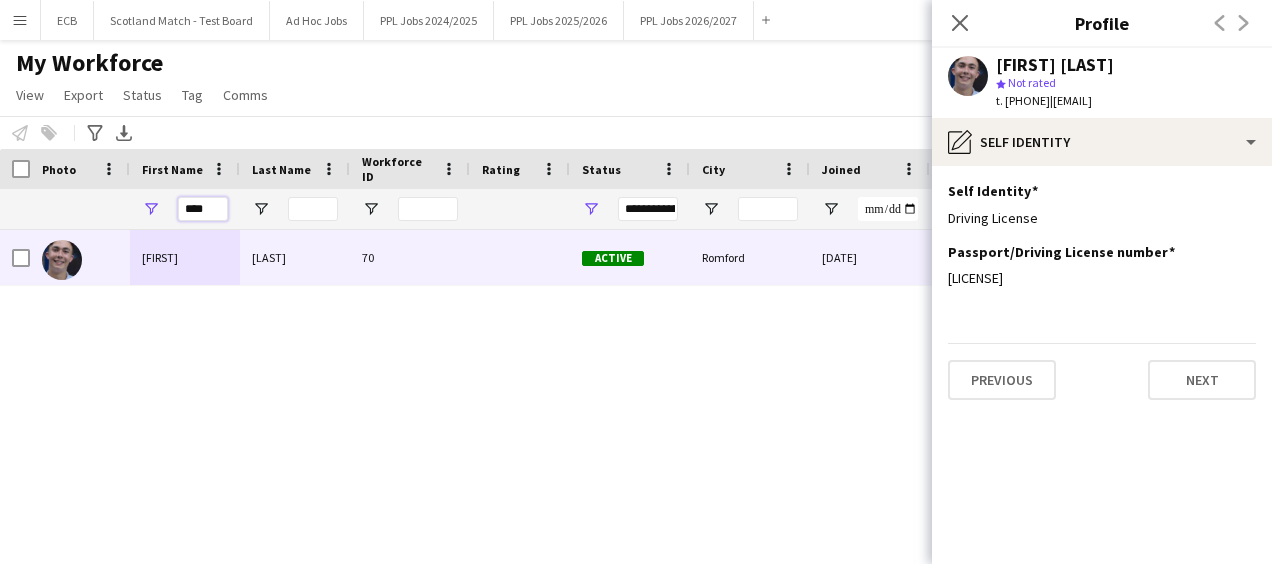 click on "****" at bounding box center [203, 209] 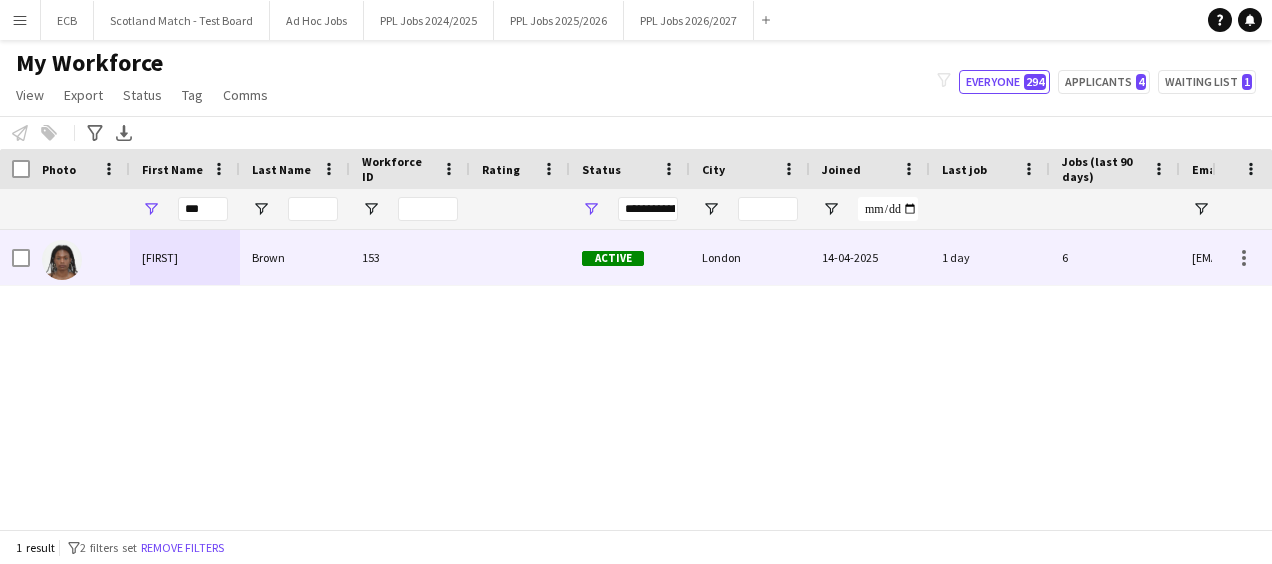 click on "[FIRST]" at bounding box center (185, 257) 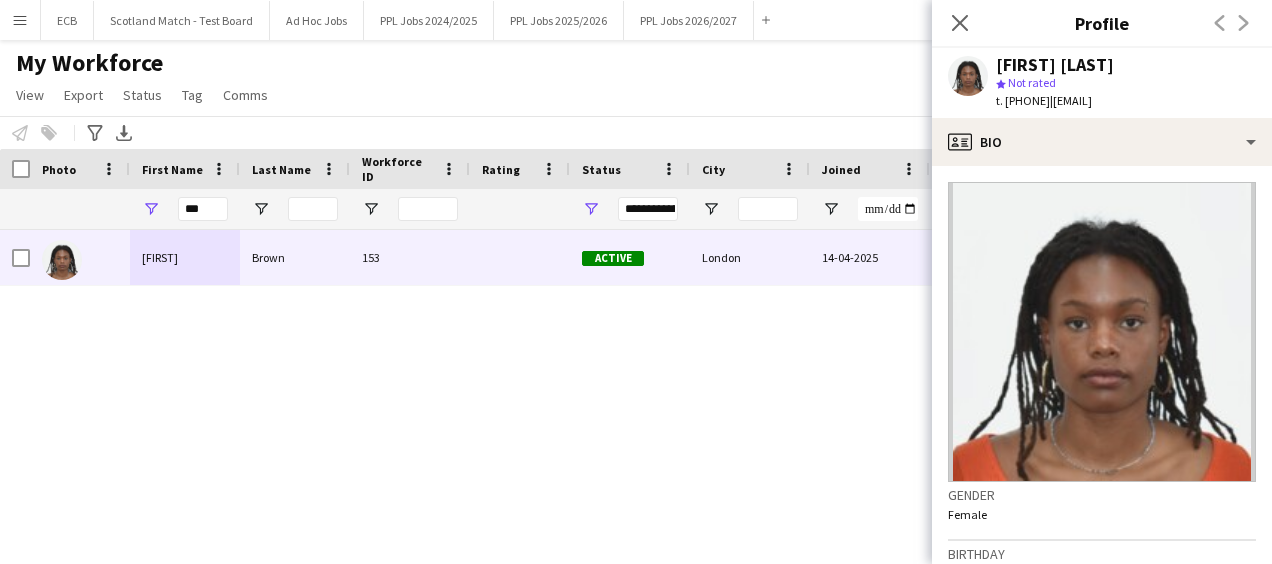 drag, startPoint x: 1007, startPoint y: 106, endPoint x: 1080, endPoint y: 104, distance: 73.02739 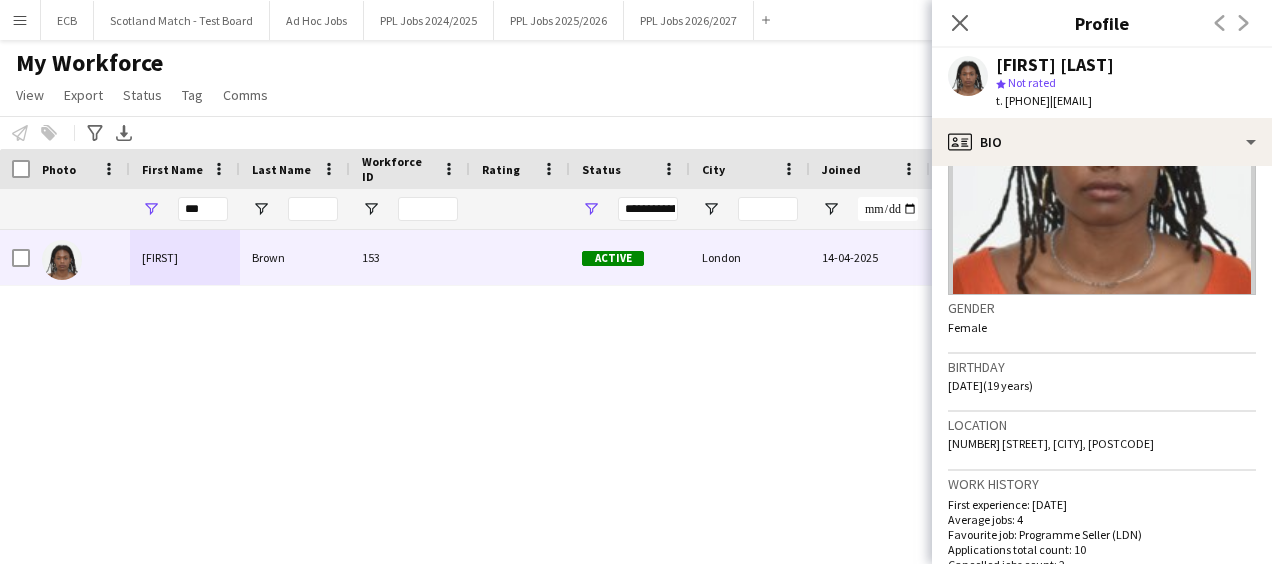 scroll, scrollTop: 219, scrollLeft: 0, axis: vertical 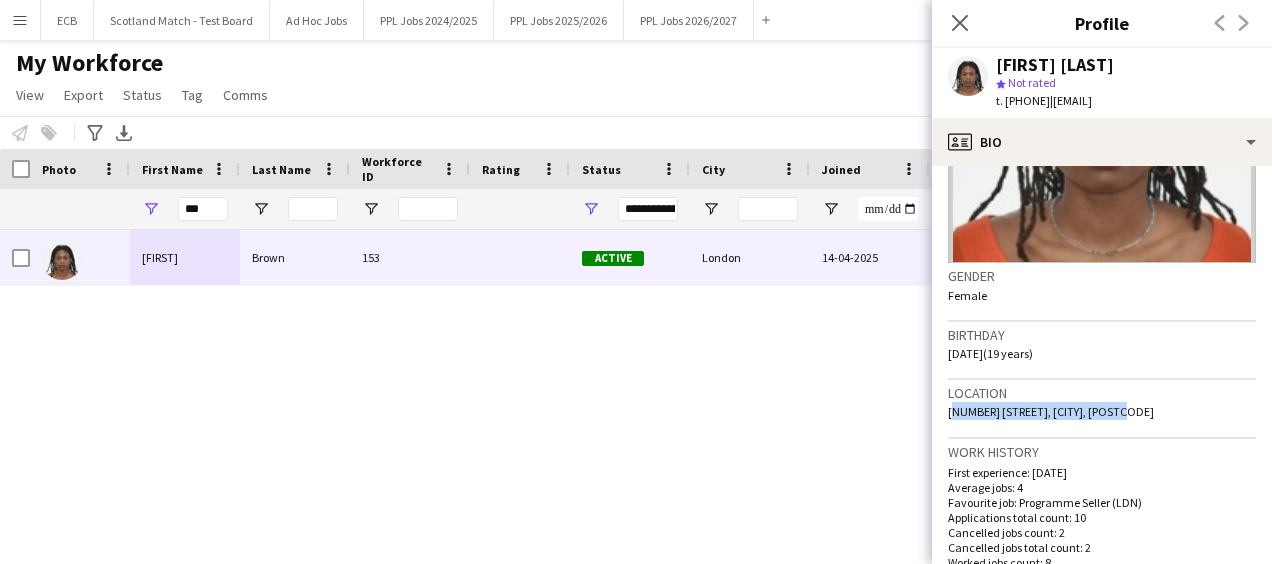 drag, startPoint x: 946, startPoint y: 413, endPoint x: 1144, endPoint y: 416, distance: 198.02272 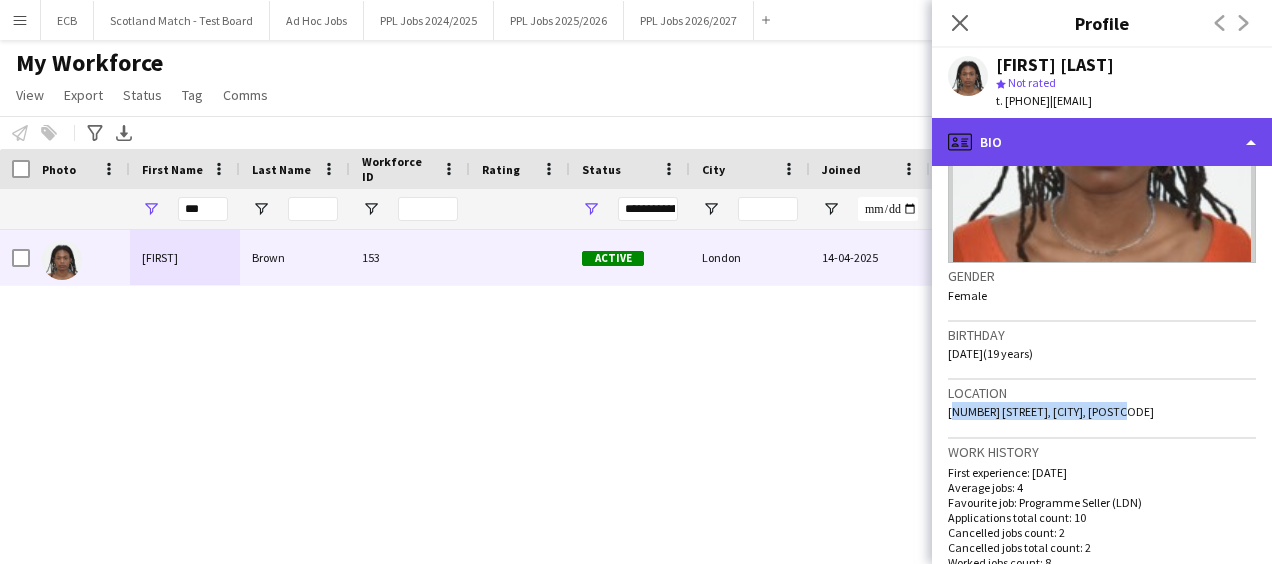 click on "profile
Bio" 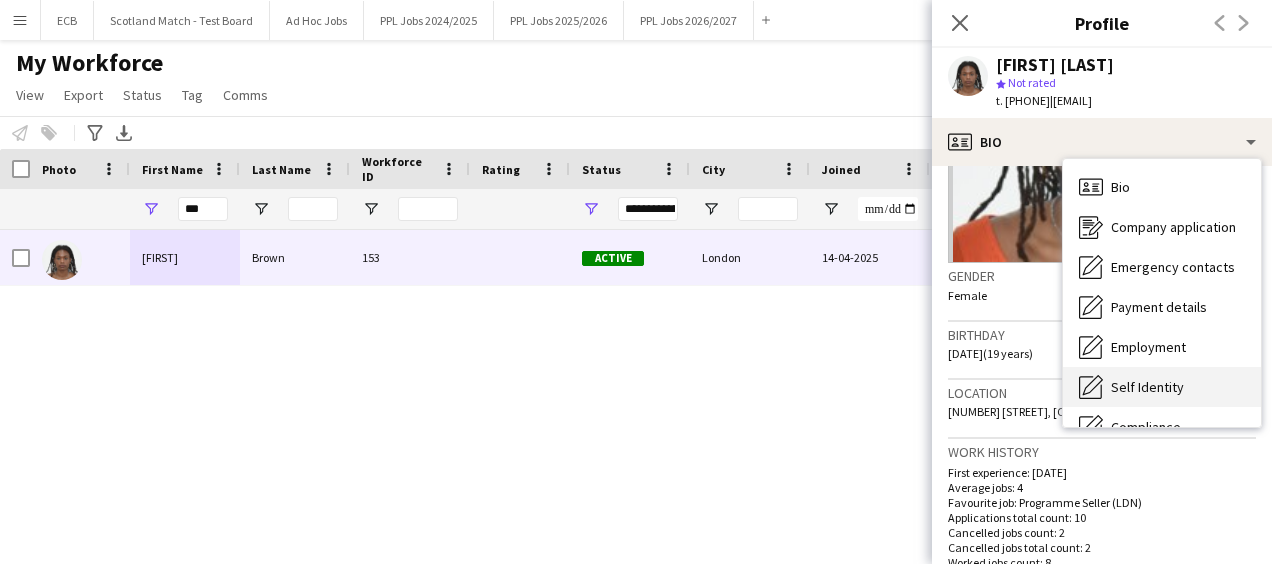 click on "Self Identity" at bounding box center [1147, 387] 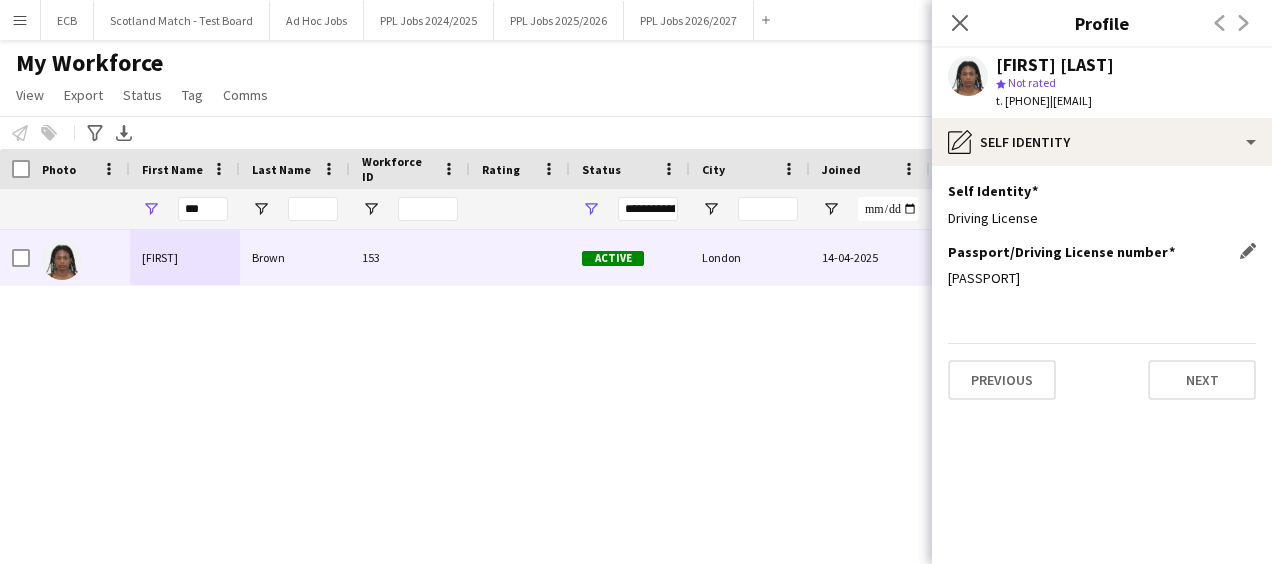 click on "[PASSPORT]" 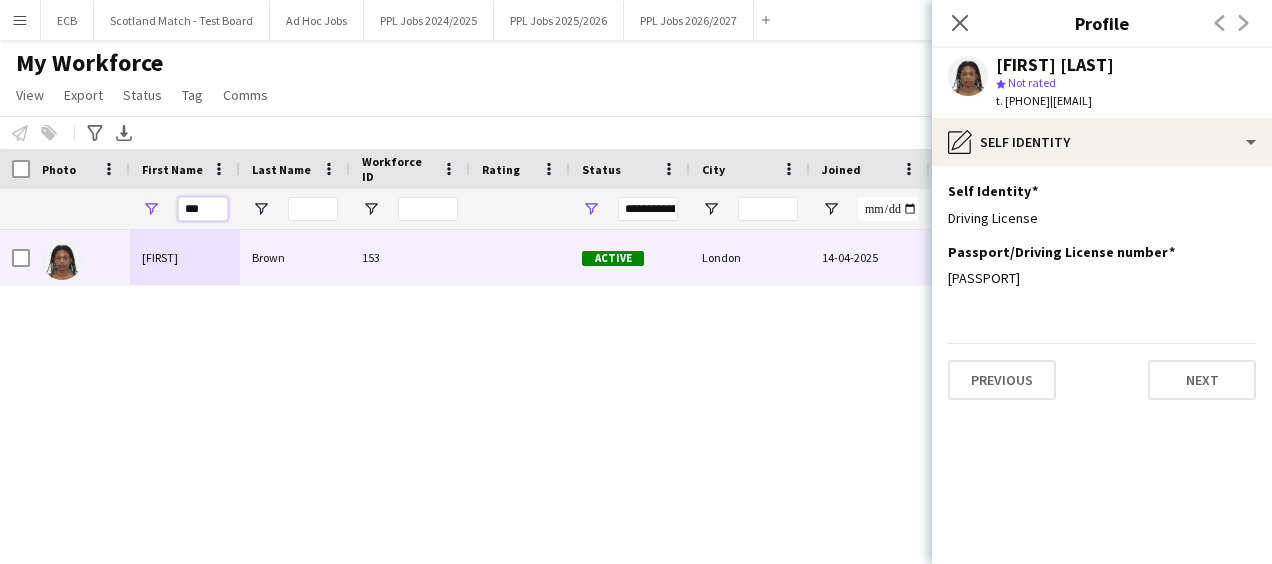 drag, startPoint x: 206, startPoint y: 210, endPoint x: 159, endPoint y: 206, distance: 47.169907 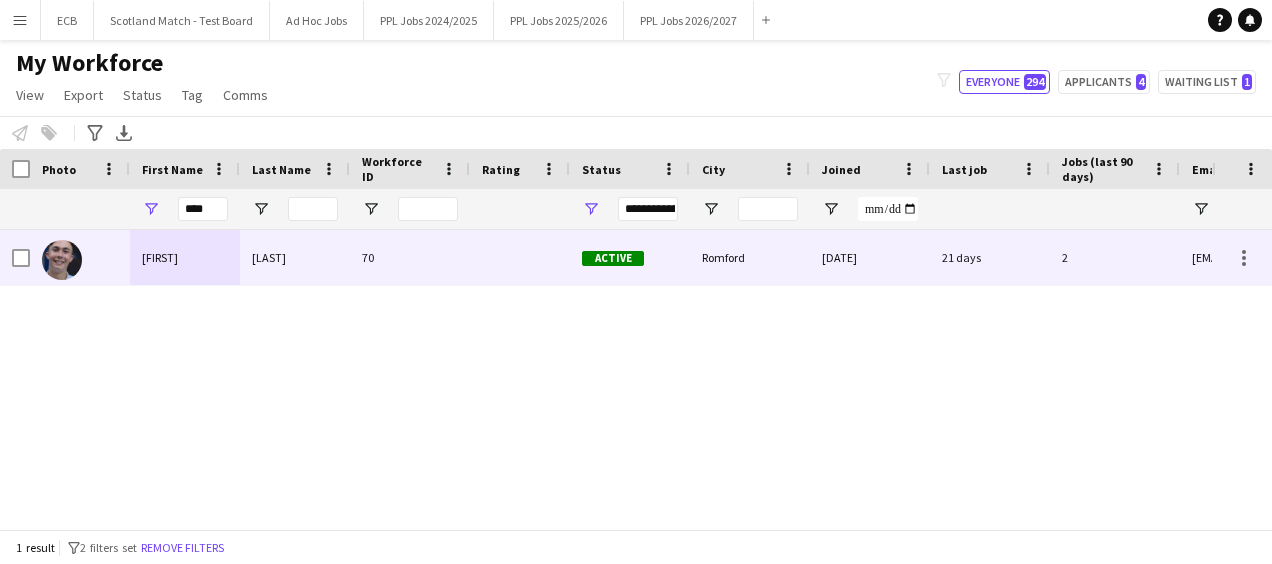 click on "[FIRST]" at bounding box center [185, 257] 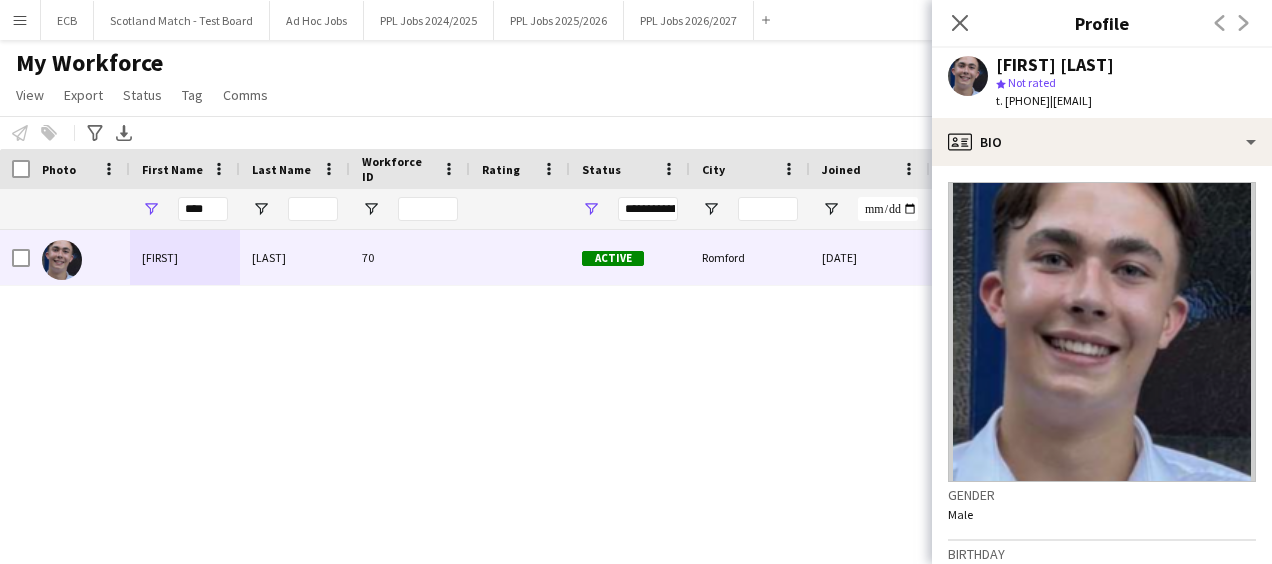 click on "t. [PHONE]" 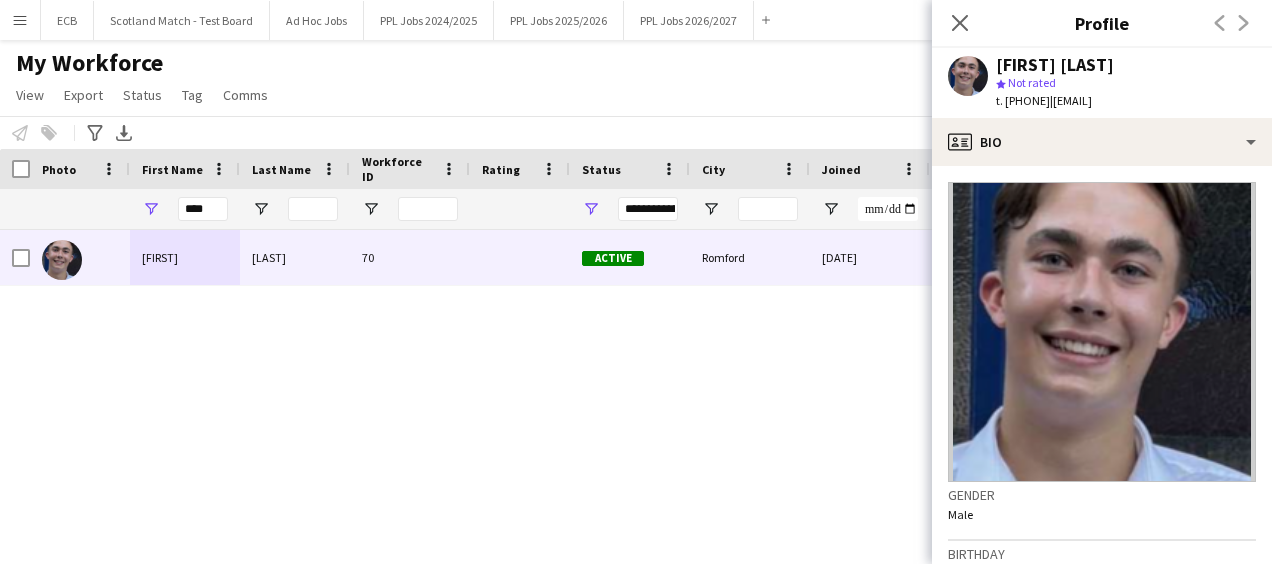 drag, startPoint x: 1008, startPoint y: 101, endPoint x: 1080, endPoint y: 108, distance: 72.33948 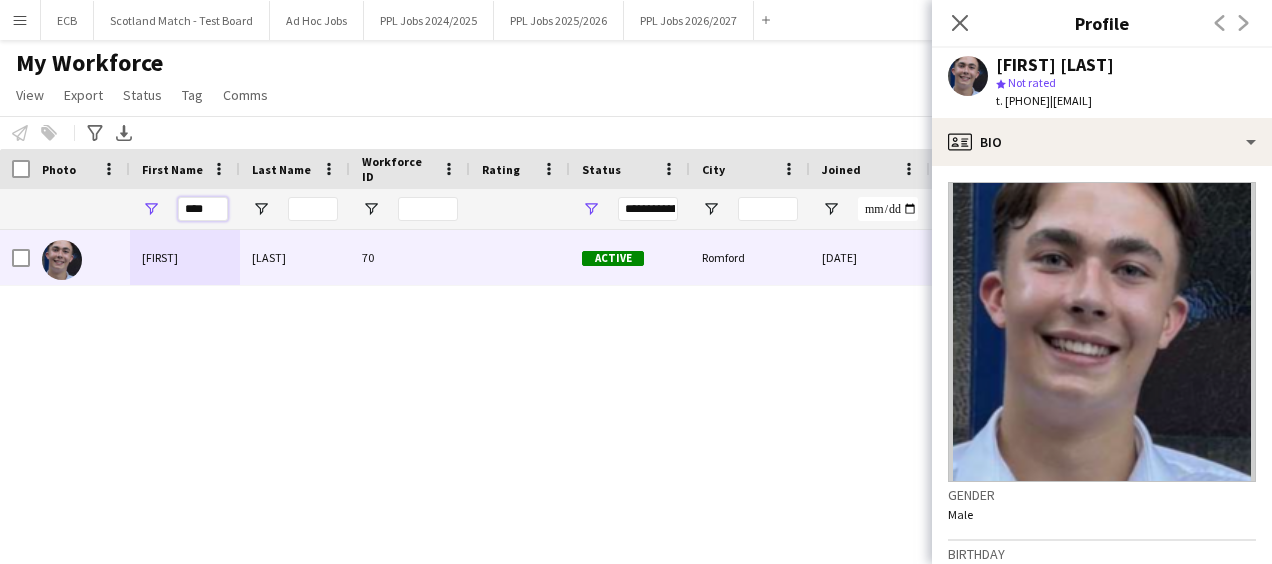 drag, startPoint x: 226, startPoint y: 212, endPoint x: 166, endPoint y: 212, distance: 60 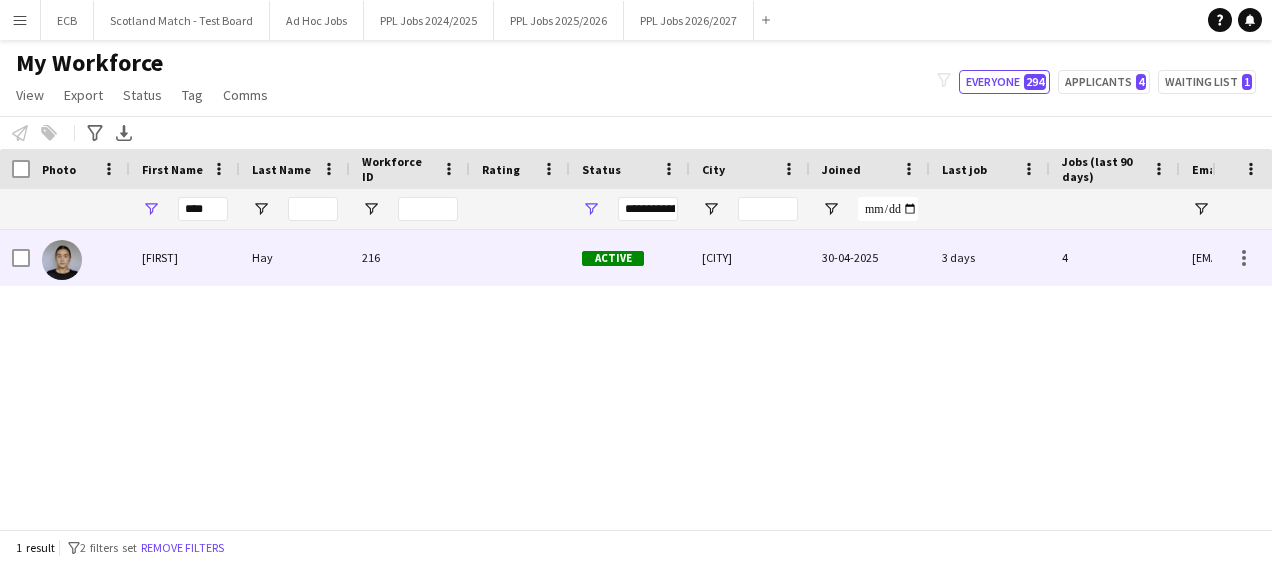 click on "[FIRST]" at bounding box center (185, 257) 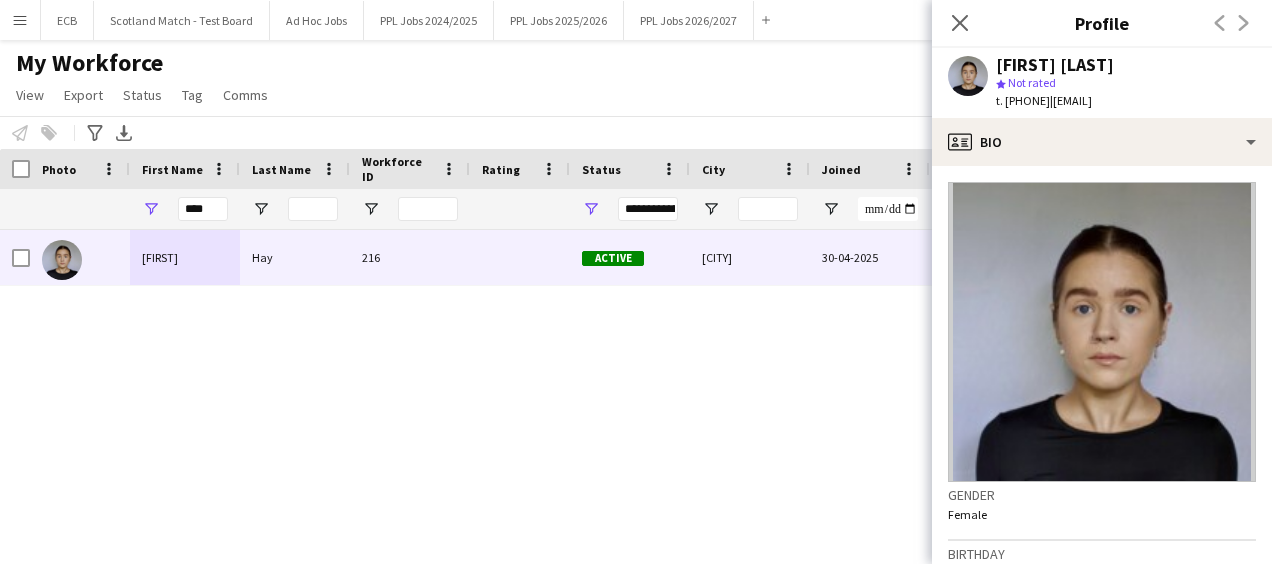 drag, startPoint x: 1008, startPoint y: 101, endPoint x: 1088, endPoint y: 104, distance: 80.05623 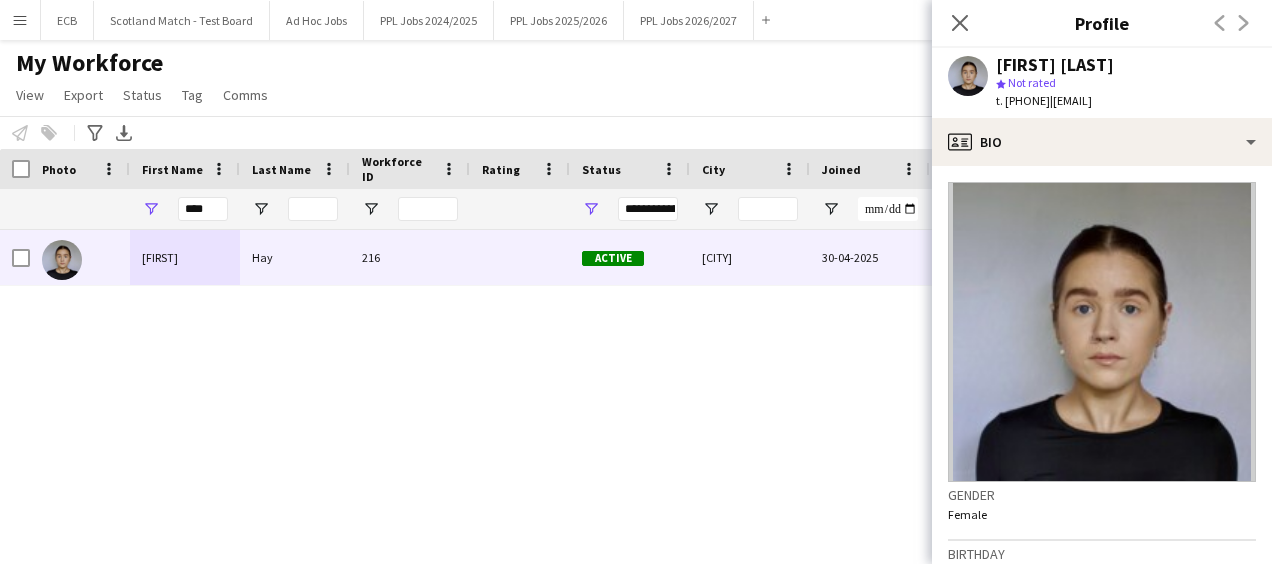 drag, startPoint x: 1092, startPoint y: 102, endPoint x: 1234, endPoint y: 107, distance: 142.088 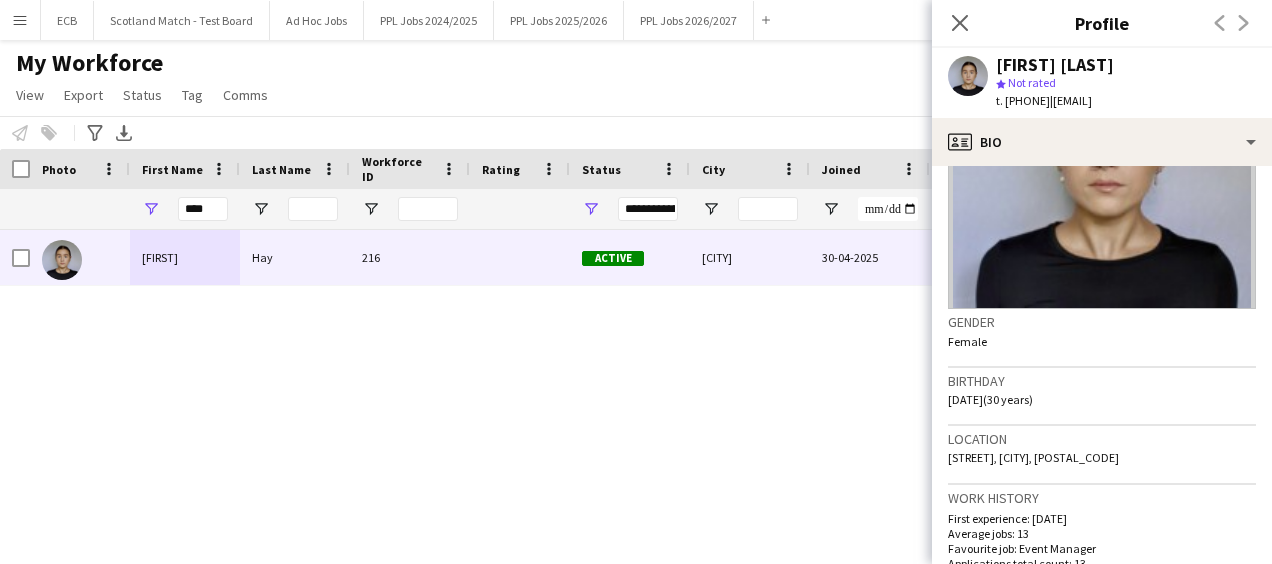 scroll, scrollTop: 177, scrollLeft: 0, axis: vertical 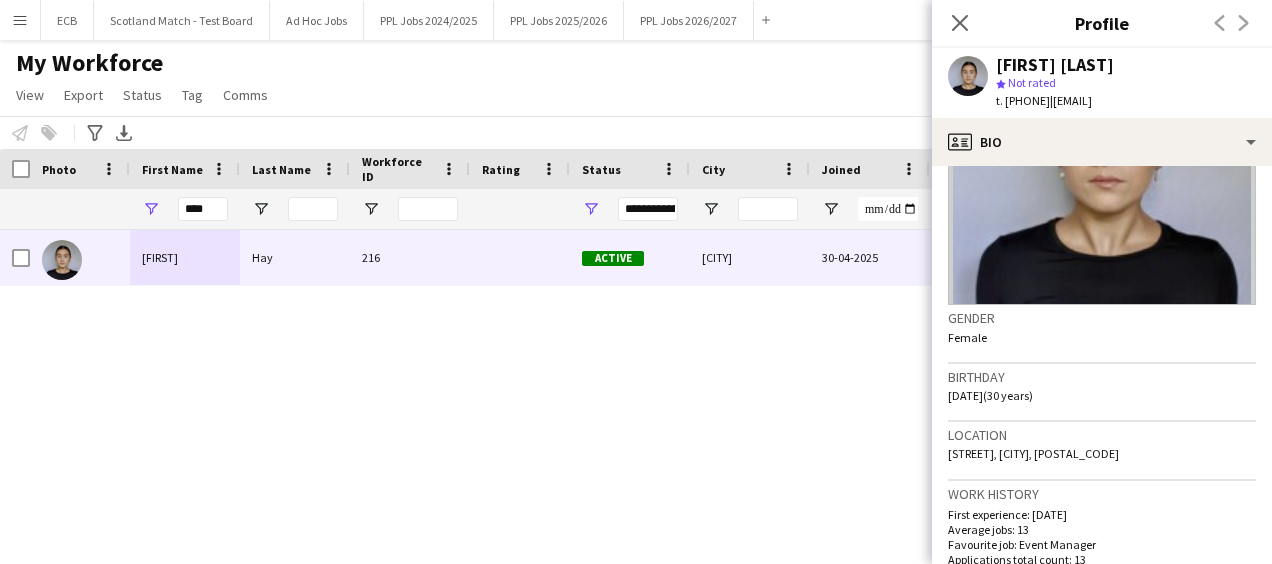 drag, startPoint x: 946, startPoint y: 449, endPoint x: 1161, endPoint y: 461, distance: 215.33463 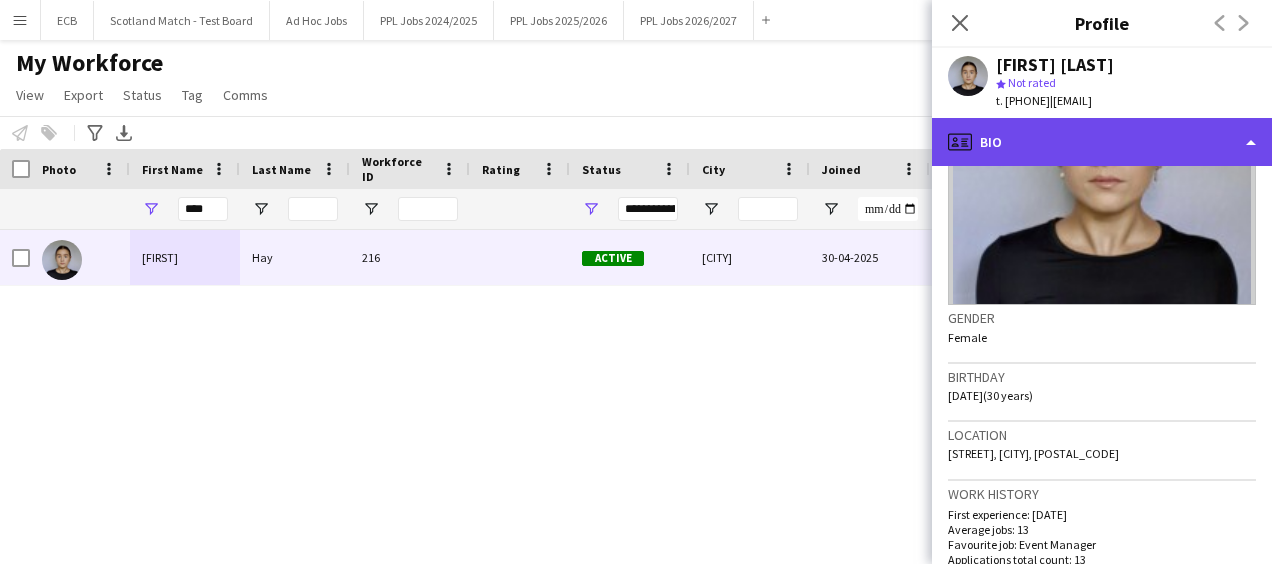 click on "profile
Bio" 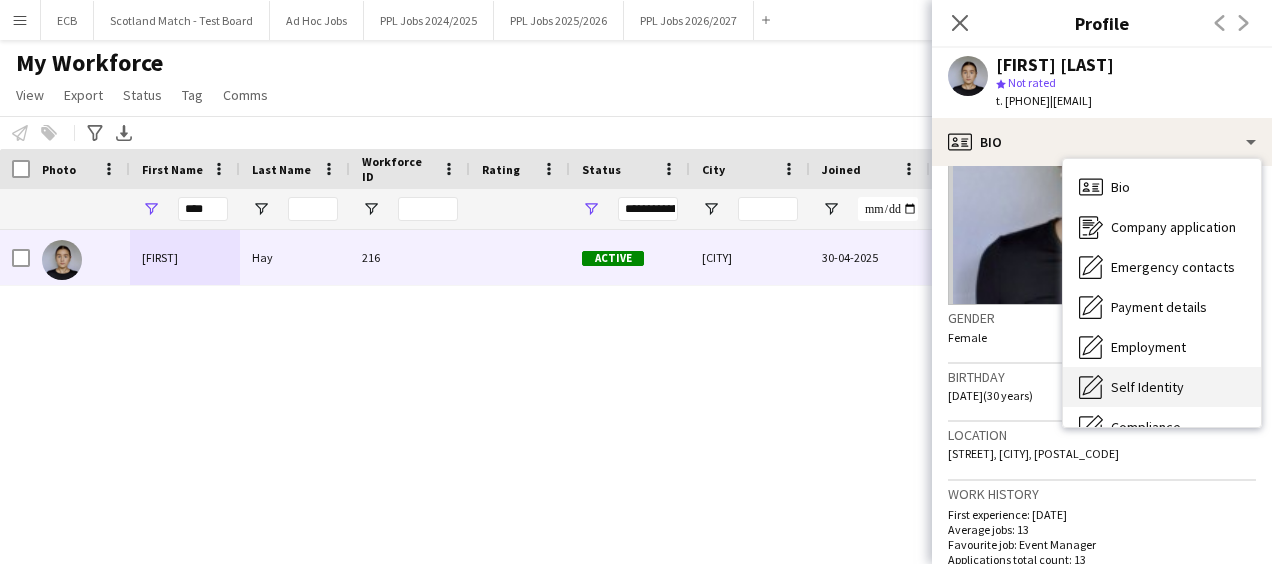 click on "Self Identity" at bounding box center (1147, 387) 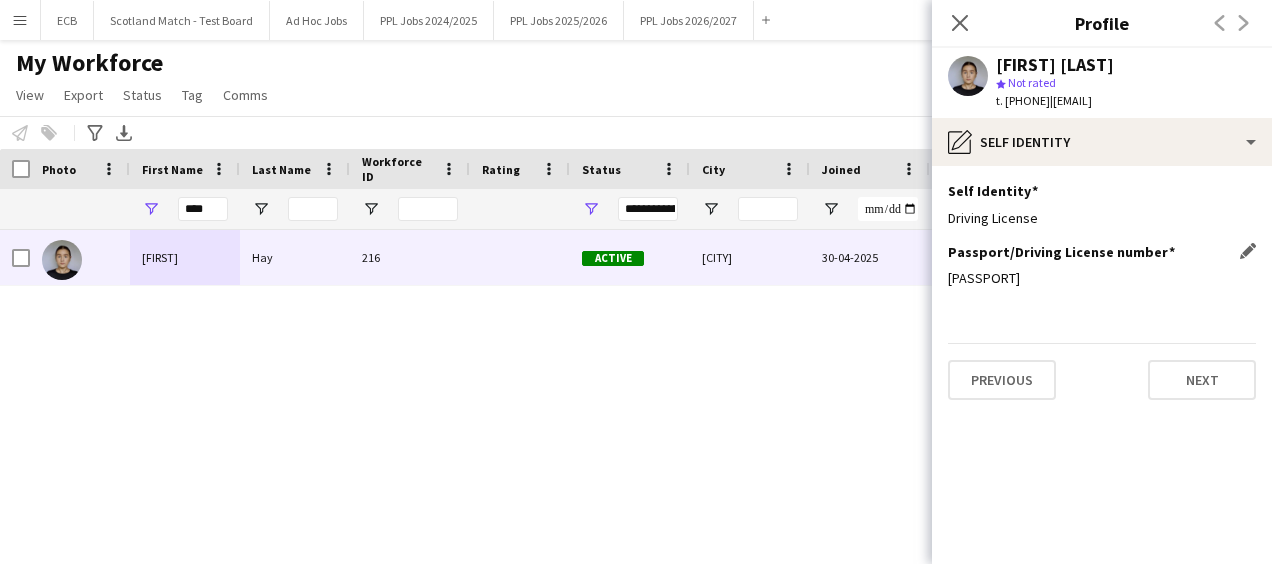 click on "[PASSPORT]" 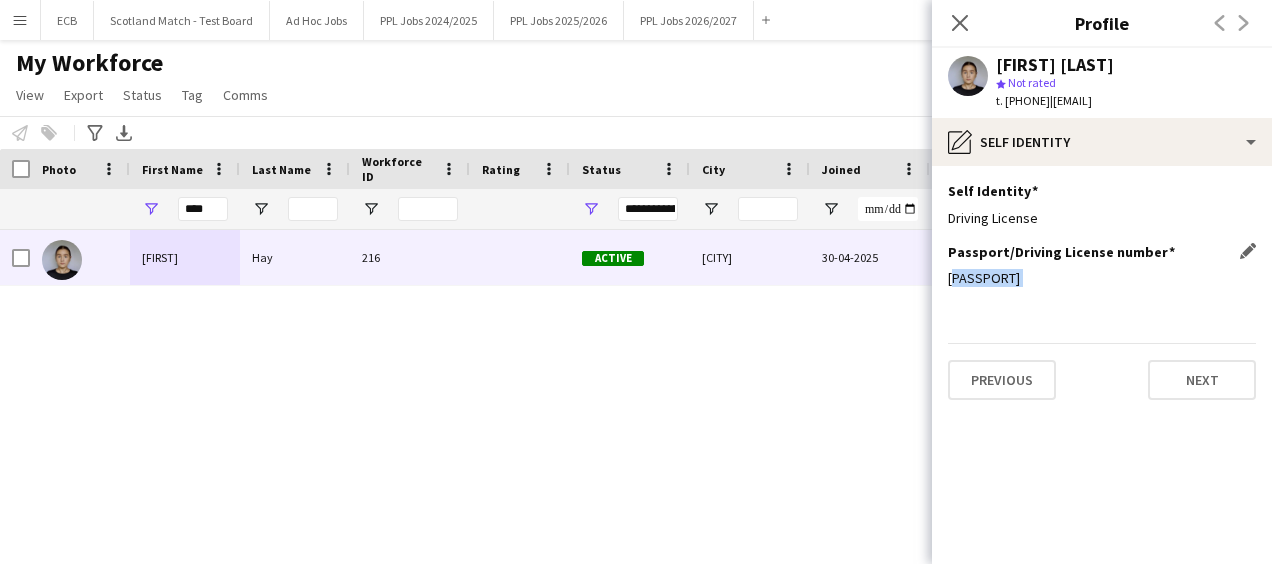 click on "Passport/Driving License number
Edit this field
[LICENSE]" 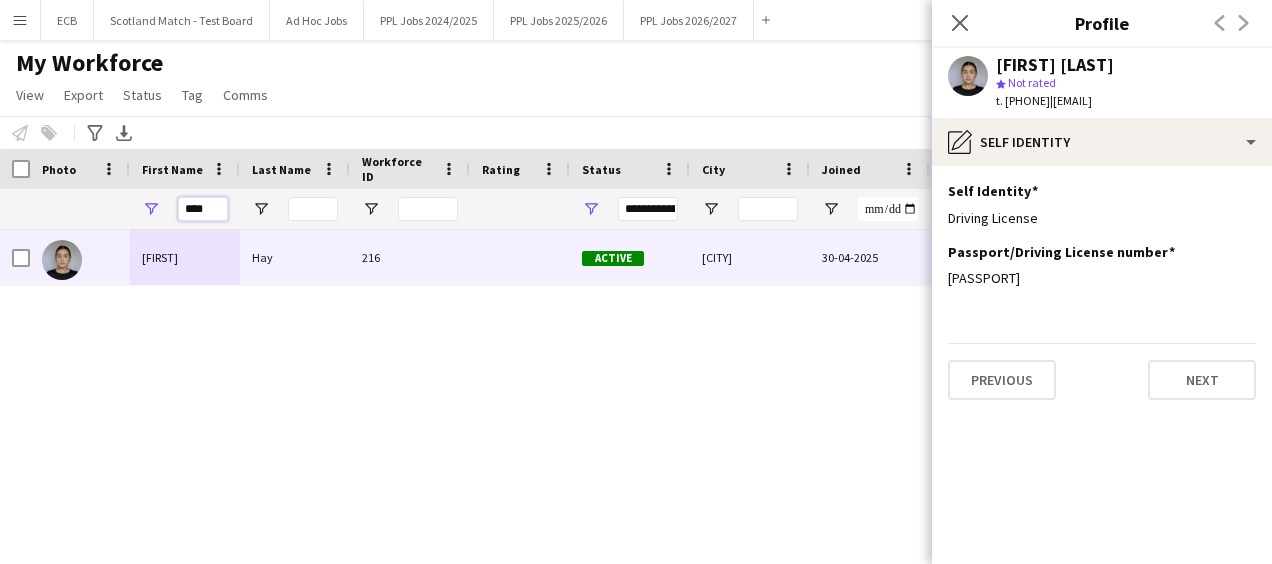 click on "****" at bounding box center (203, 209) 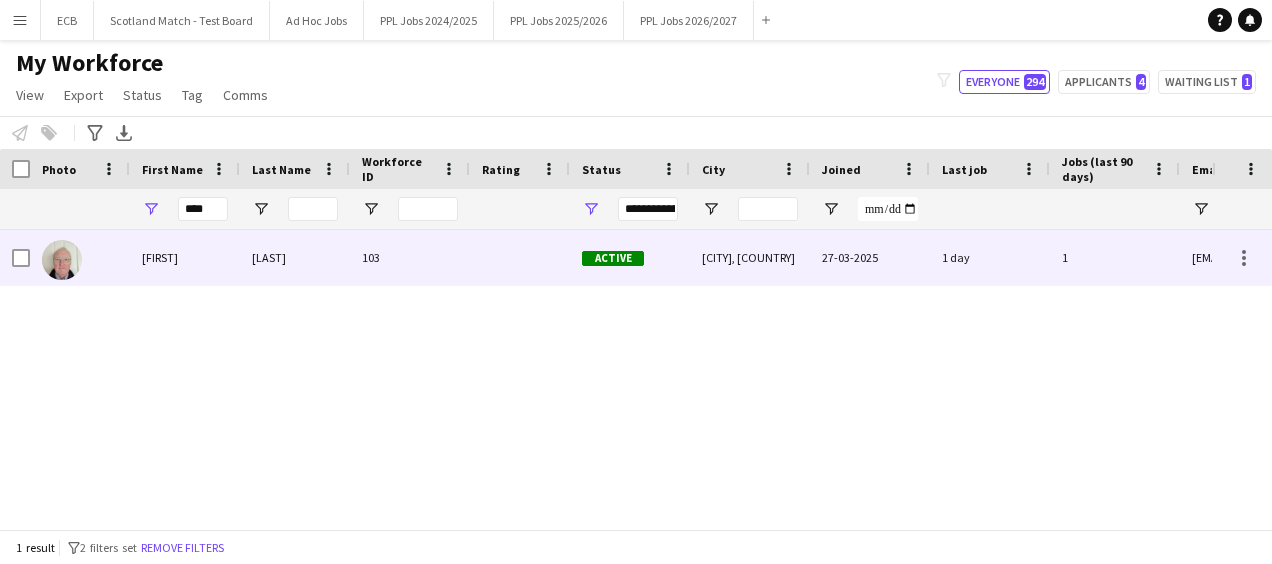 click at bounding box center [520, 257] 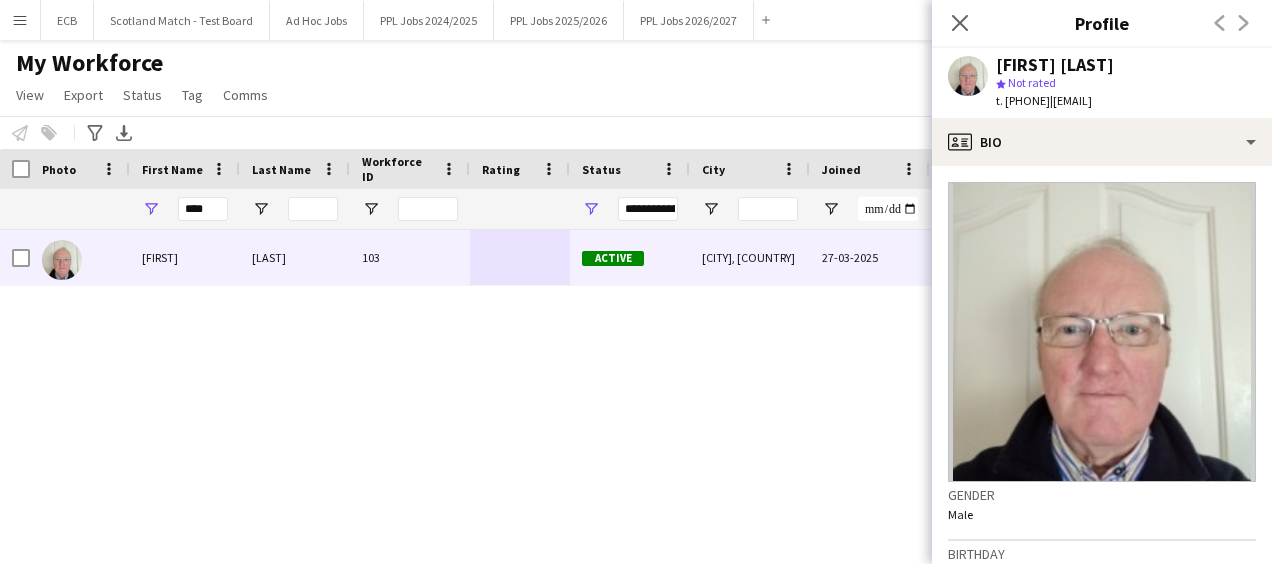 drag, startPoint x: 1006, startPoint y: 102, endPoint x: 1079, endPoint y: 98, distance: 73.109505 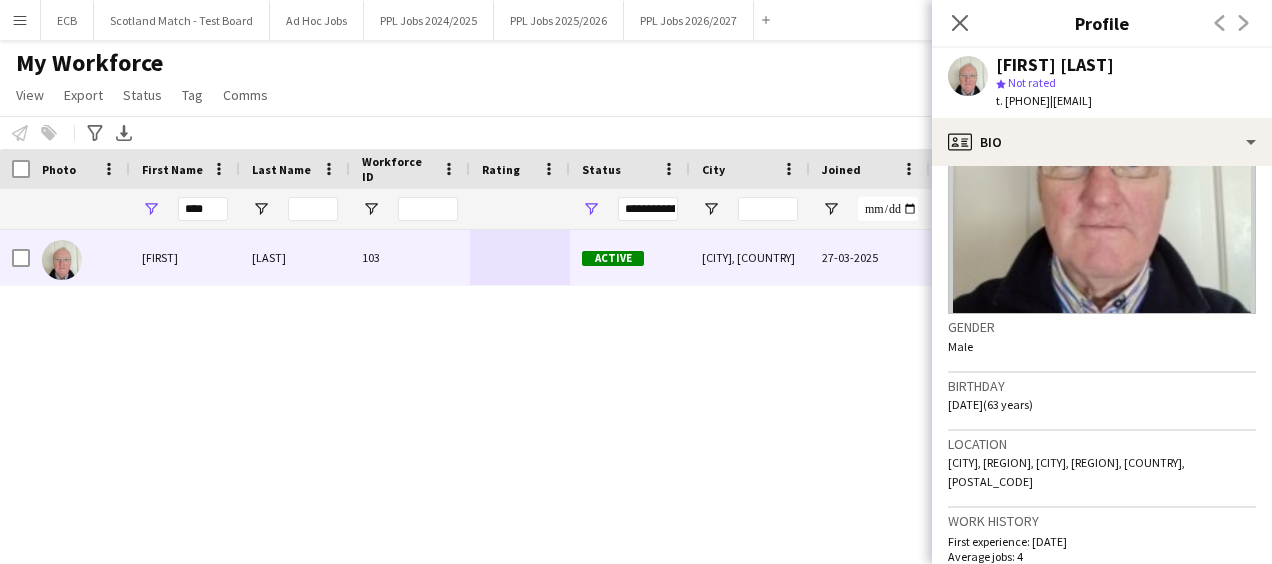 scroll, scrollTop: 169, scrollLeft: 0, axis: vertical 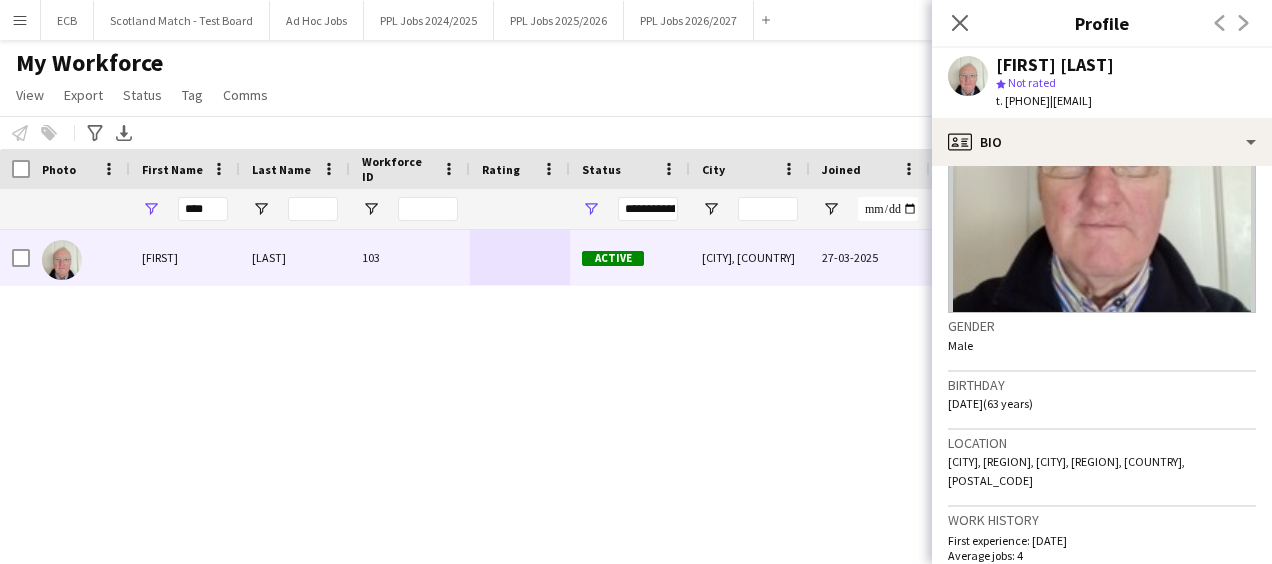 drag, startPoint x: 945, startPoint y: 464, endPoint x: 1004, endPoint y: 481, distance: 61.400326 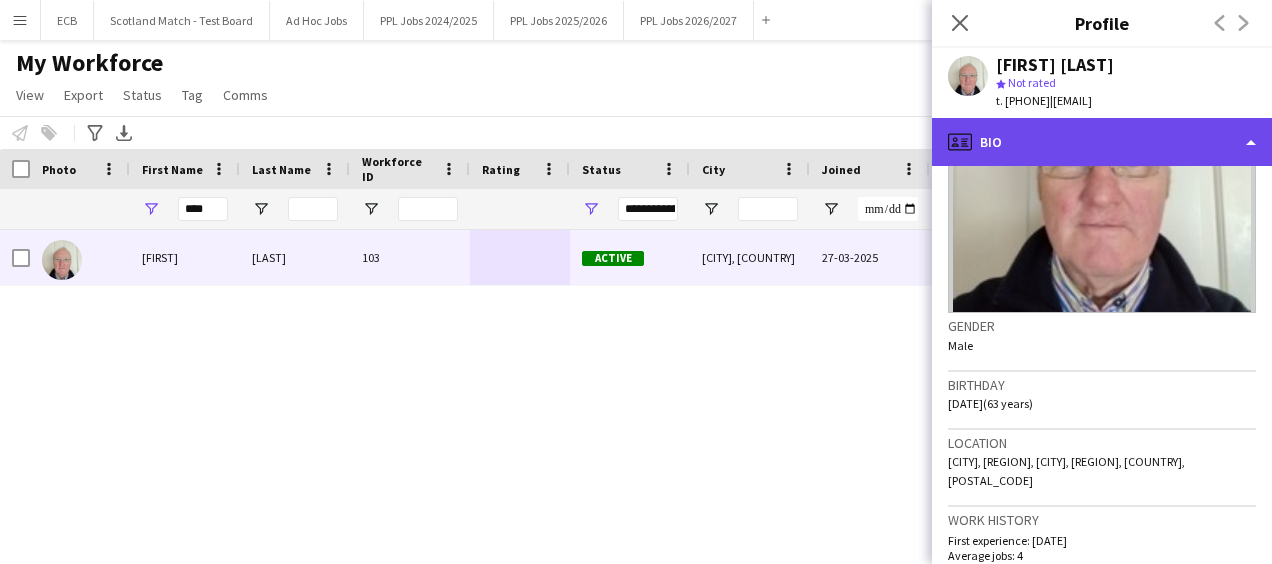 click on "profile
Bio" 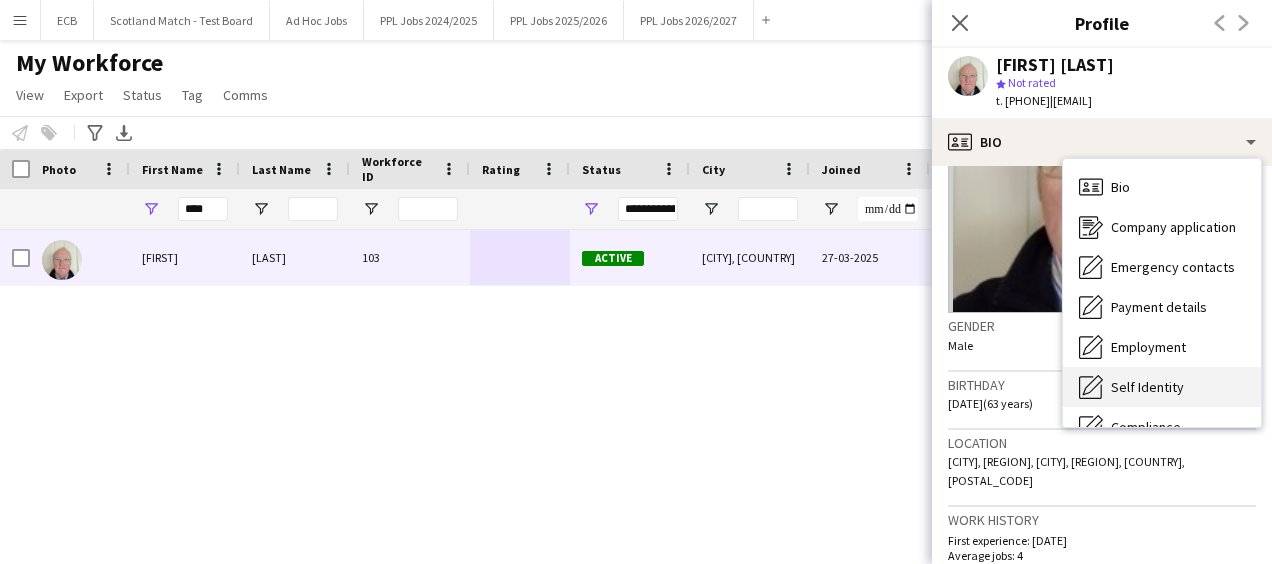 click on "Self Identity
Self Identity" at bounding box center (1162, 387) 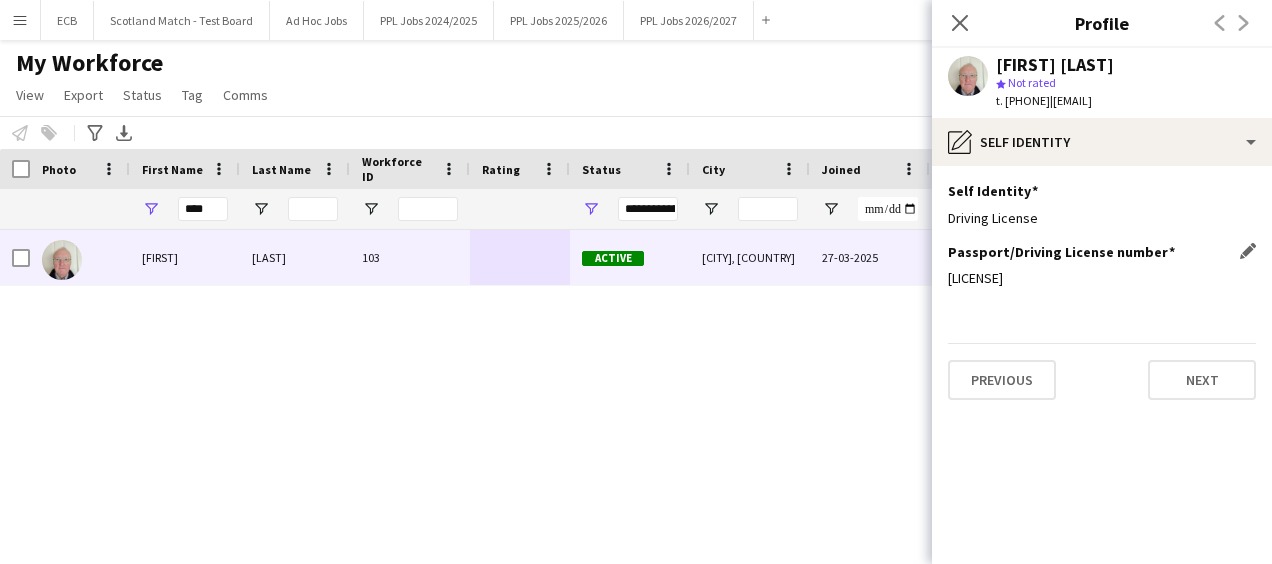 click on "[LICENSE]" 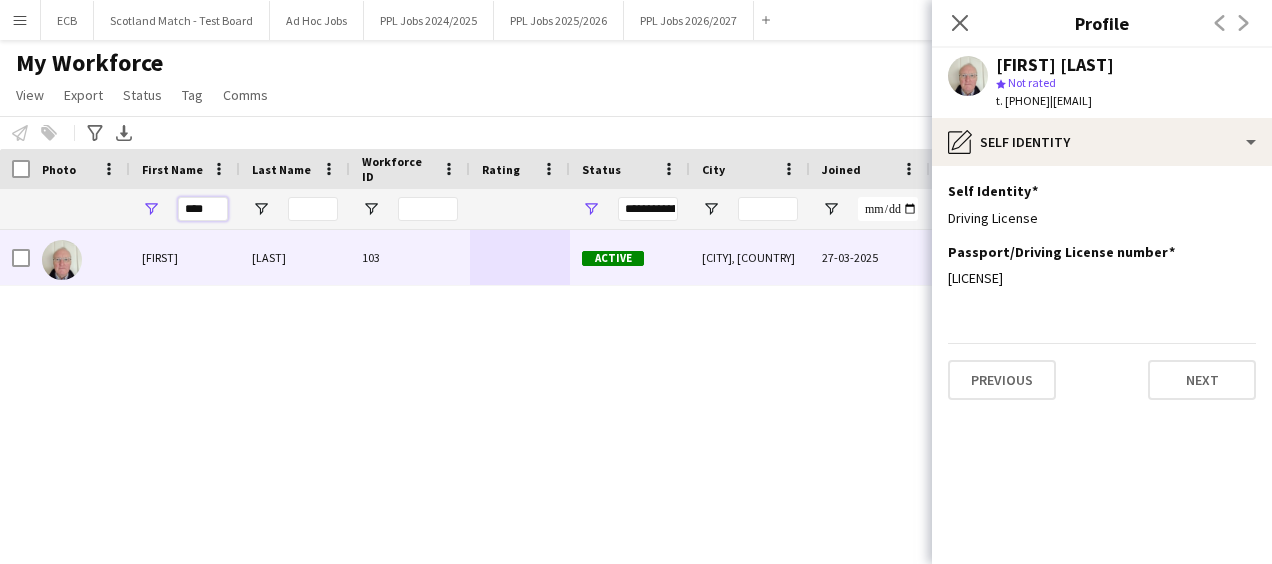 drag, startPoint x: 208, startPoint y: 208, endPoint x: 92, endPoint y: 210, distance: 116.01724 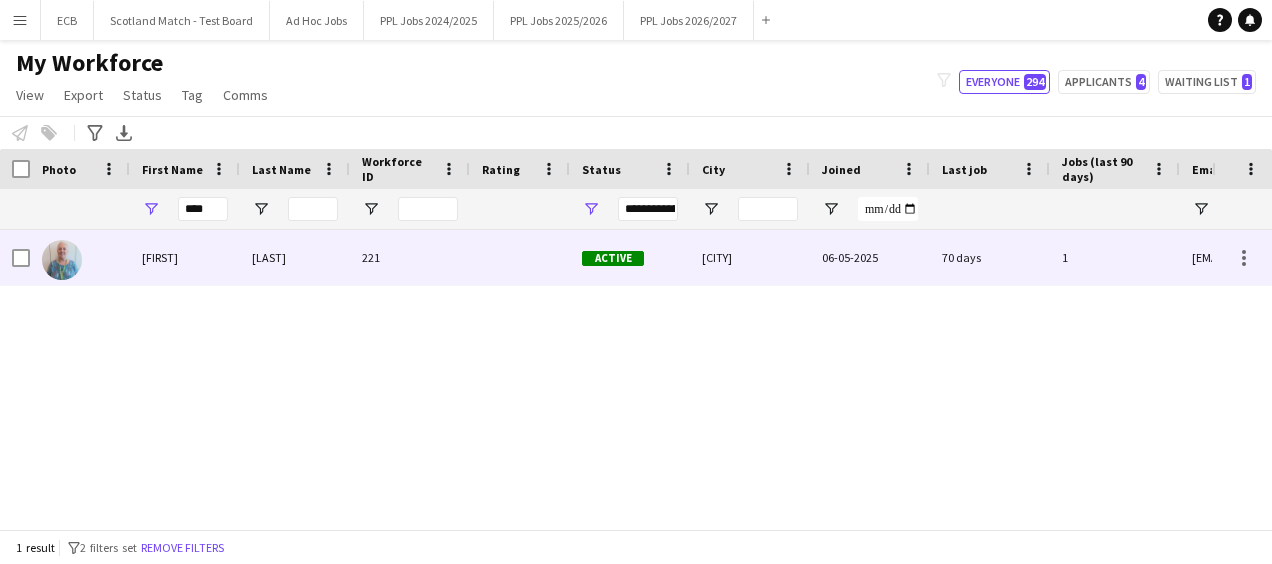 click on "[FIRST]" at bounding box center [185, 257] 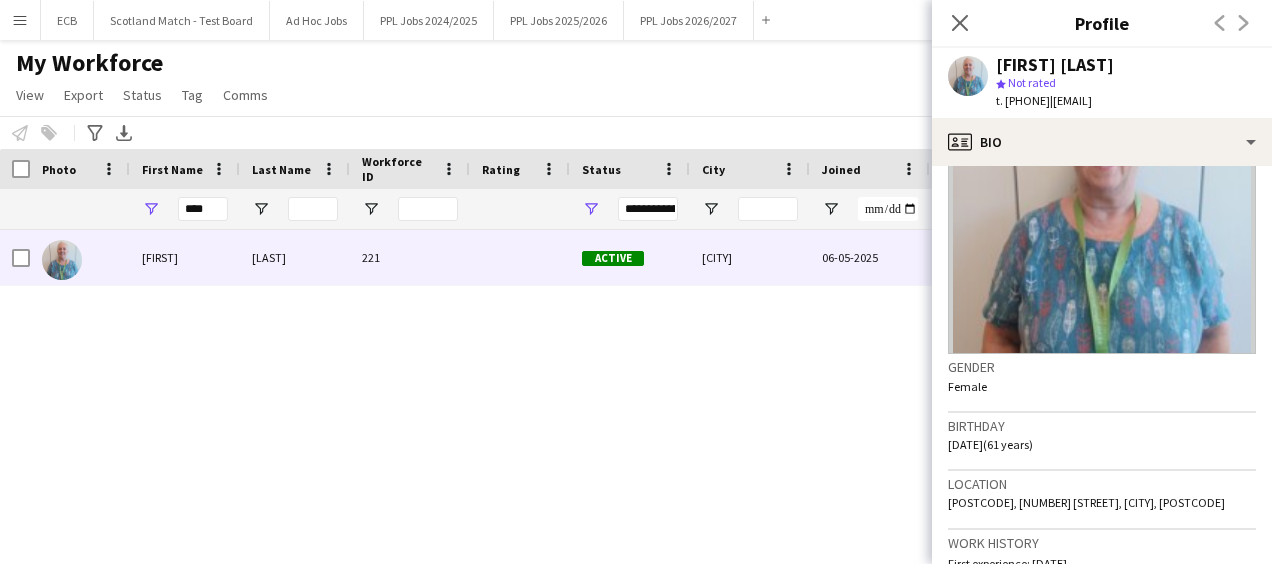 scroll, scrollTop: 180, scrollLeft: 0, axis: vertical 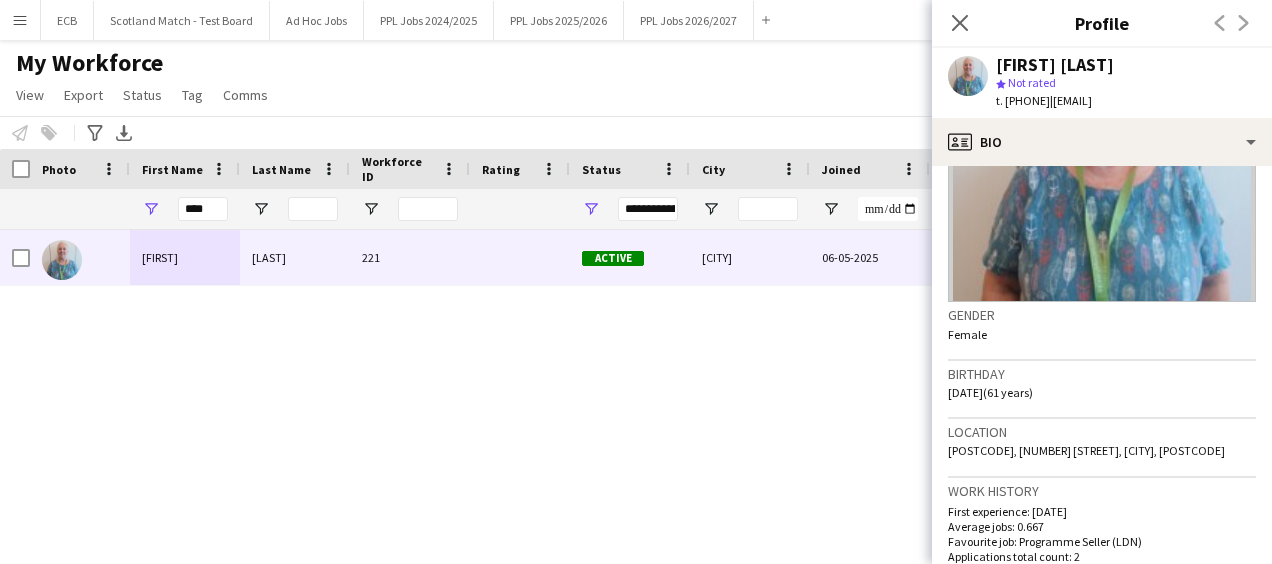drag, startPoint x: 996, startPoint y: 455, endPoint x: 1237, endPoint y: 464, distance: 241.16798 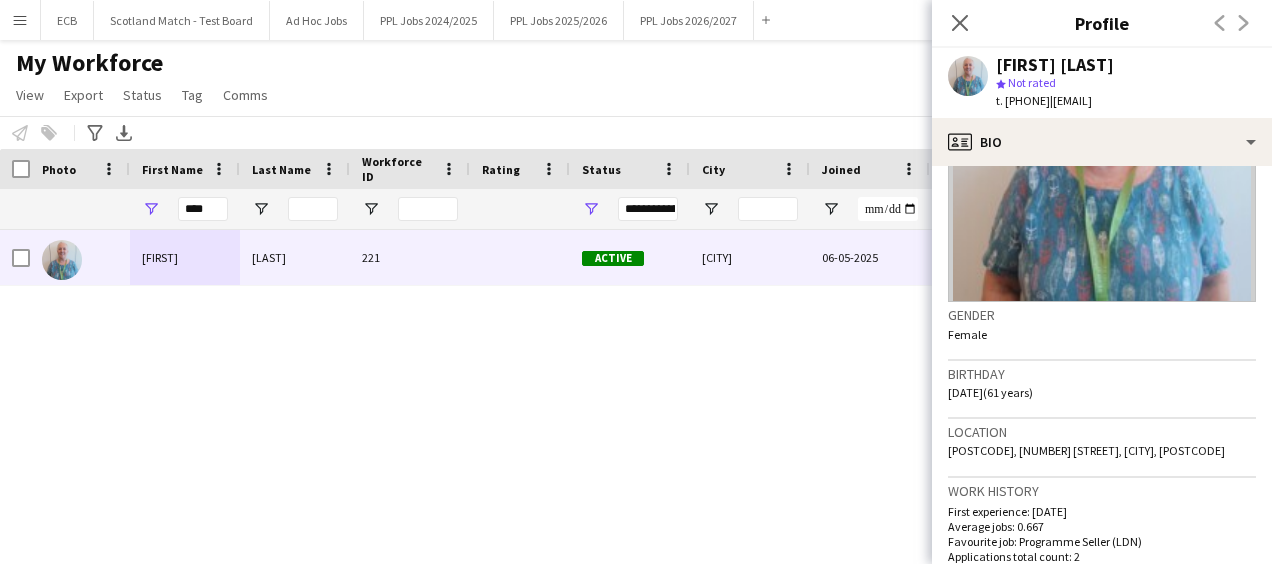 drag, startPoint x: 1006, startPoint y: 100, endPoint x: 1082, endPoint y: 104, distance: 76.105194 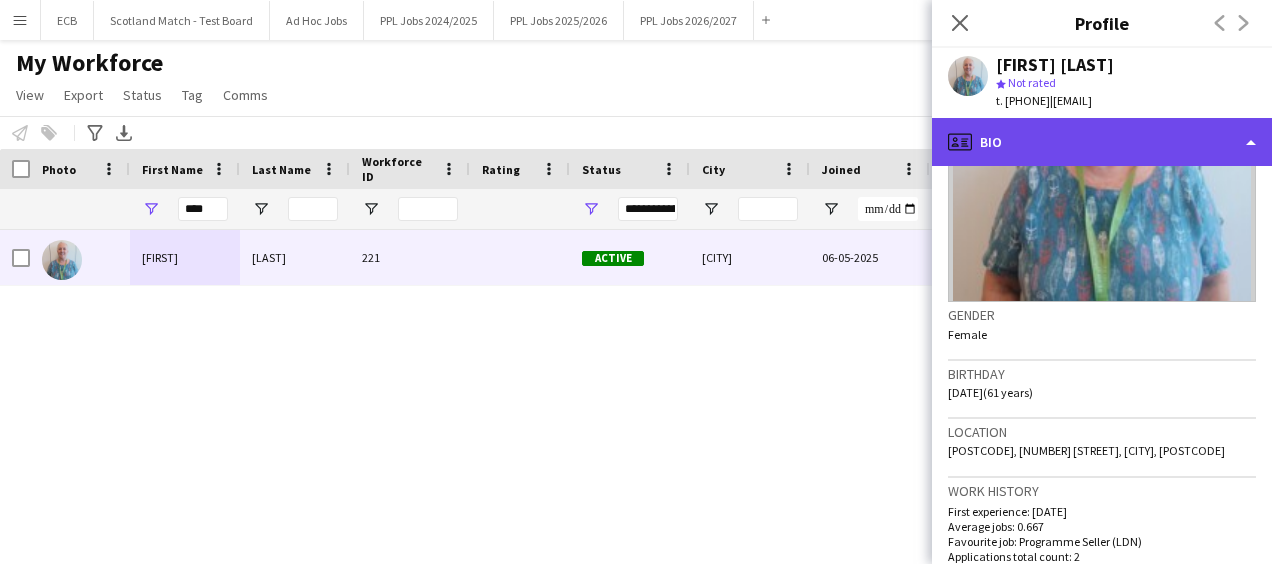 click on "profile
Bio" 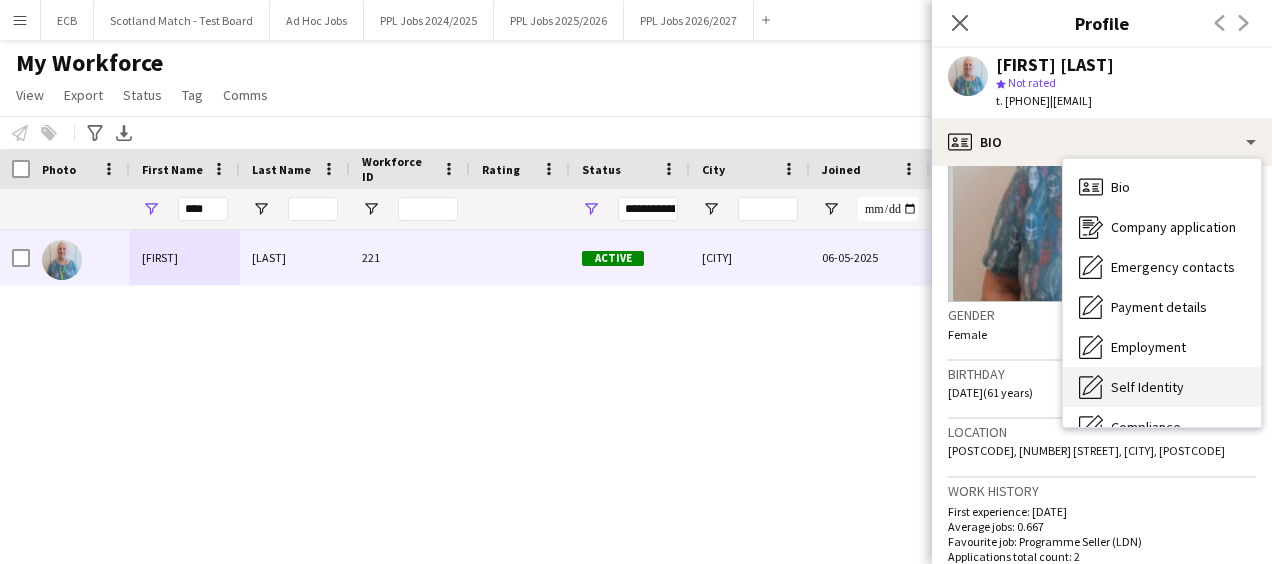 click on "Self Identity" at bounding box center (1147, 387) 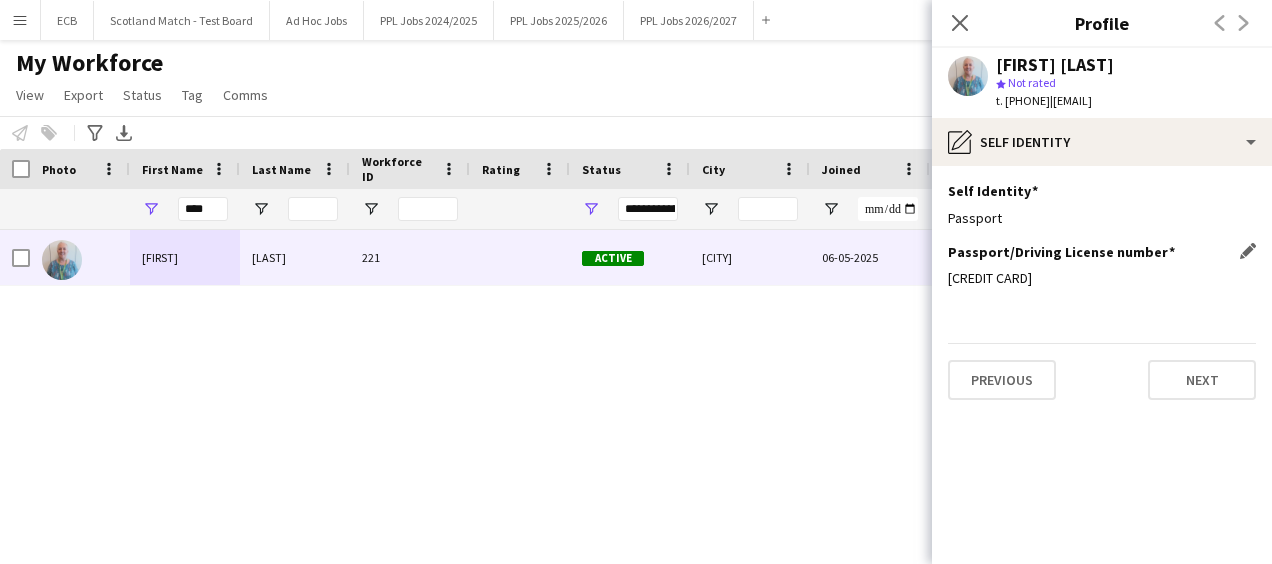 click on "[CREDIT CARD]" 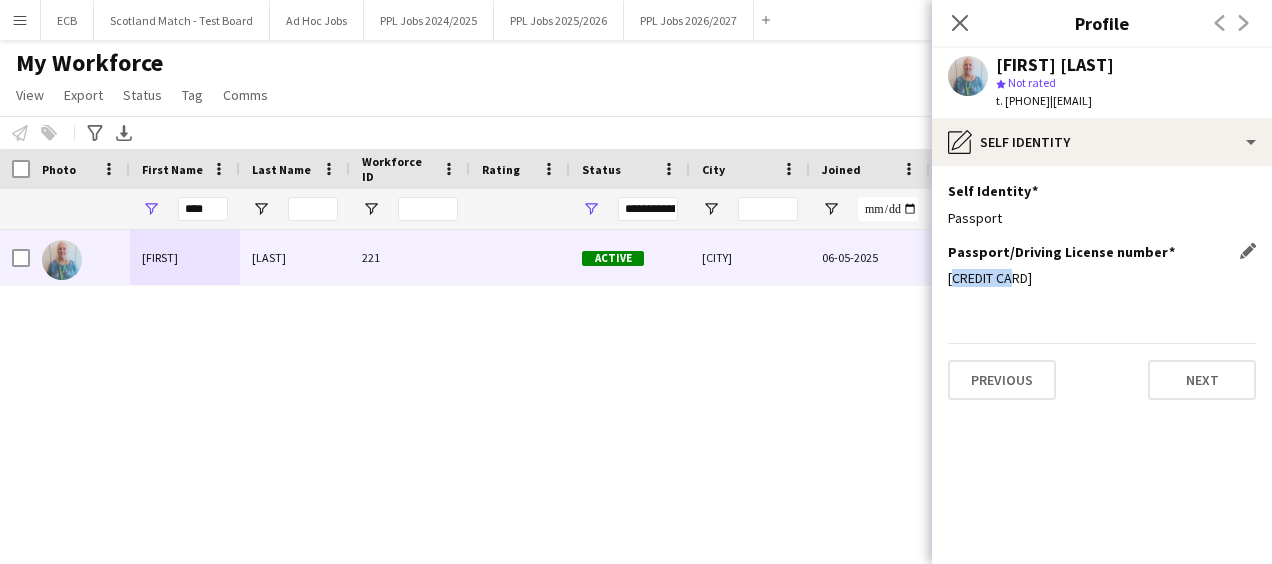 click on "[CREDIT CARD]" 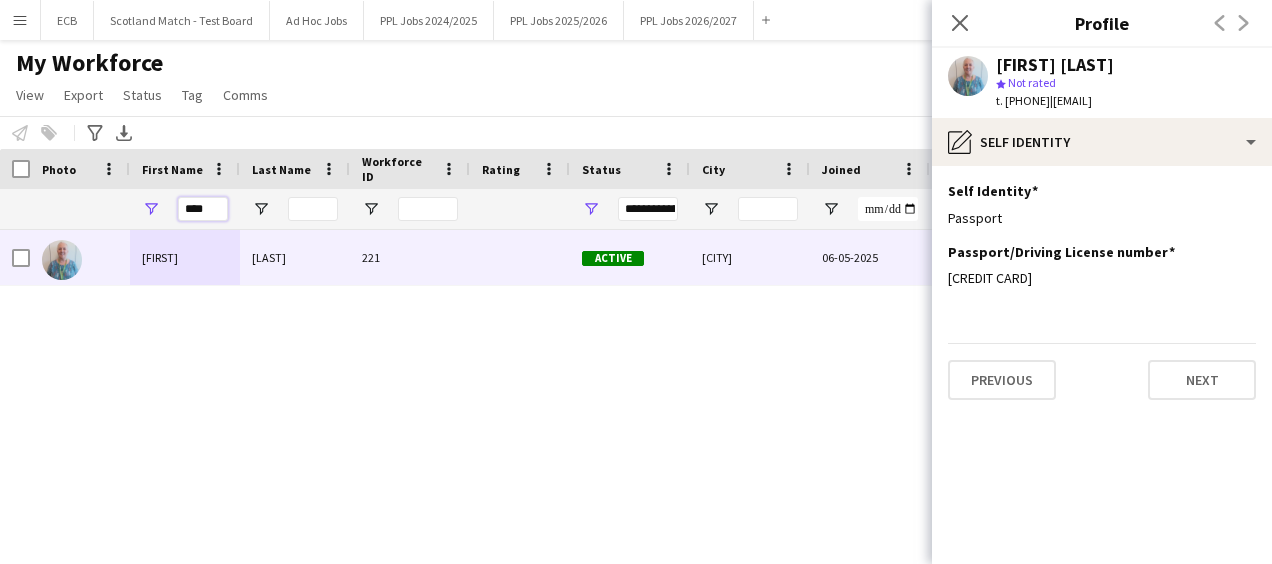 drag, startPoint x: 225, startPoint y: 209, endPoint x: 122, endPoint y: 208, distance: 103.00485 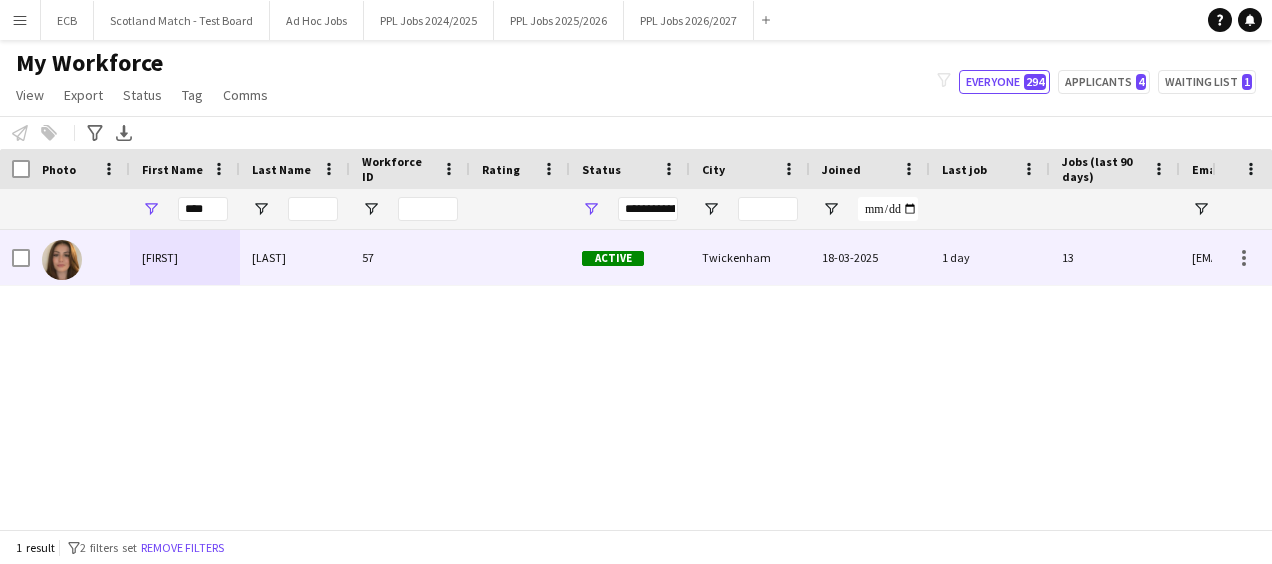 click at bounding box center (520, 257) 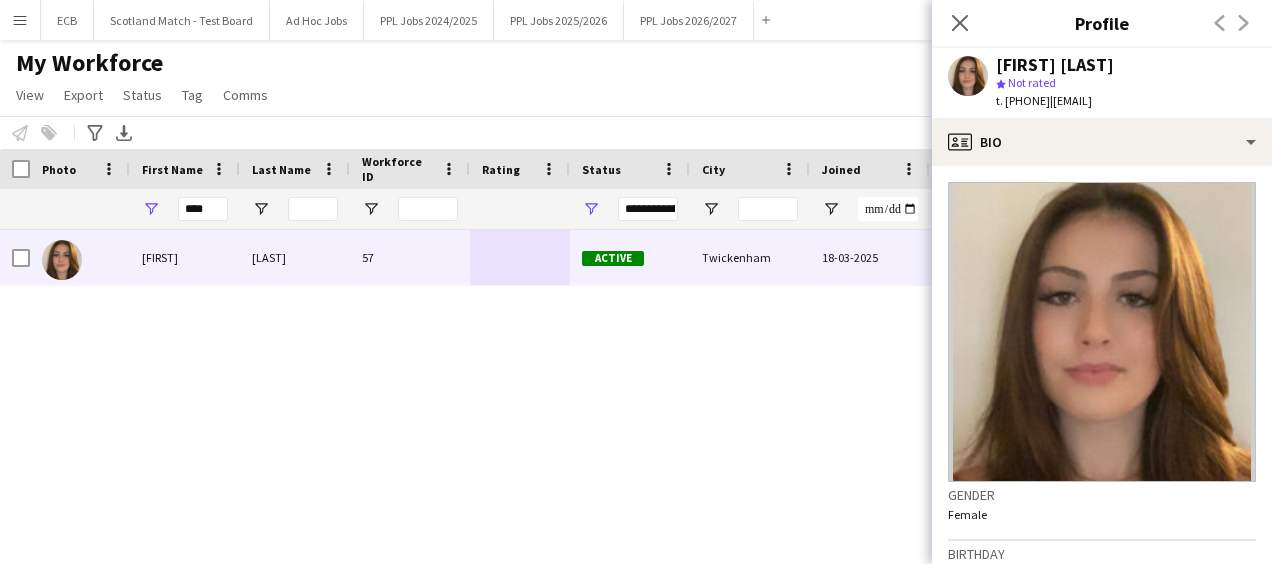 drag, startPoint x: 1007, startPoint y: 102, endPoint x: 1082, endPoint y: 101, distance: 75.00667 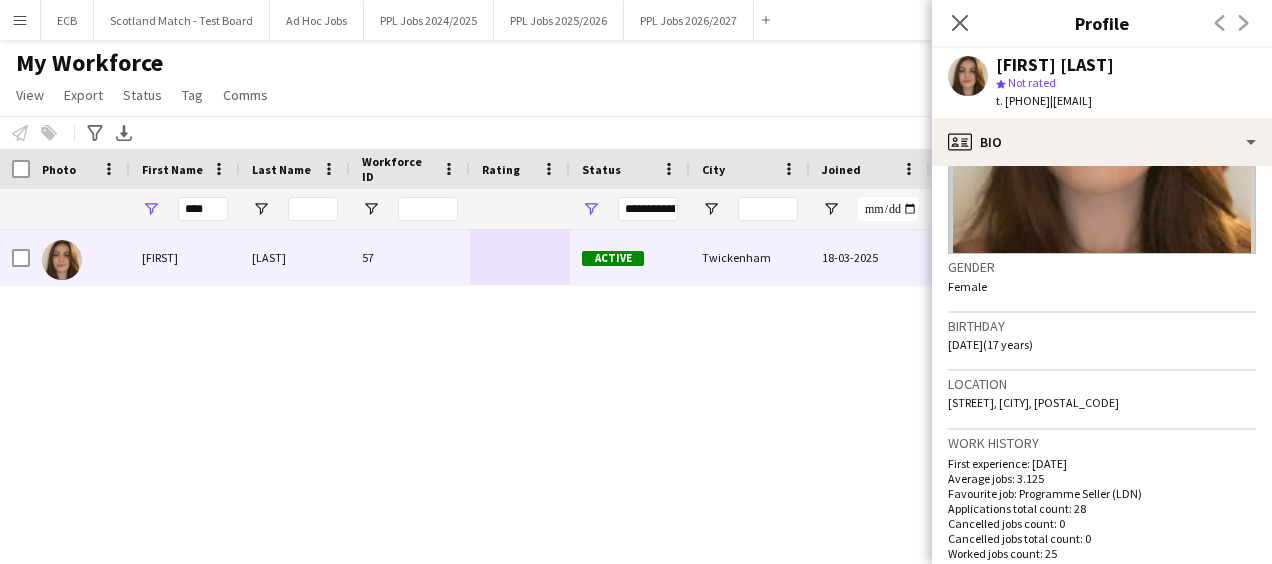 scroll, scrollTop: 230, scrollLeft: 0, axis: vertical 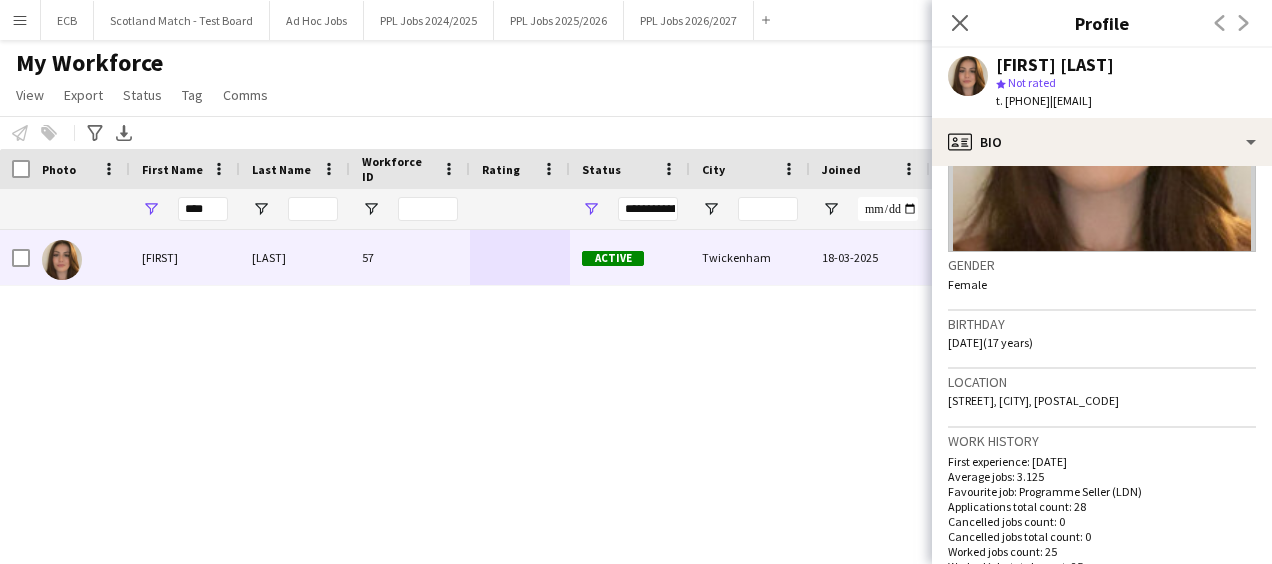 drag, startPoint x: 946, startPoint y: 404, endPoint x: 1238, endPoint y: 396, distance: 292.10956 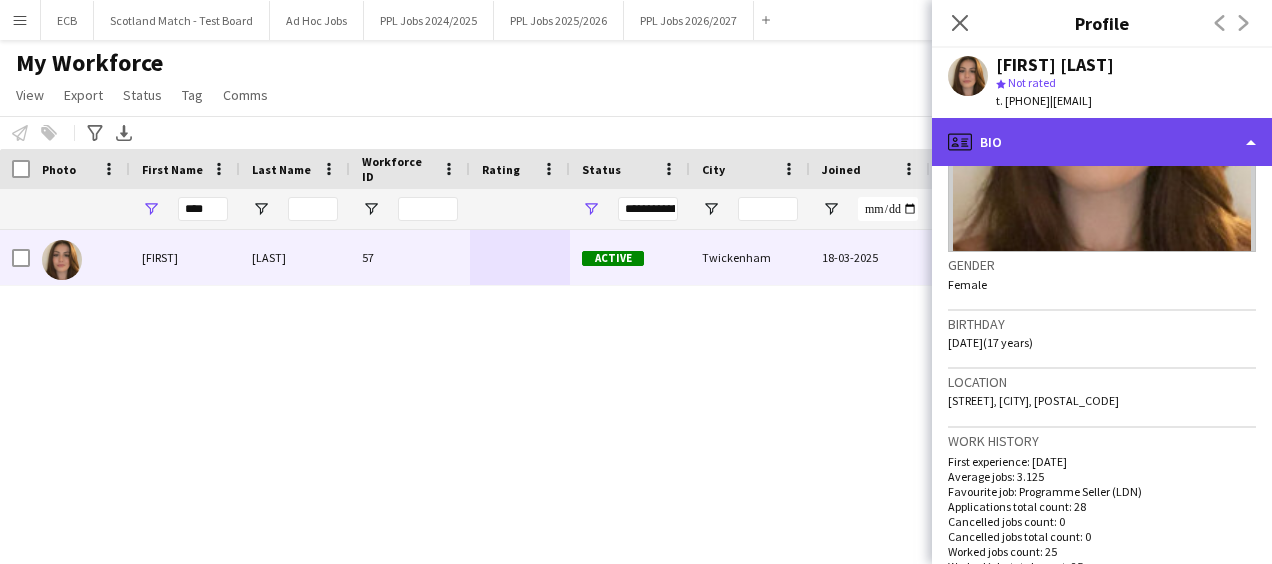 drag, startPoint x: 1049, startPoint y: 147, endPoint x: 1047, endPoint y: 186, distance: 39.051247 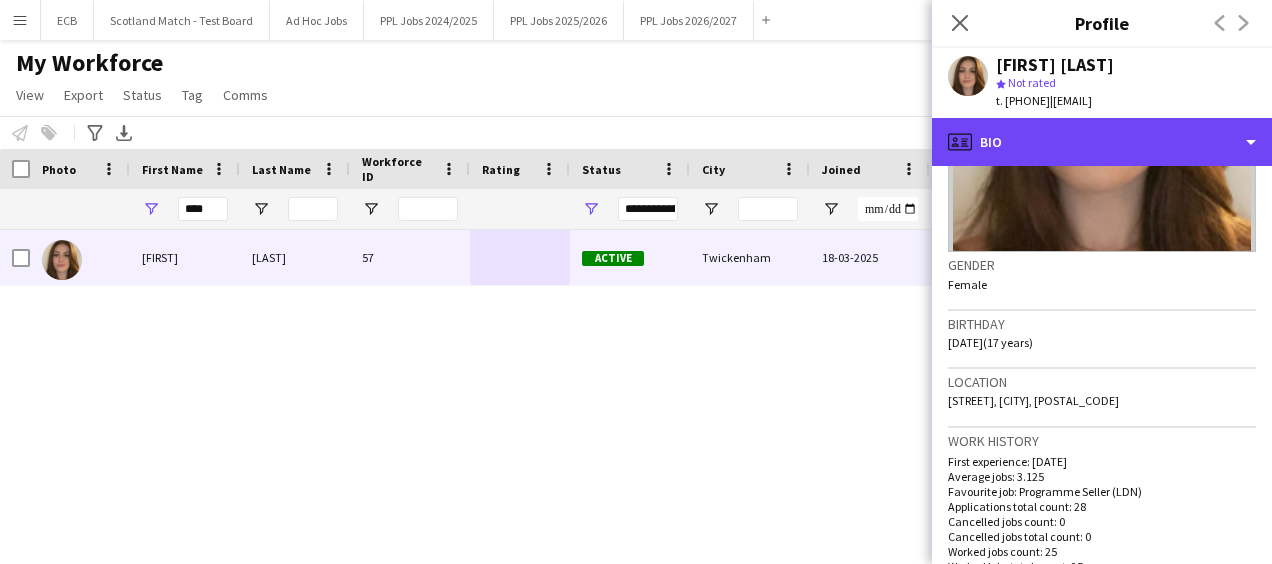 click on "profile
Bio" 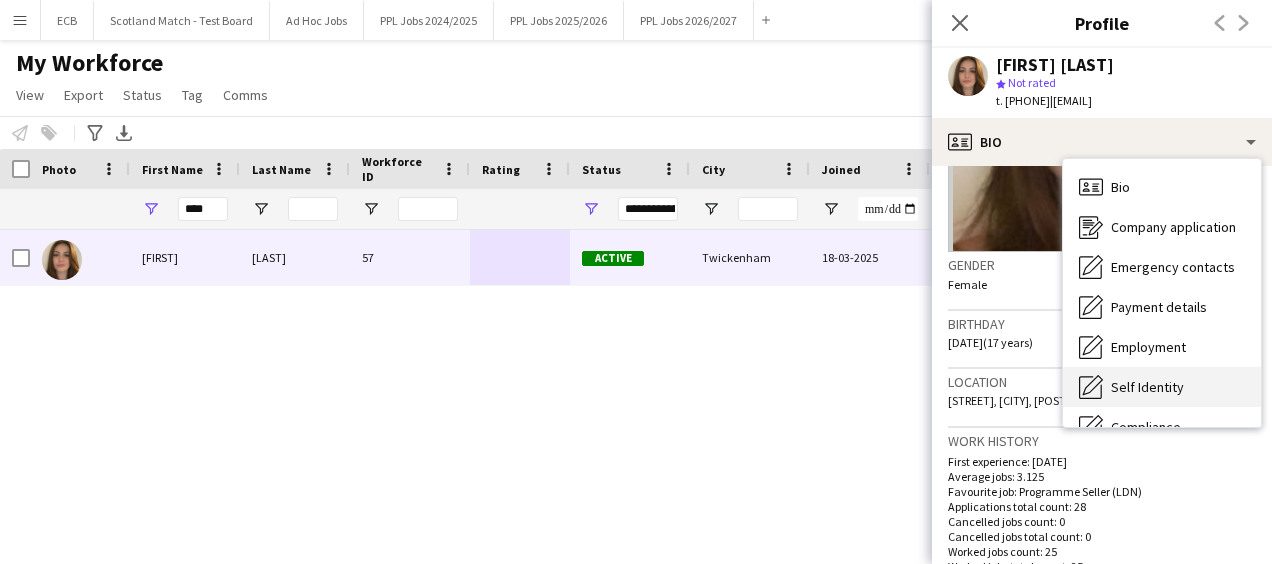 click on "Self Identity" at bounding box center (1147, 387) 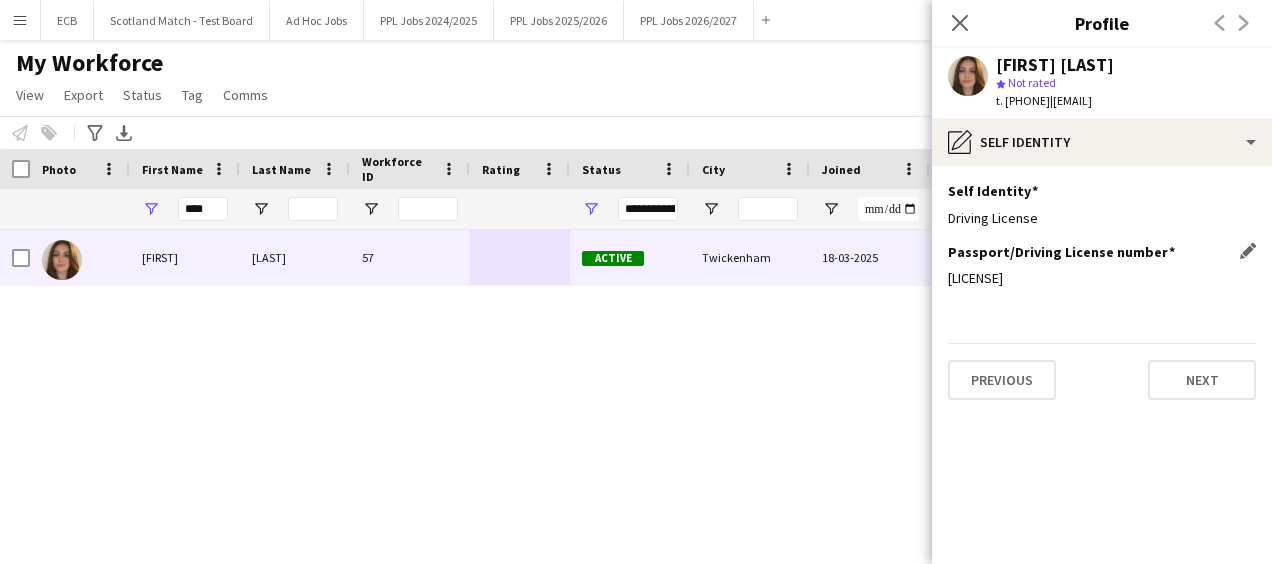 click on "[LICENSE]" 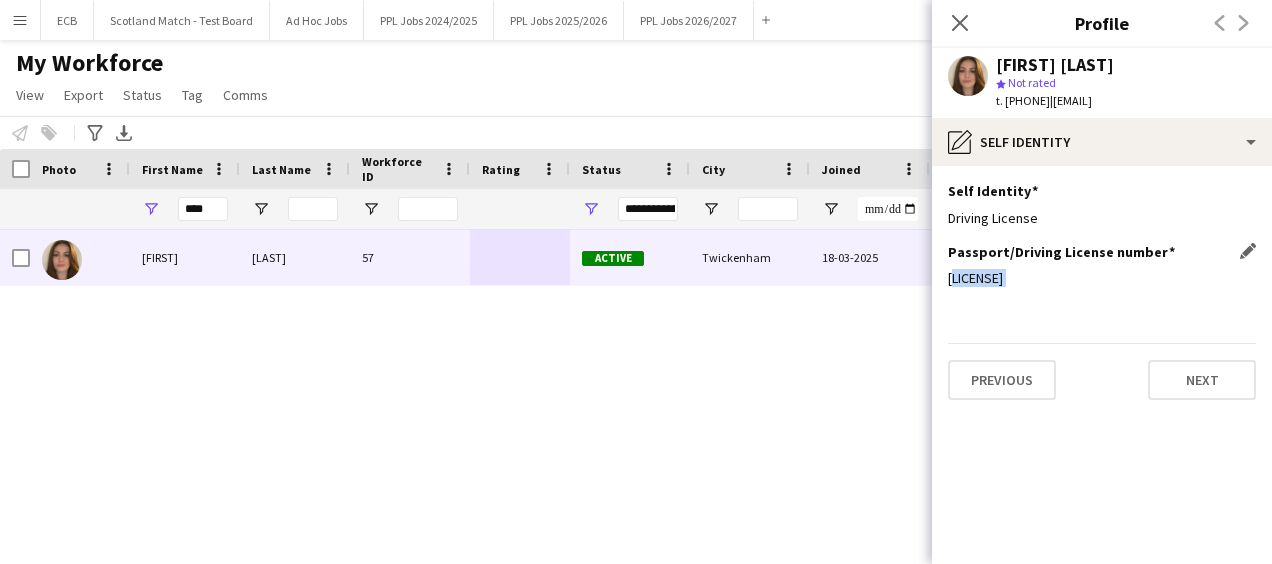 click on "[LICENSE]" 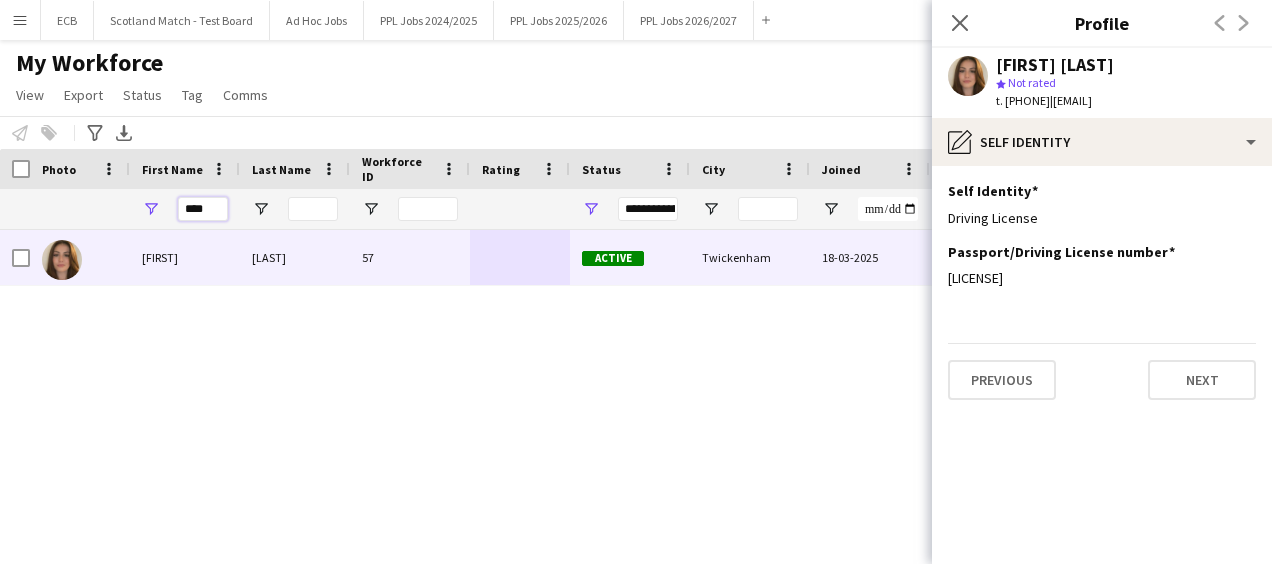 drag, startPoint x: 210, startPoint y: 211, endPoint x: 140, endPoint y: 214, distance: 70.064255 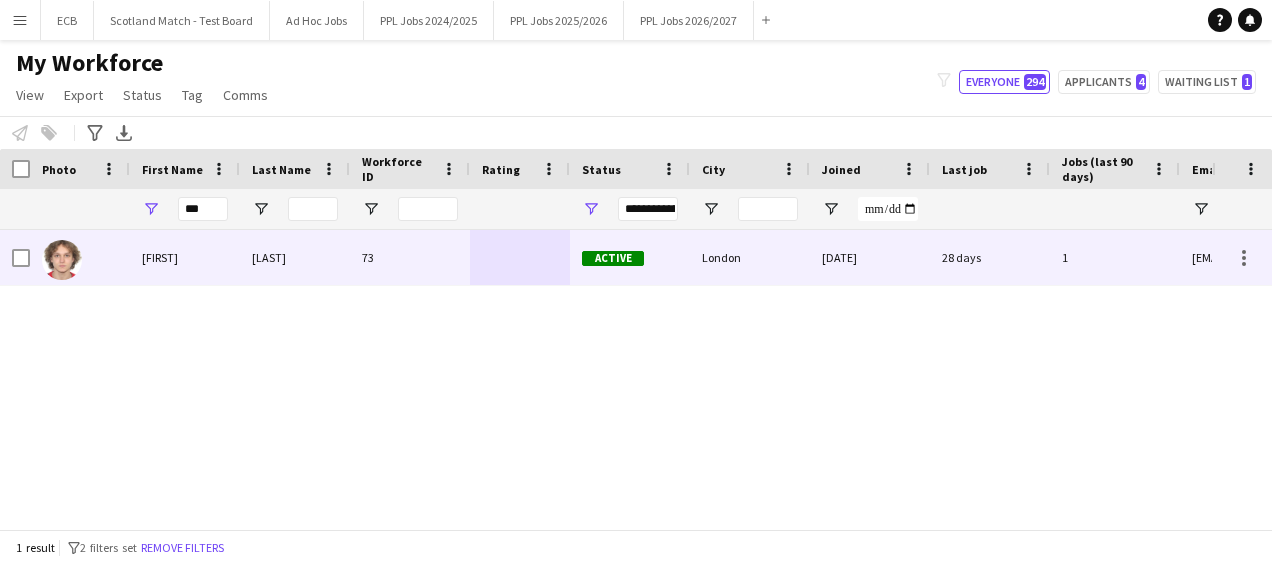 click on "[FIRST]" at bounding box center (185, 257) 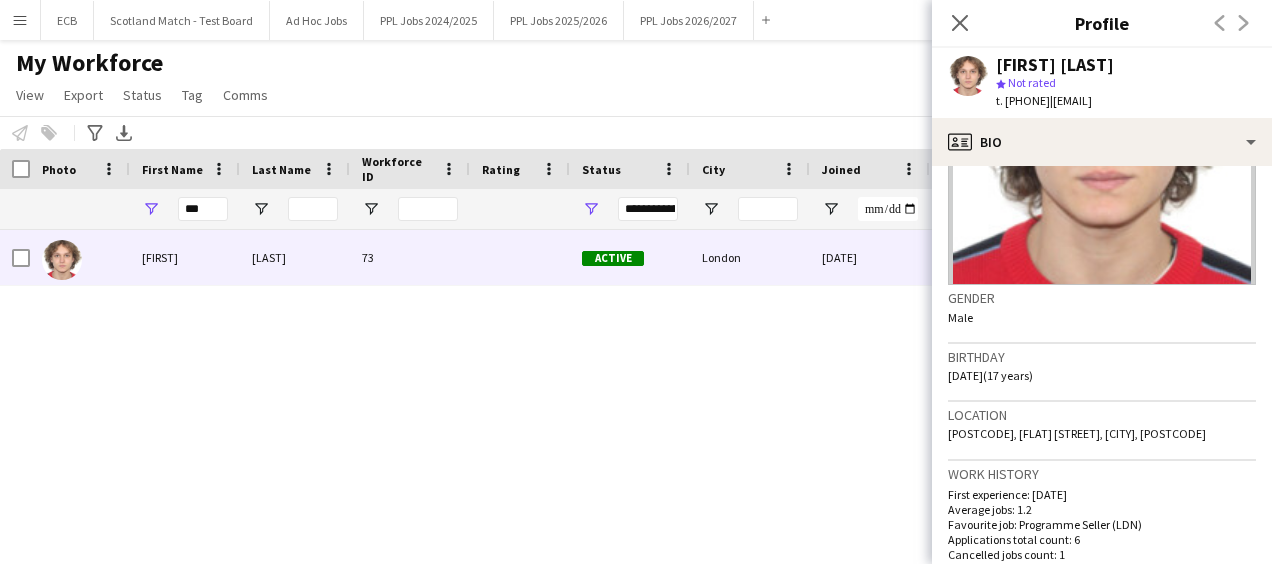 scroll, scrollTop: 196, scrollLeft: 0, axis: vertical 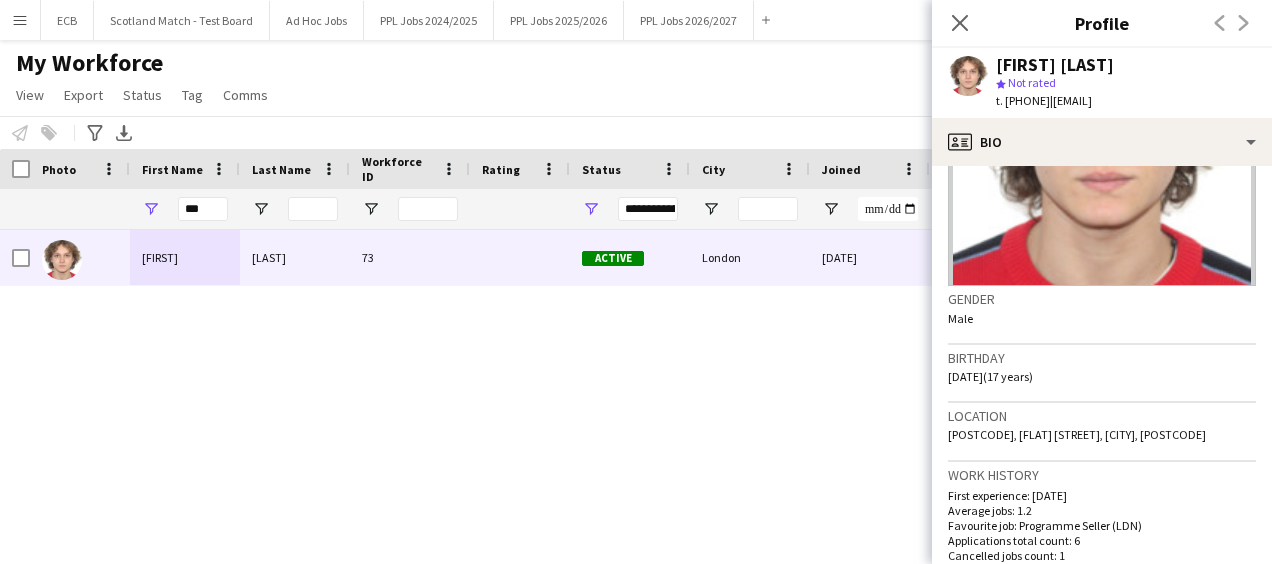 drag, startPoint x: 994, startPoint y: 434, endPoint x: 1014, endPoint y: 461, distance: 33.600594 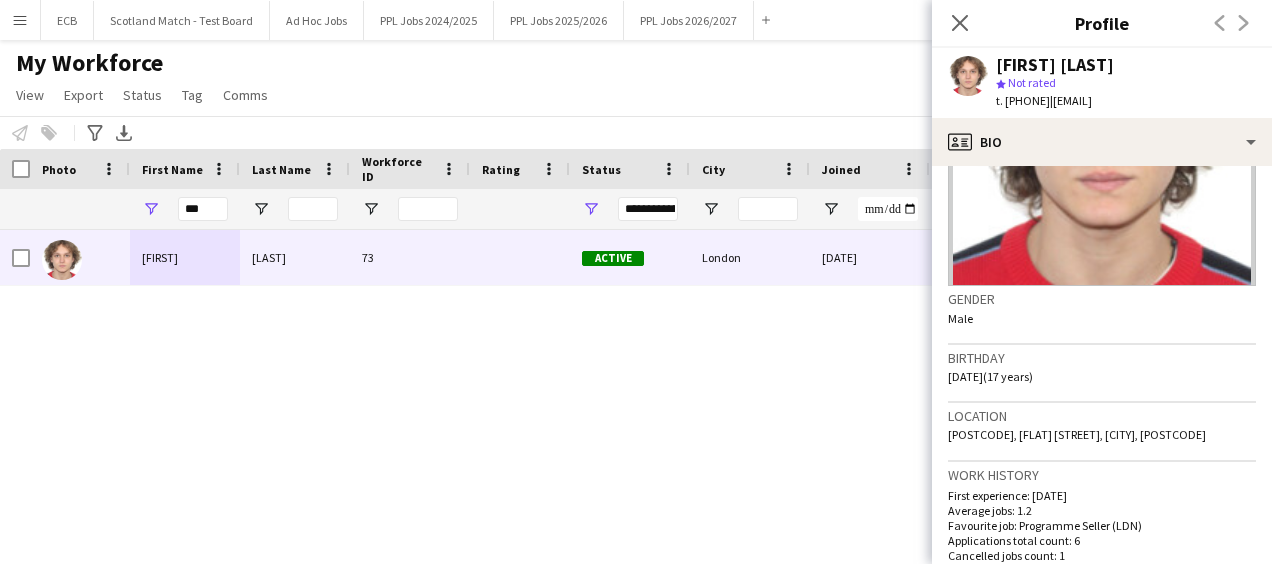 drag, startPoint x: 1008, startPoint y: 100, endPoint x: 1082, endPoint y: 104, distance: 74.10803 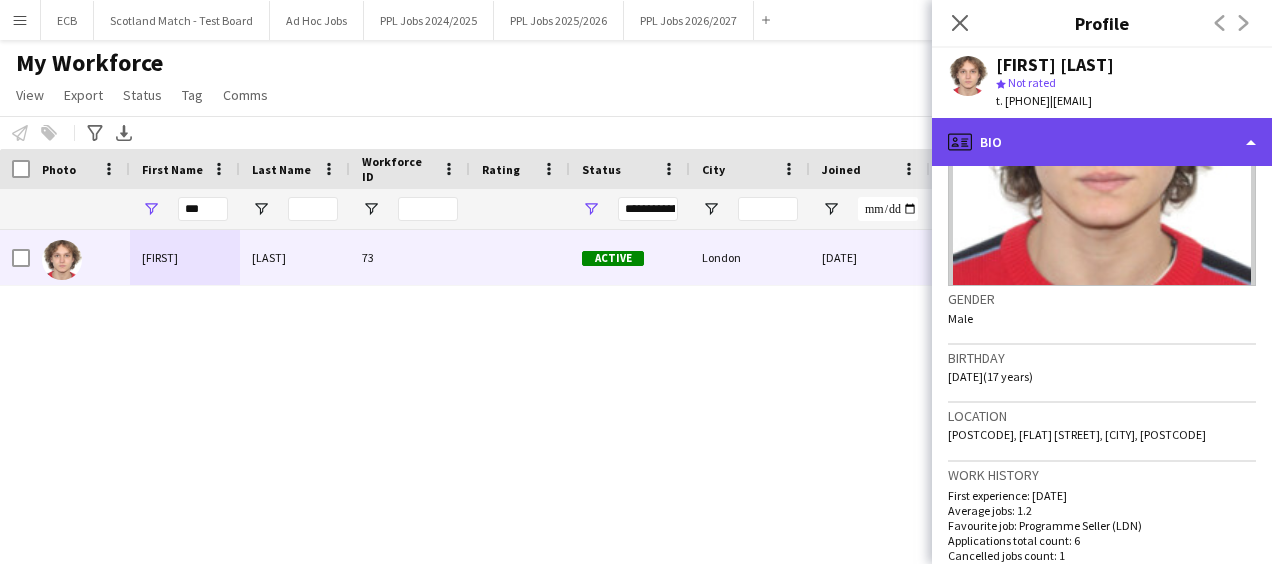 click on "profile
Bio" 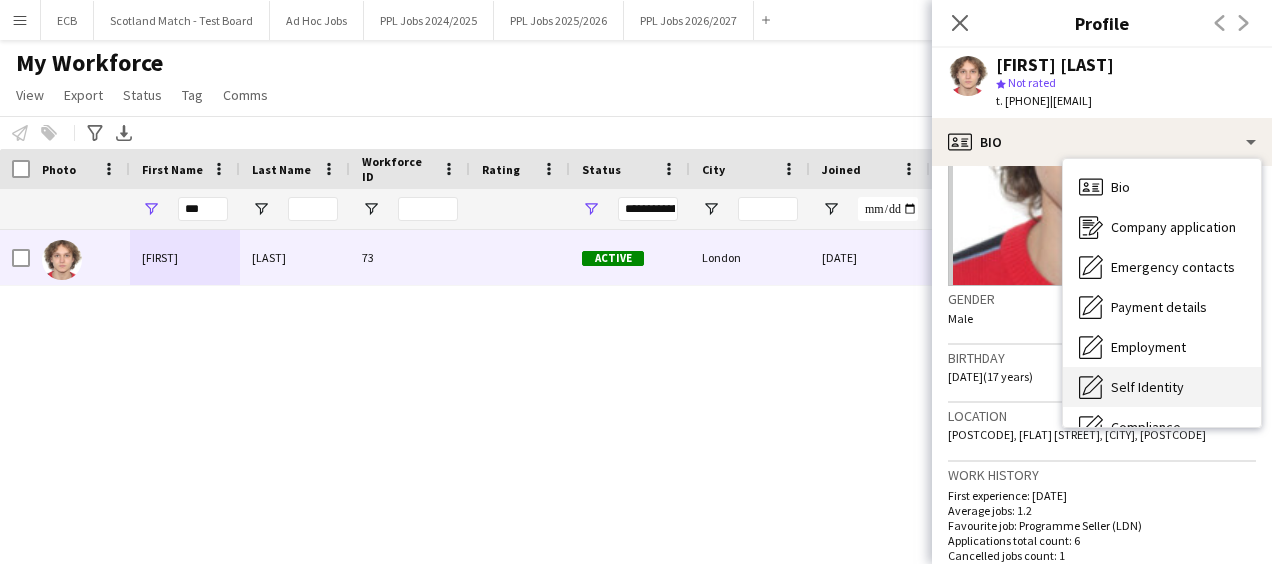 click on "Self Identity" at bounding box center (1147, 387) 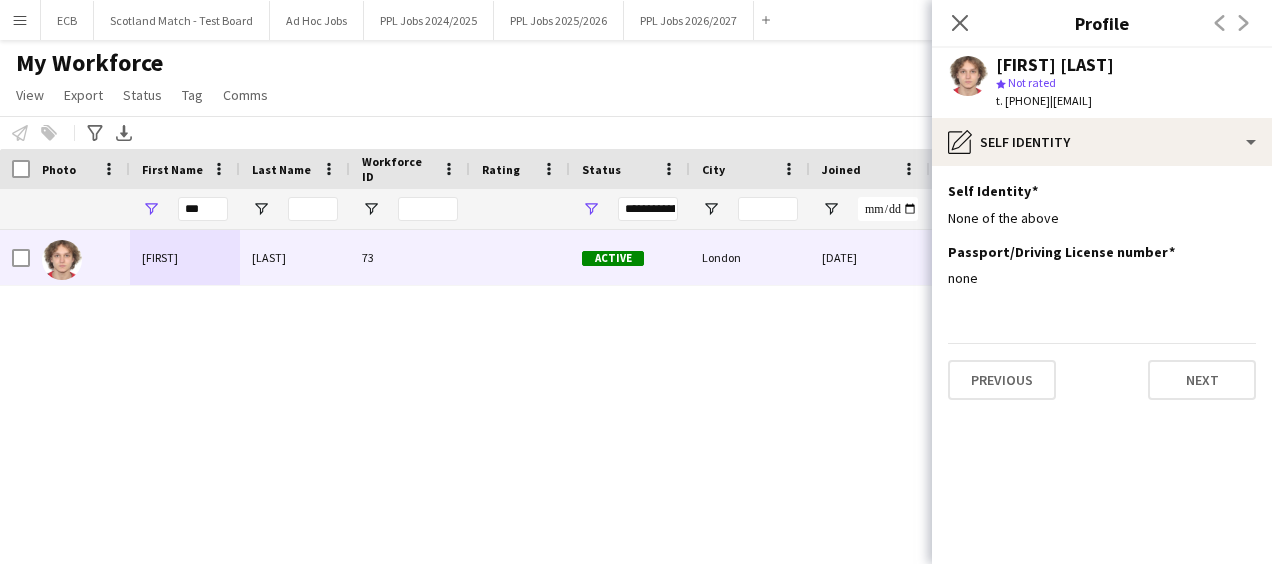 click on "[FIRST] [LAST]" 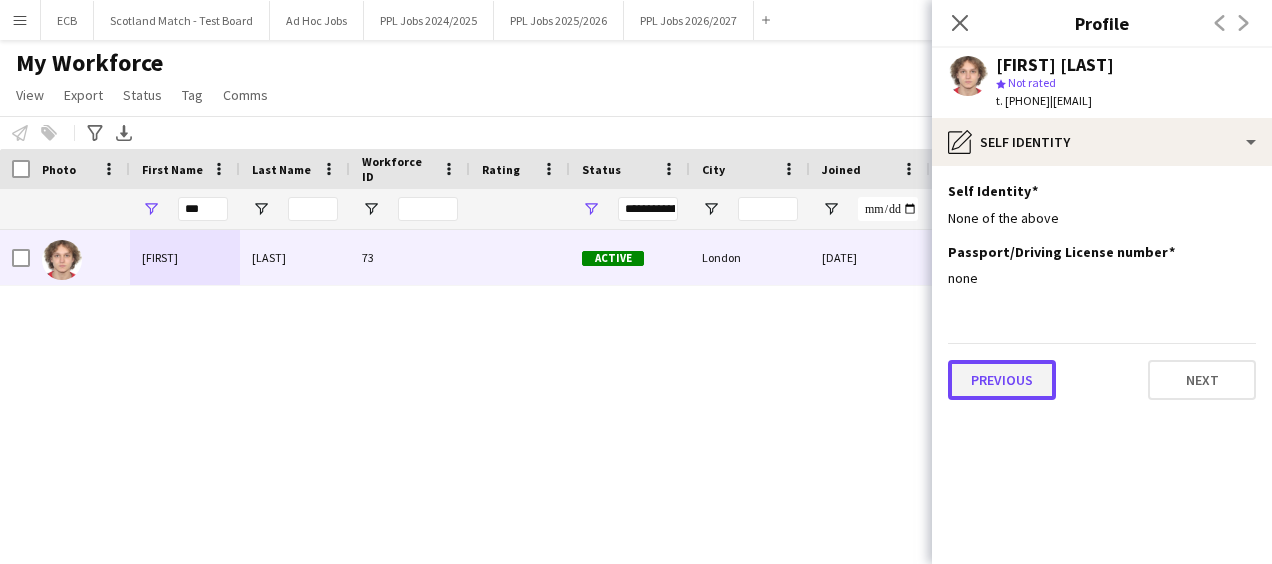 click on "Previous" 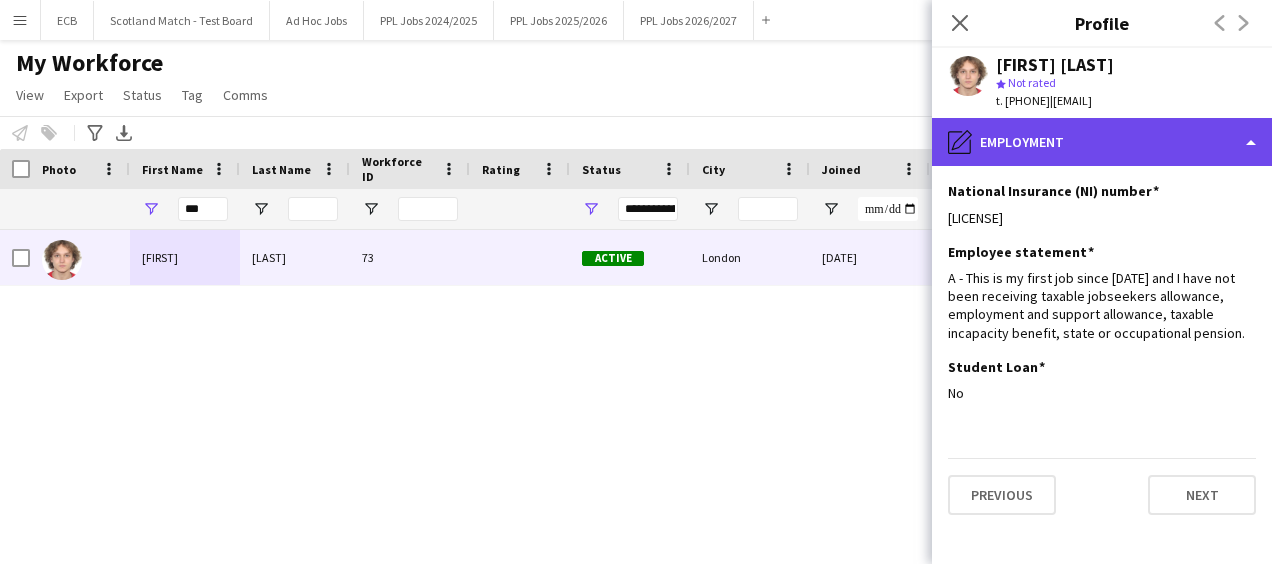 click on "pencil4
Employment" 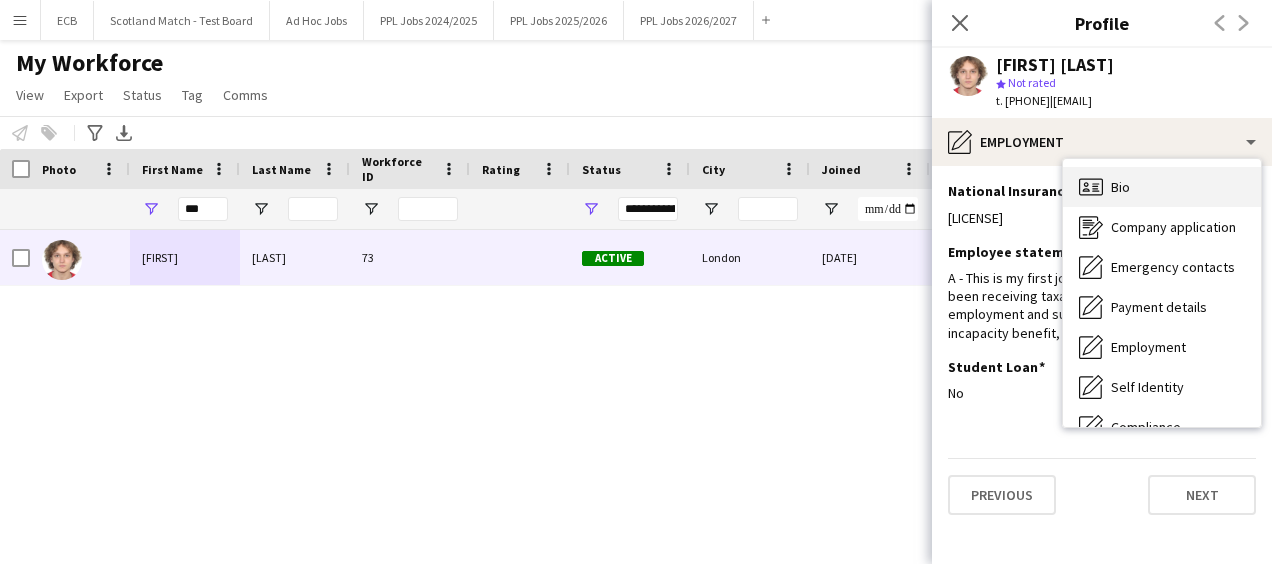 click on "Bio
Bio" at bounding box center (1162, 187) 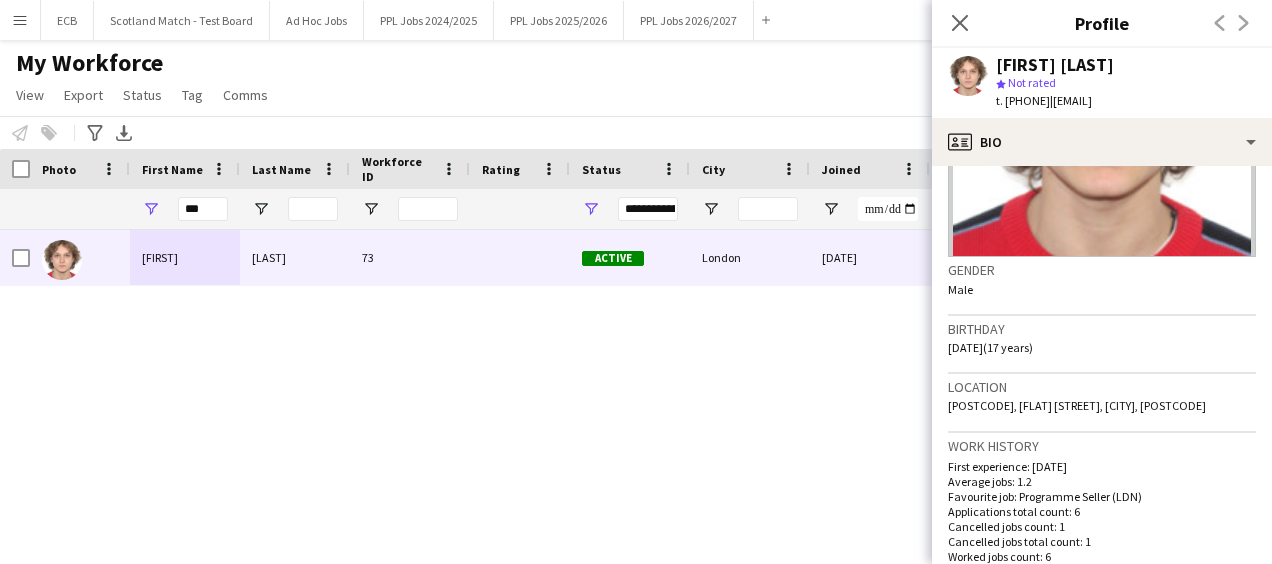scroll, scrollTop: 251, scrollLeft: 0, axis: vertical 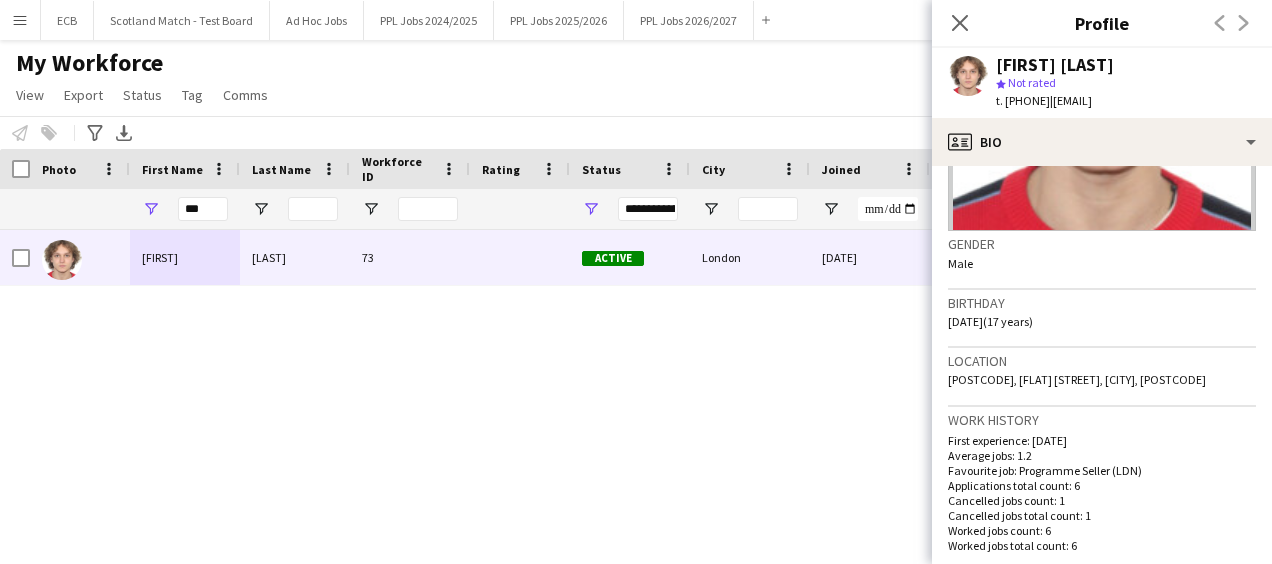 drag, startPoint x: 210, startPoint y: 193, endPoint x: 160, endPoint y: 197, distance: 50.159744 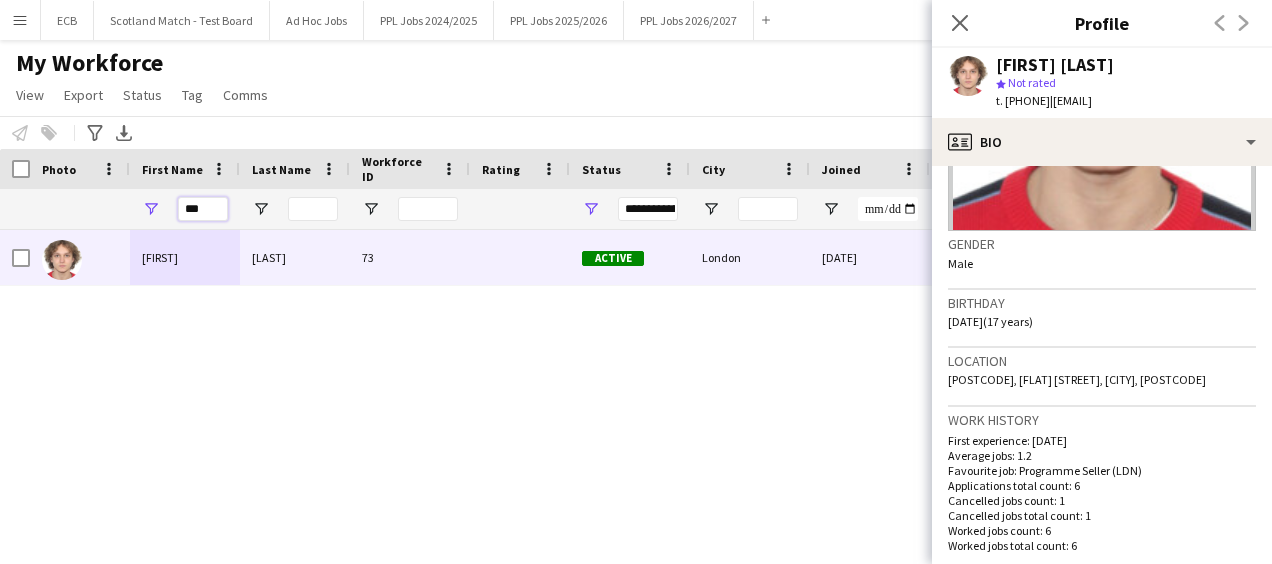 click on "***" at bounding box center [203, 209] 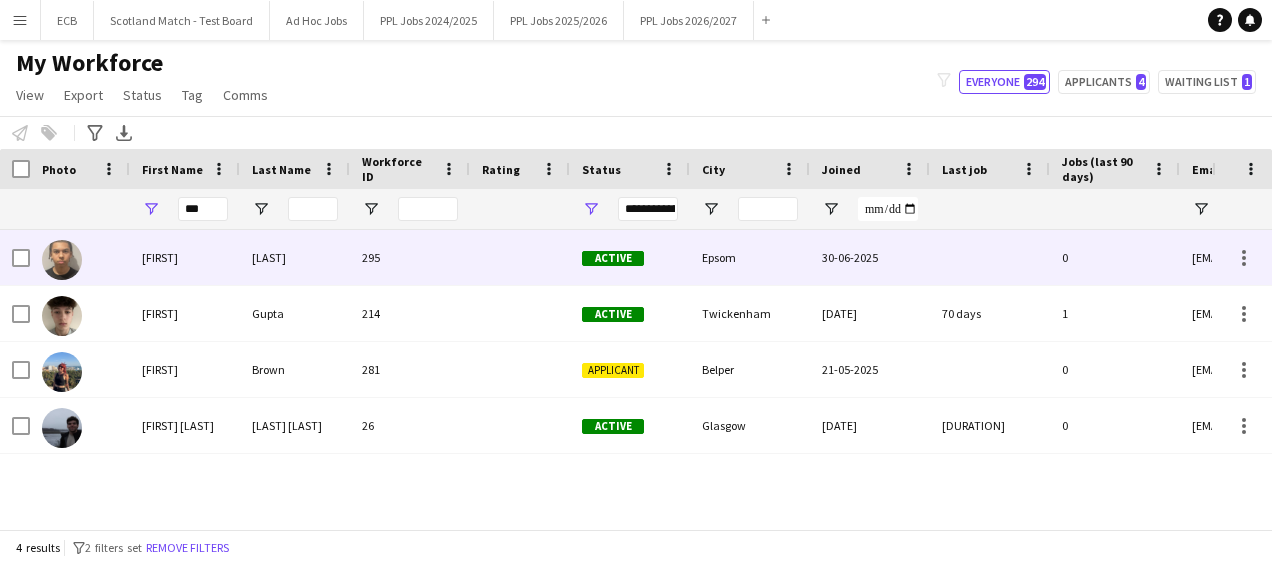 click on "295" at bounding box center (410, 257) 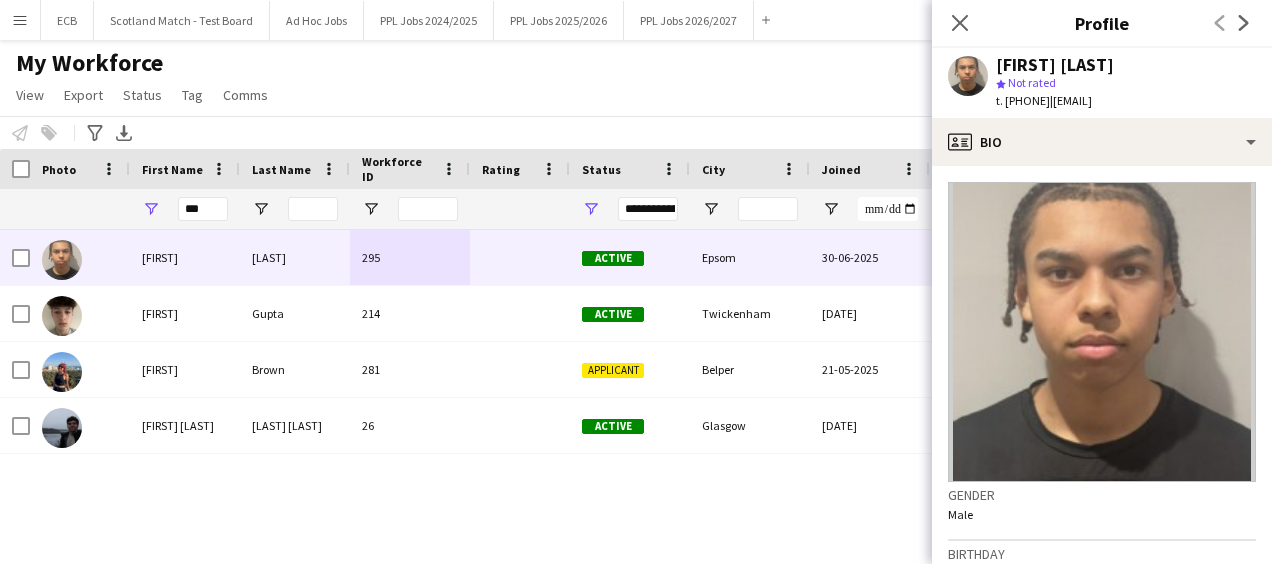 drag, startPoint x: 1006, startPoint y: 102, endPoint x: 1080, endPoint y: 98, distance: 74.10803 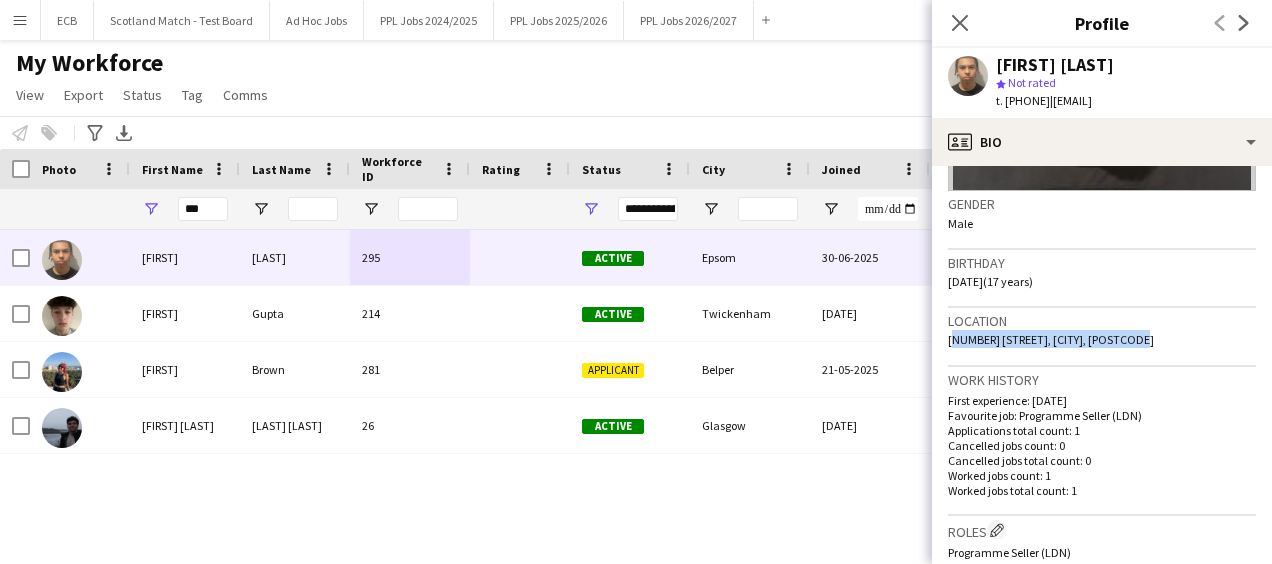 drag, startPoint x: 949, startPoint y: 345, endPoint x: 1176, endPoint y: 332, distance: 227.37195 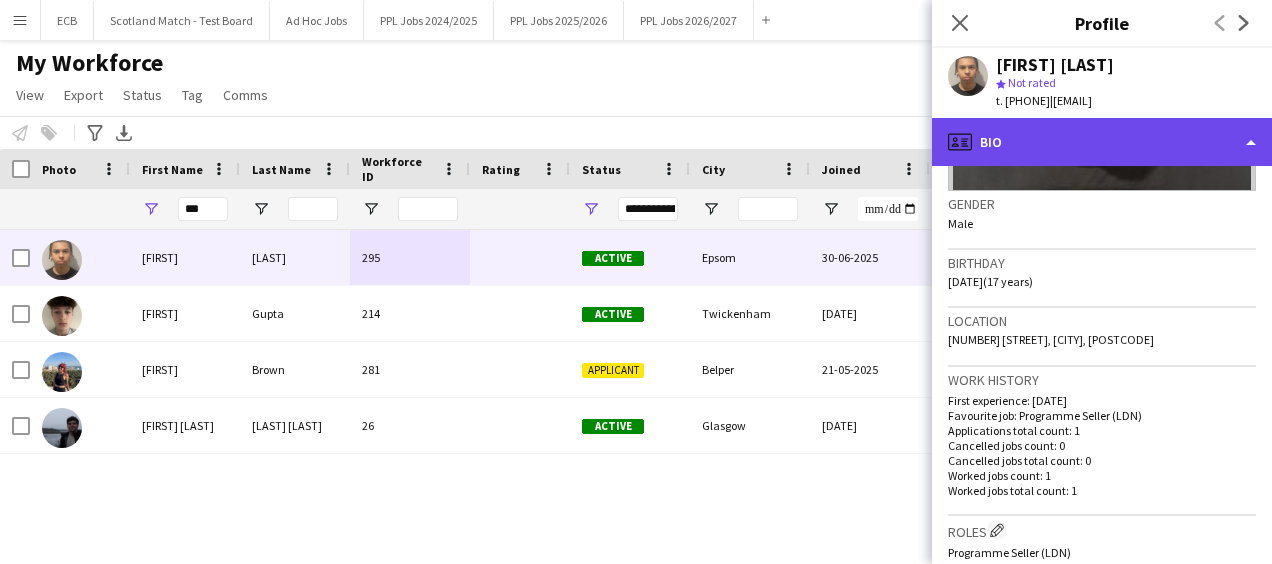 click on "profile
Bio" 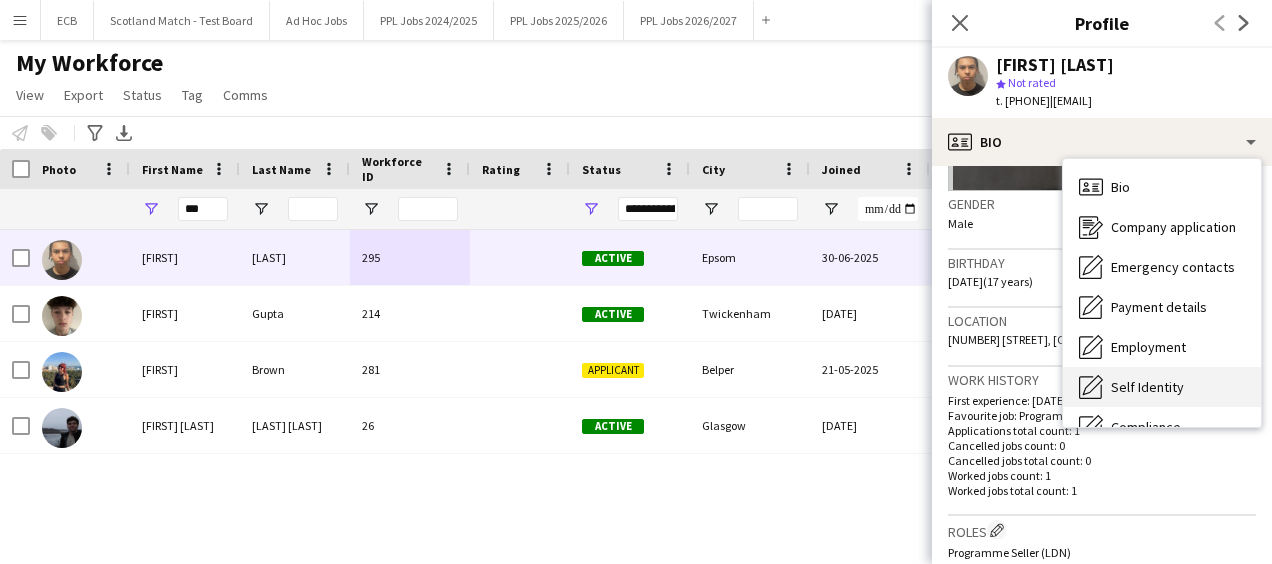 click on "Self Identity" at bounding box center [1147, 387] 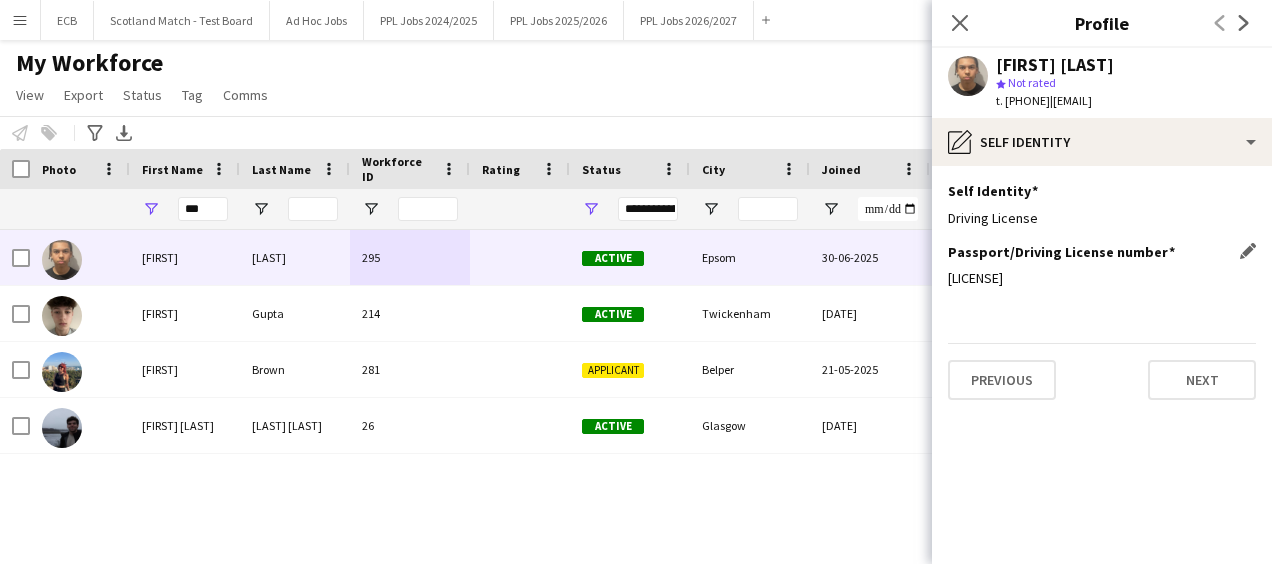 click on "[LICENSE]" 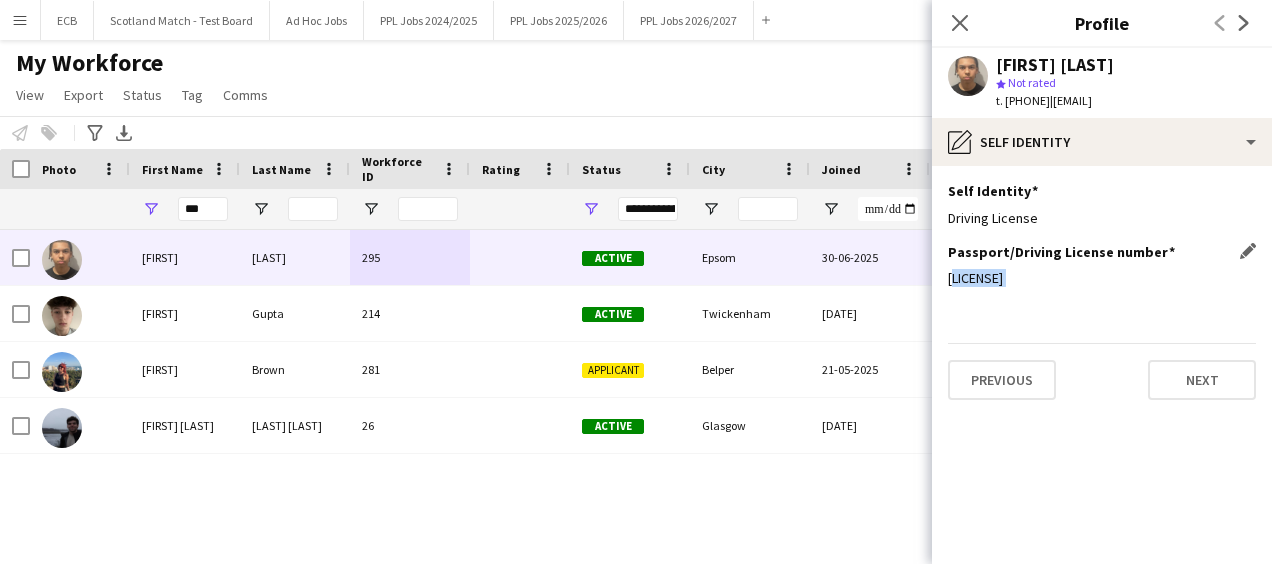 click on "[LICENSE]" 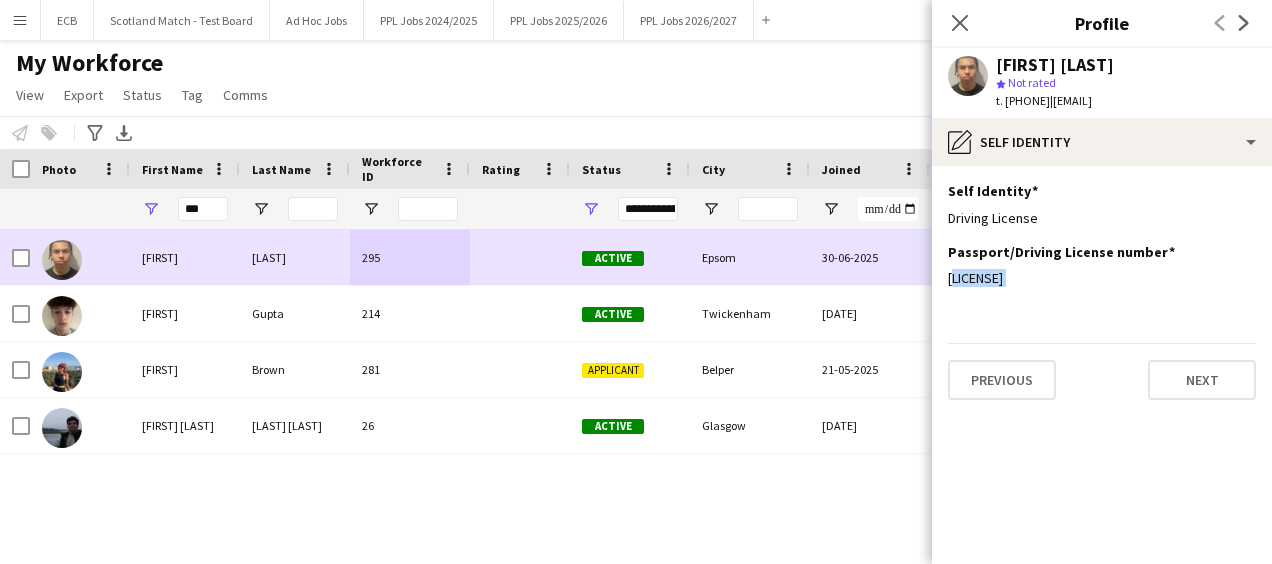 click at bounding box center (520, 257) 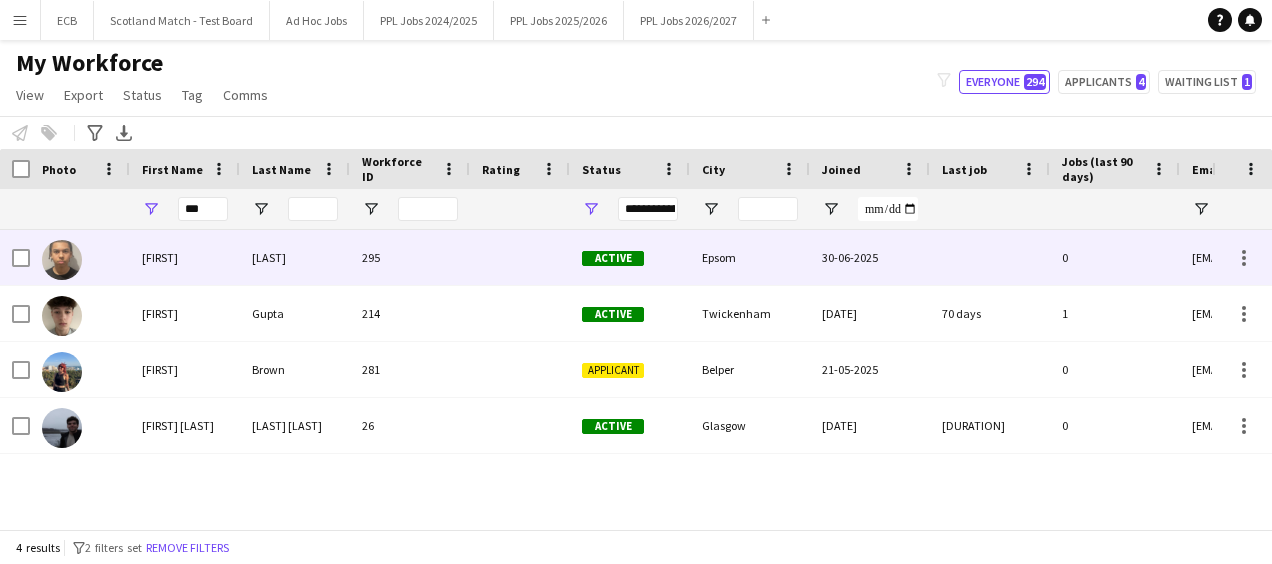 click at bounding box center [520, 257] 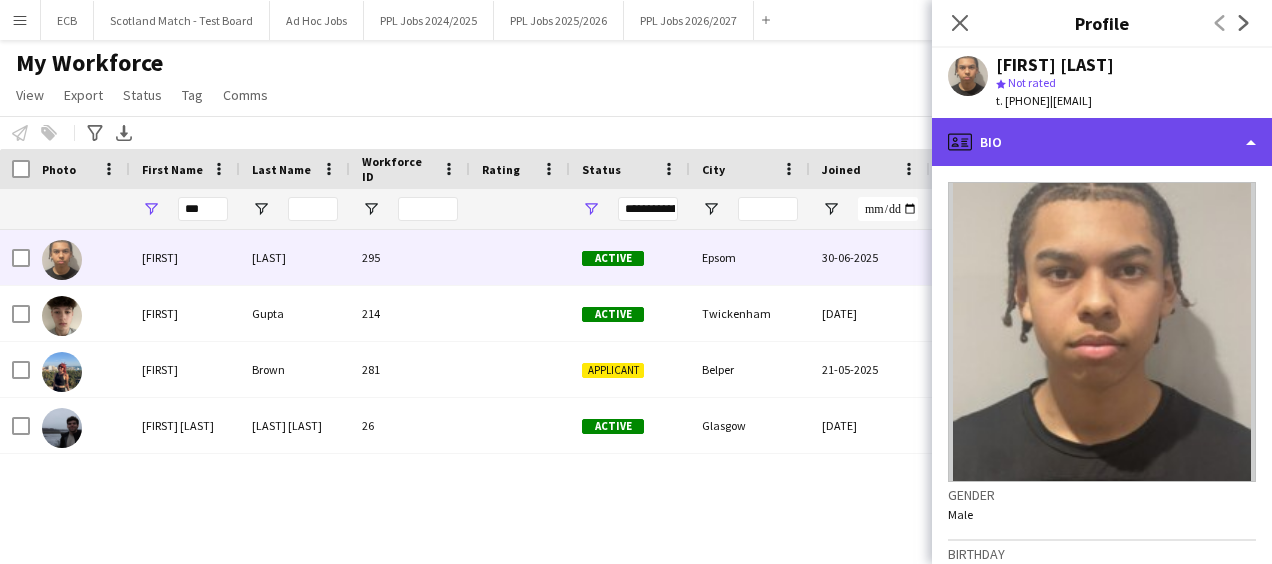 click on "profile
Bio" 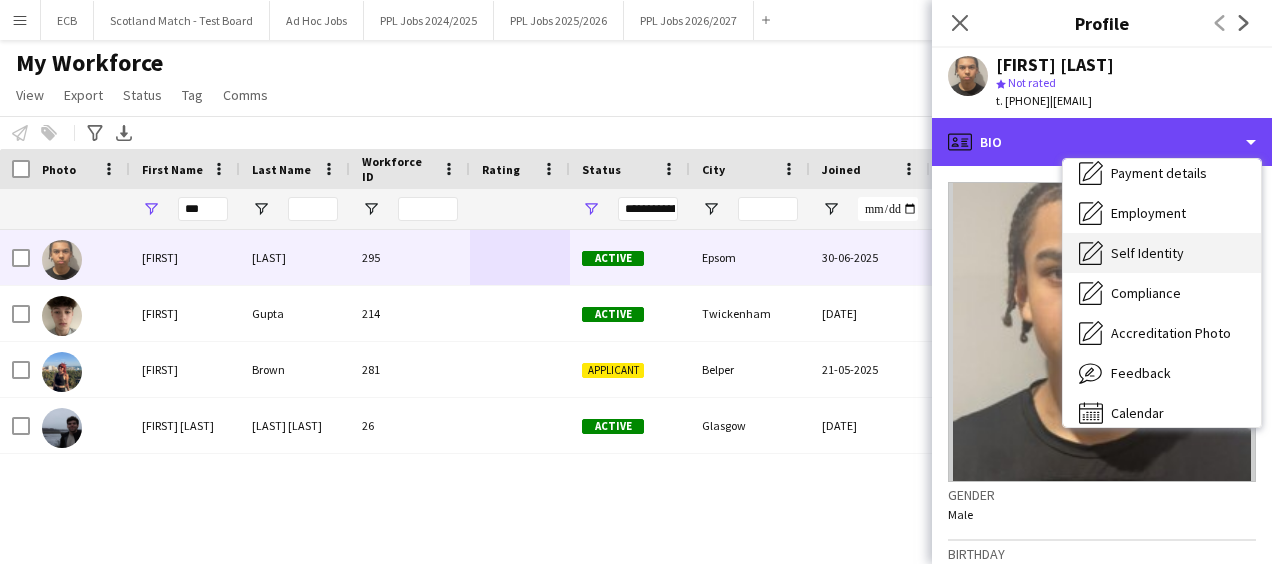 scroll, scrollTop: 148, scrollLeft: 0, axis: vertical 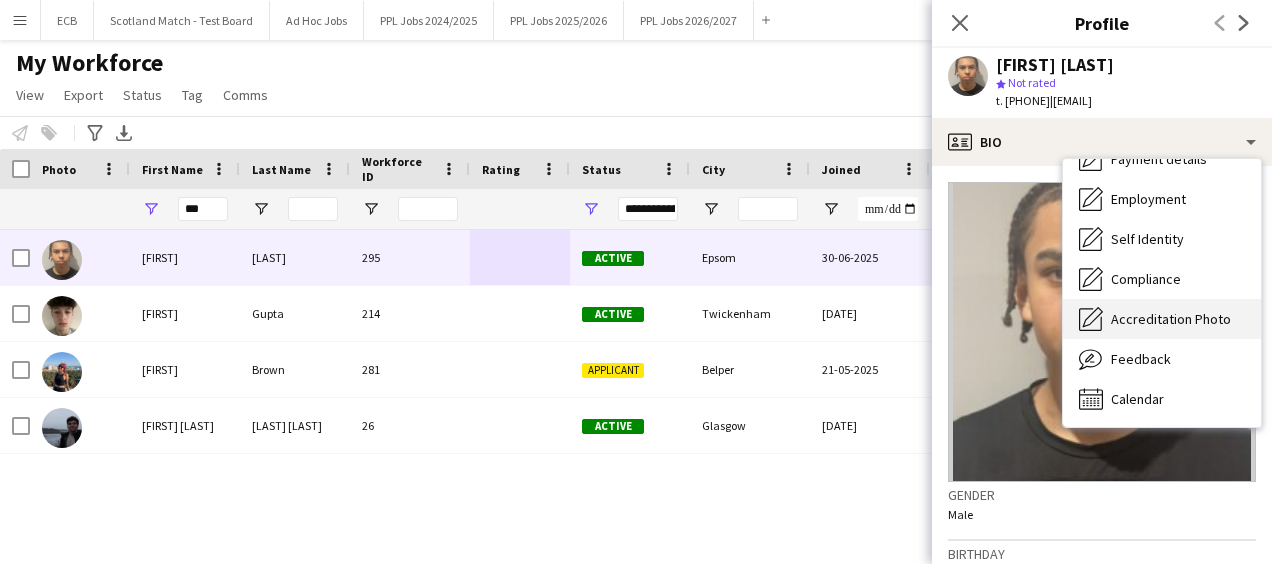 click on "Accreditation Photo" at bounding box center [1171, 319] 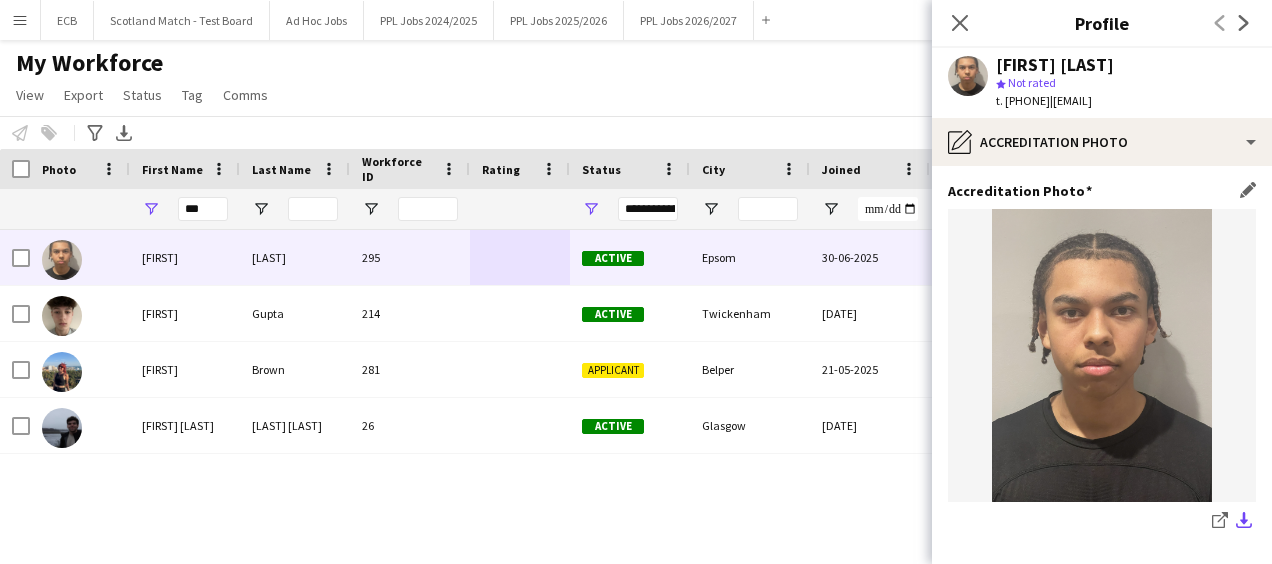 click on "download-bottom" 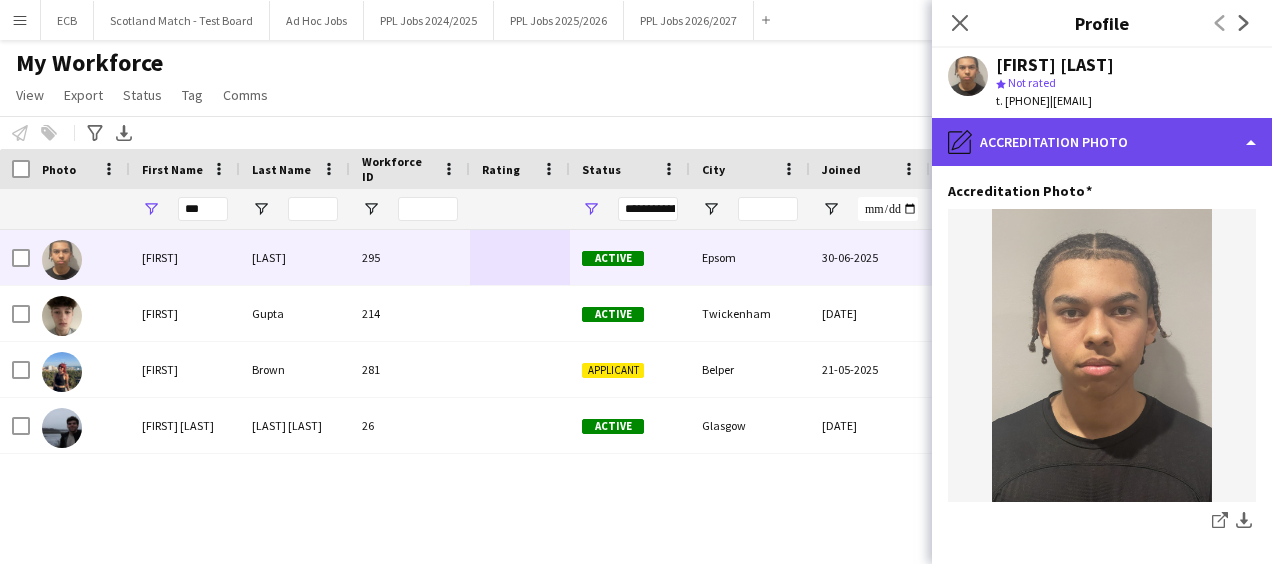 click on "pencil4
Accreditation Photo" 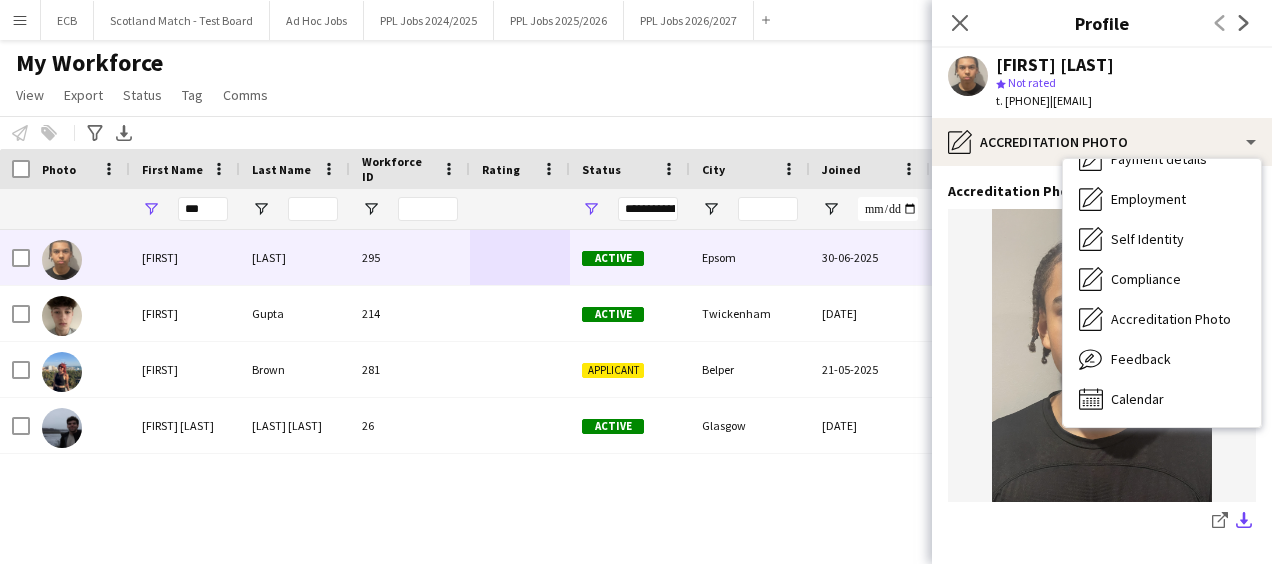 click on "download-bottom" 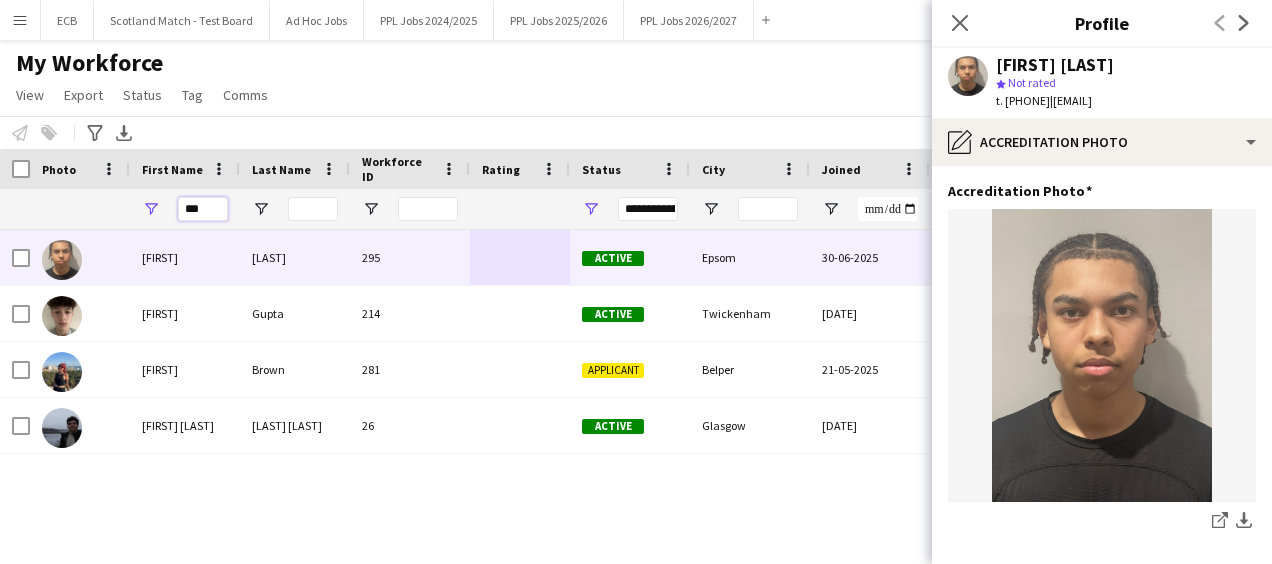 drag, startPoint x: 206, startPoint y: 202, endPoint x: 146, endPoint y: 206, distance: 60.133186 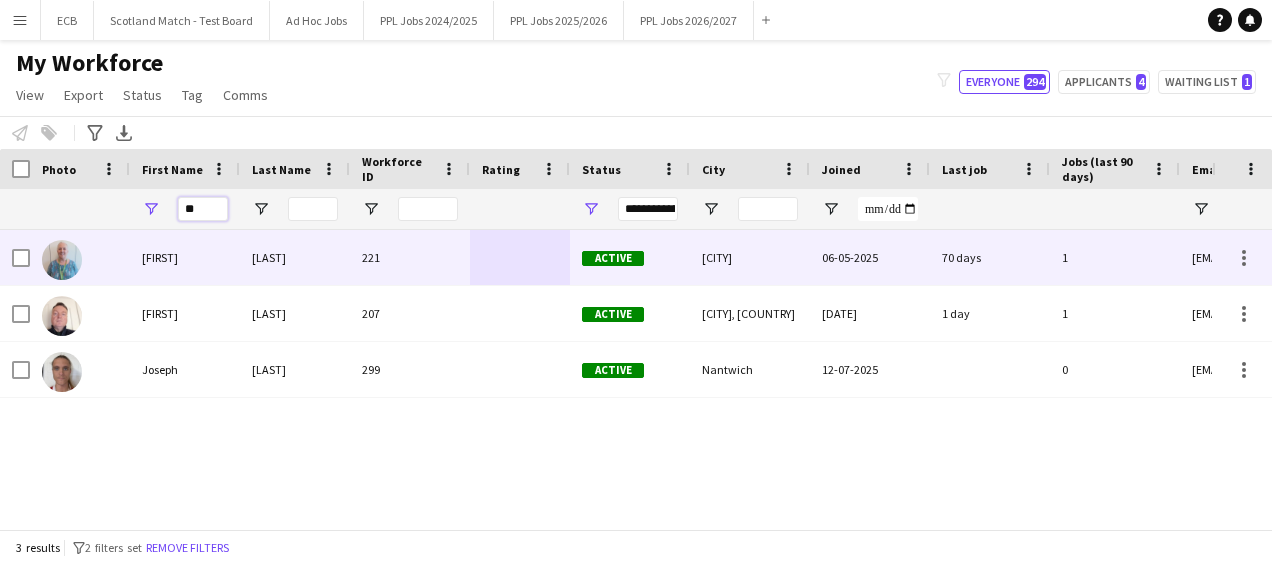type on "**" 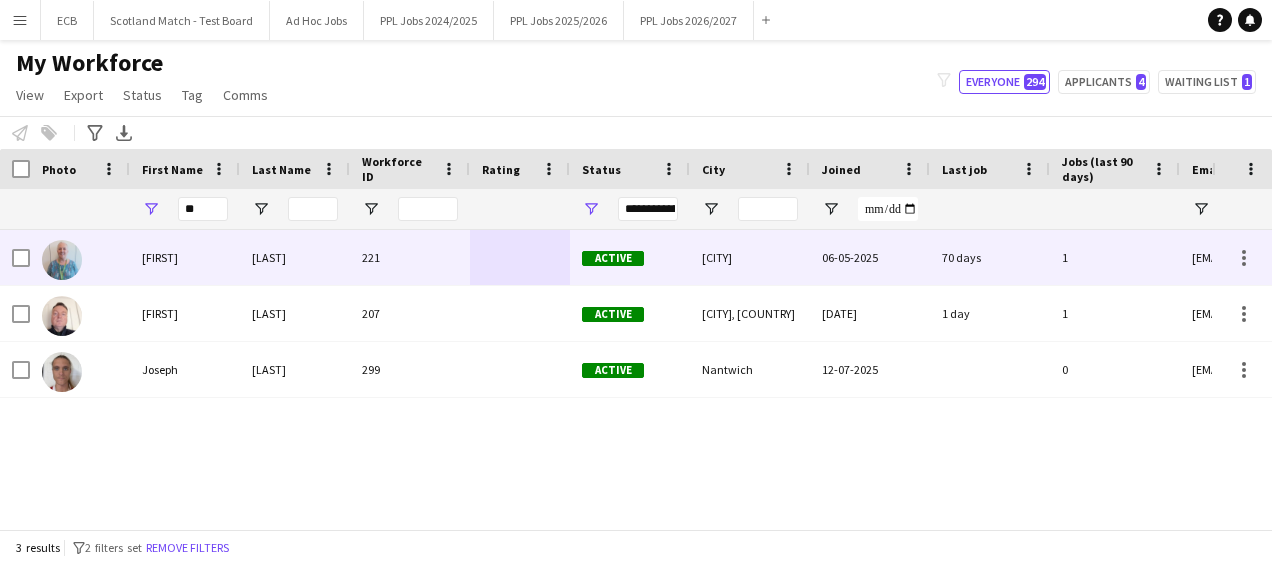 click on "[FIRST]" at bounding box center (185, 257) 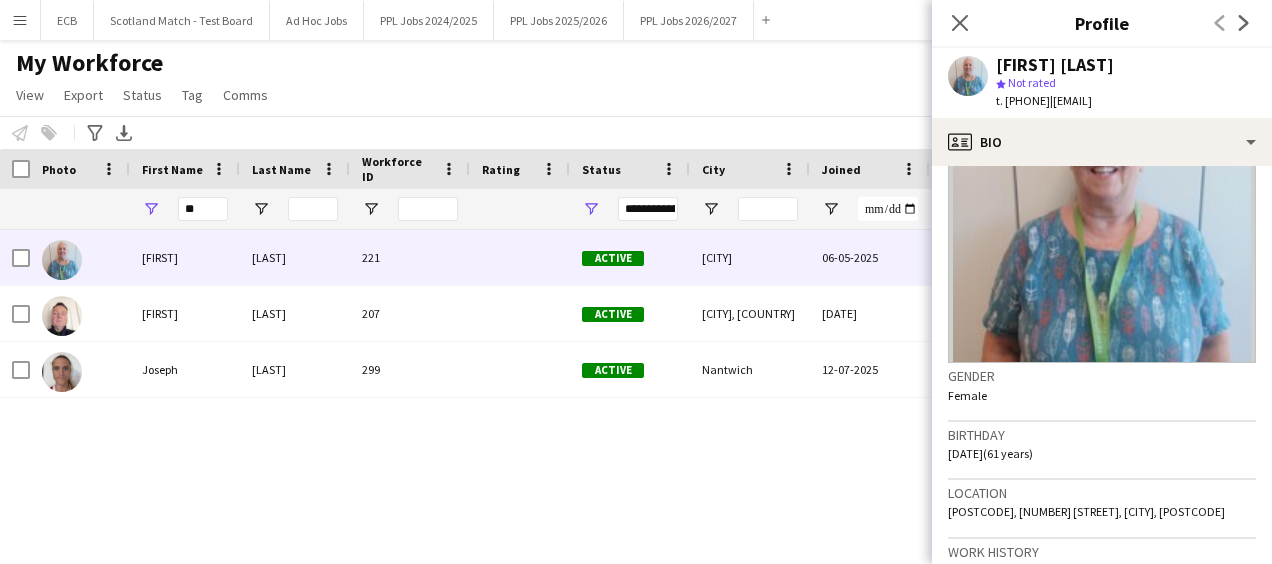 scroll, scrollTop: 120, scrollLeft: 0, axis: vertical 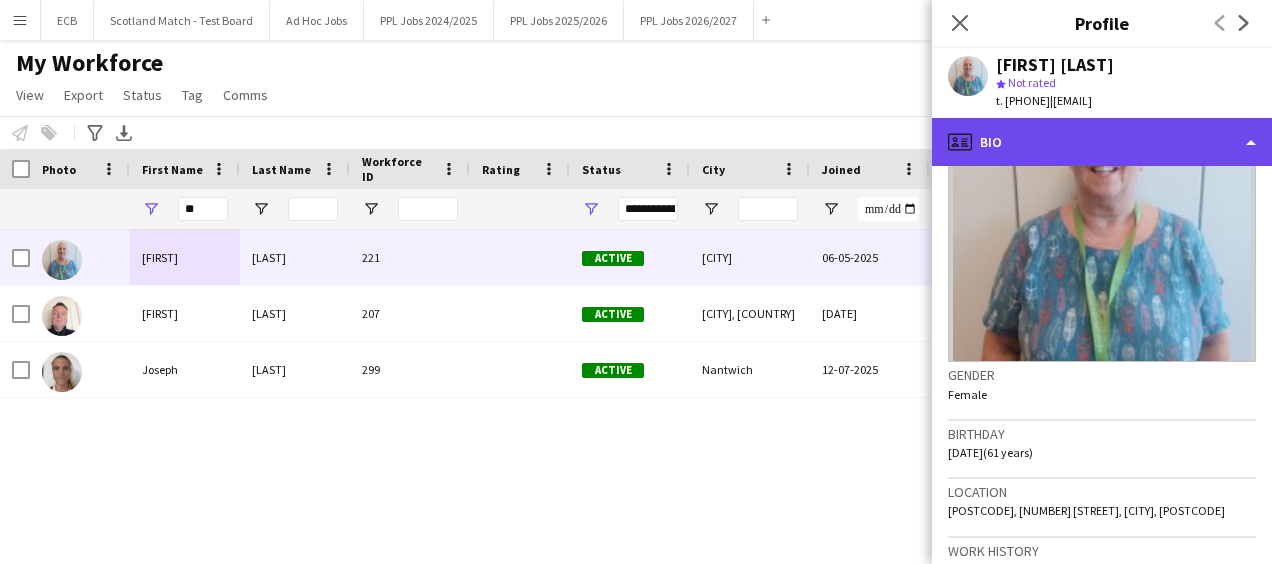 click on "profile
Bio" 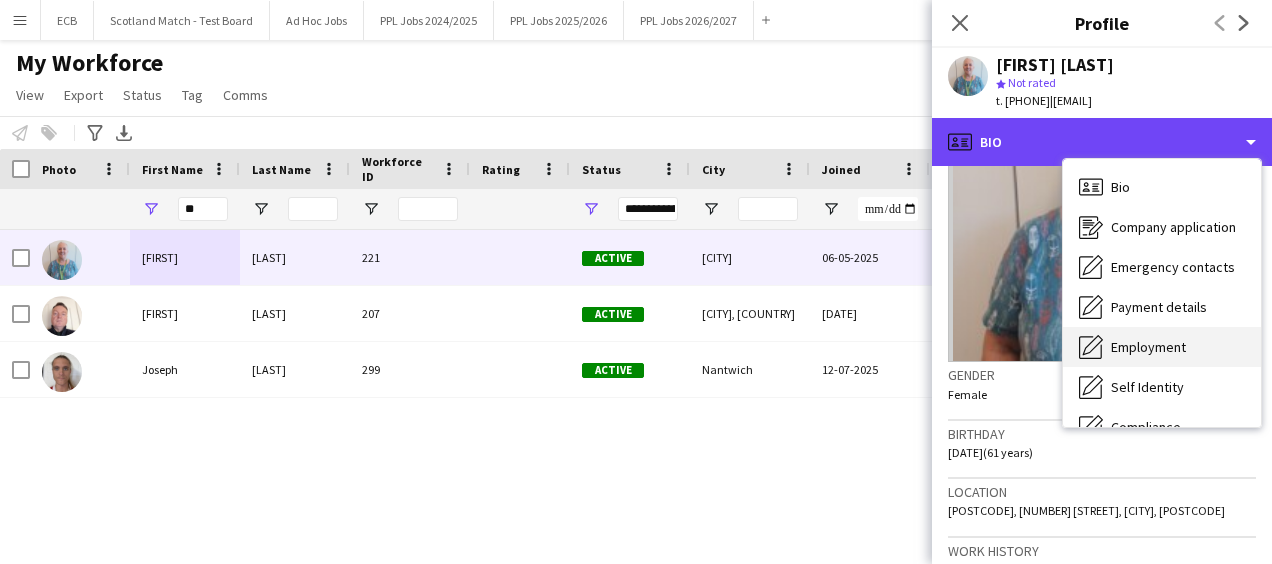 scroll, scrollTop: 148, scrollLeft: 0, axis: vertical 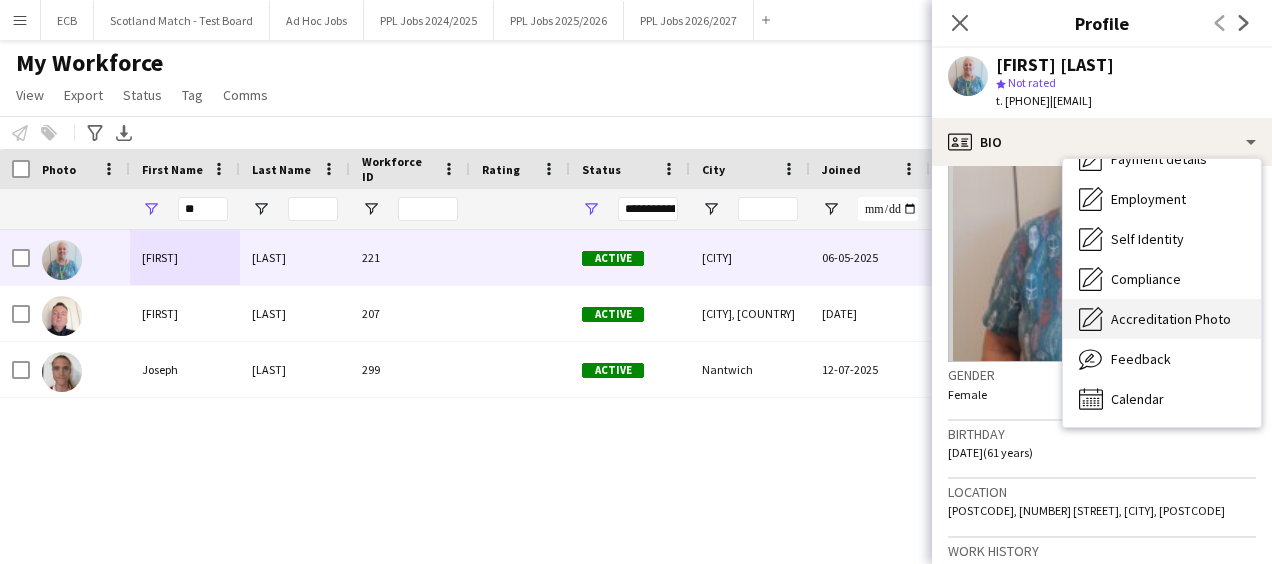 click on "Accreditation Photo
Accreditation Photo" at bounding box center [1162, 319] 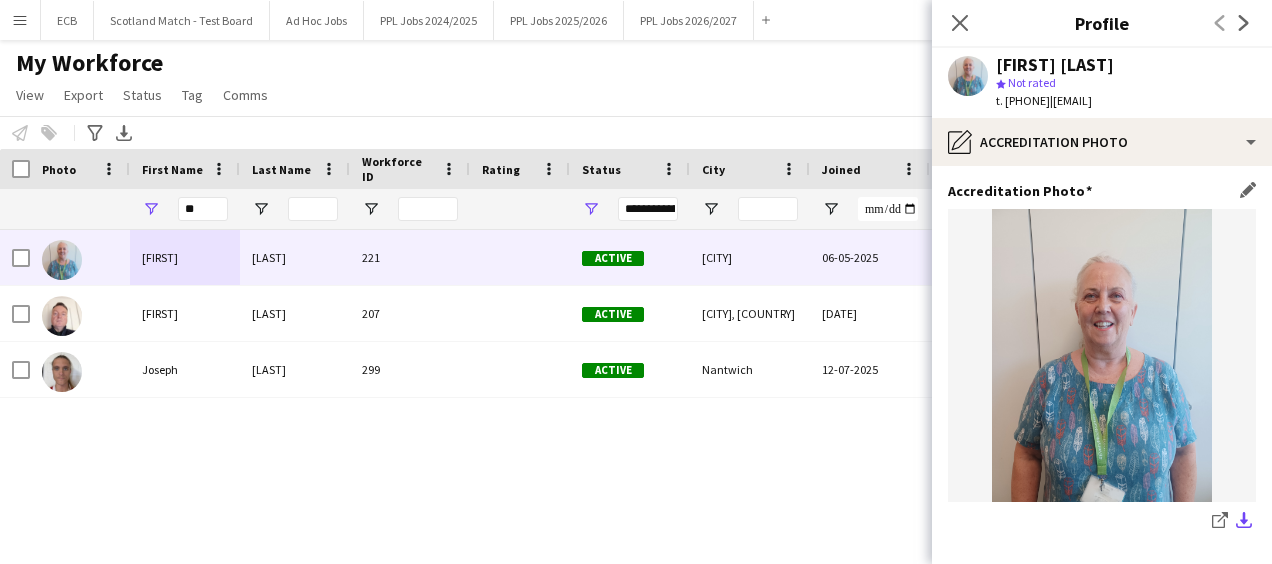 click on "download-bottom" 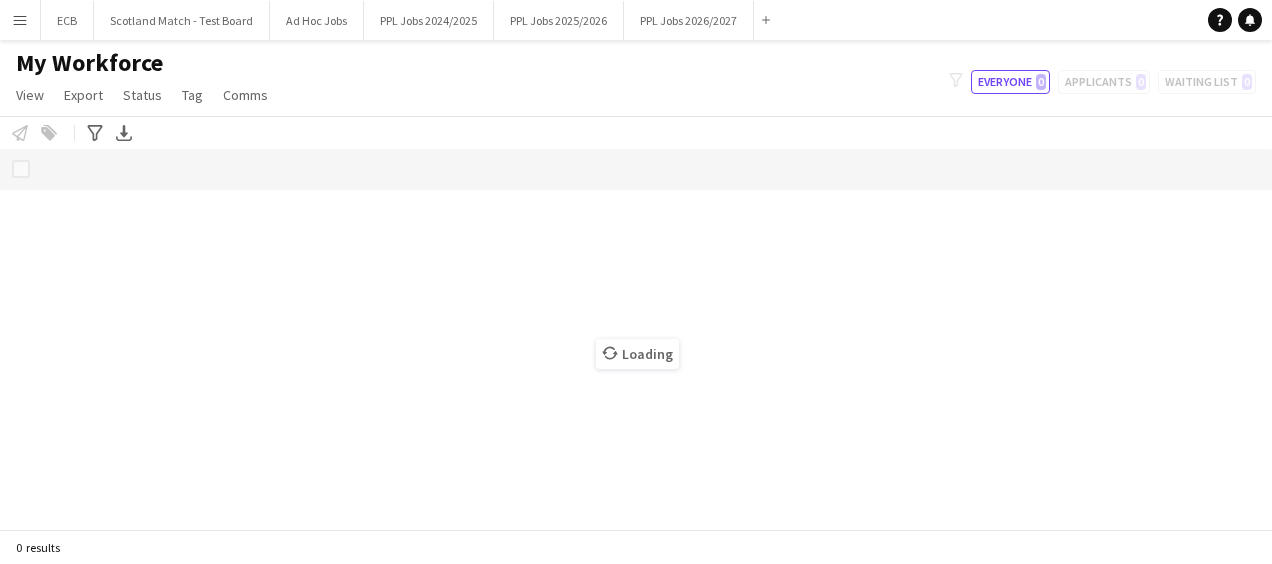 scroll, scrollTop: 0, scrollLeft: 0, axis: both 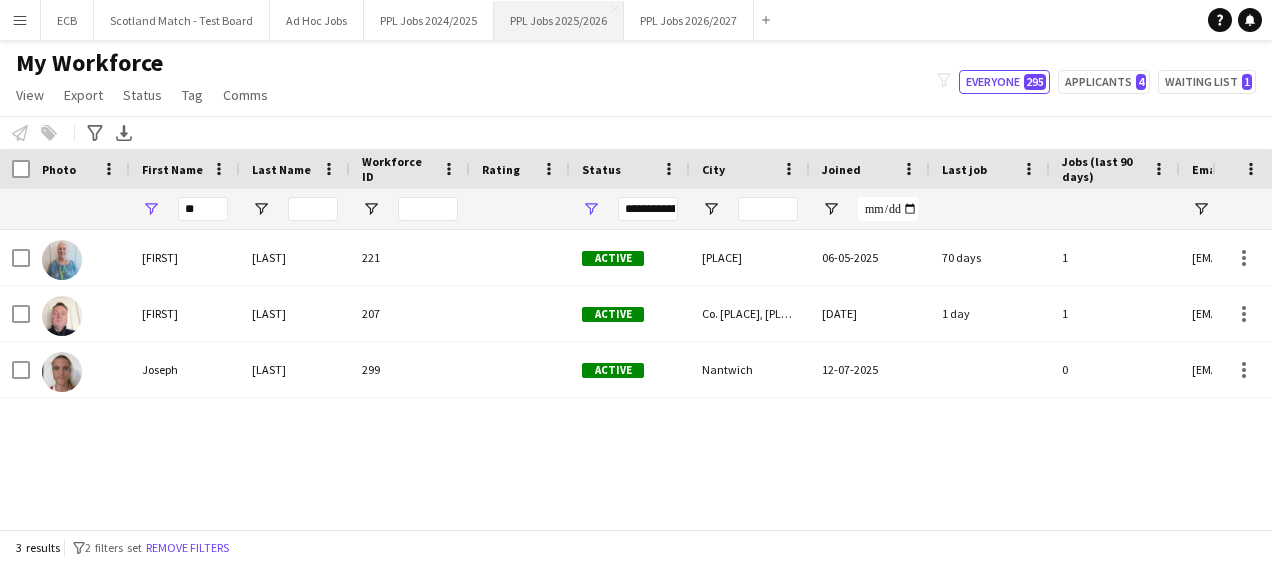 click on "PPL Jobs 2025/2026
Close" at bounding box center [559, 20] 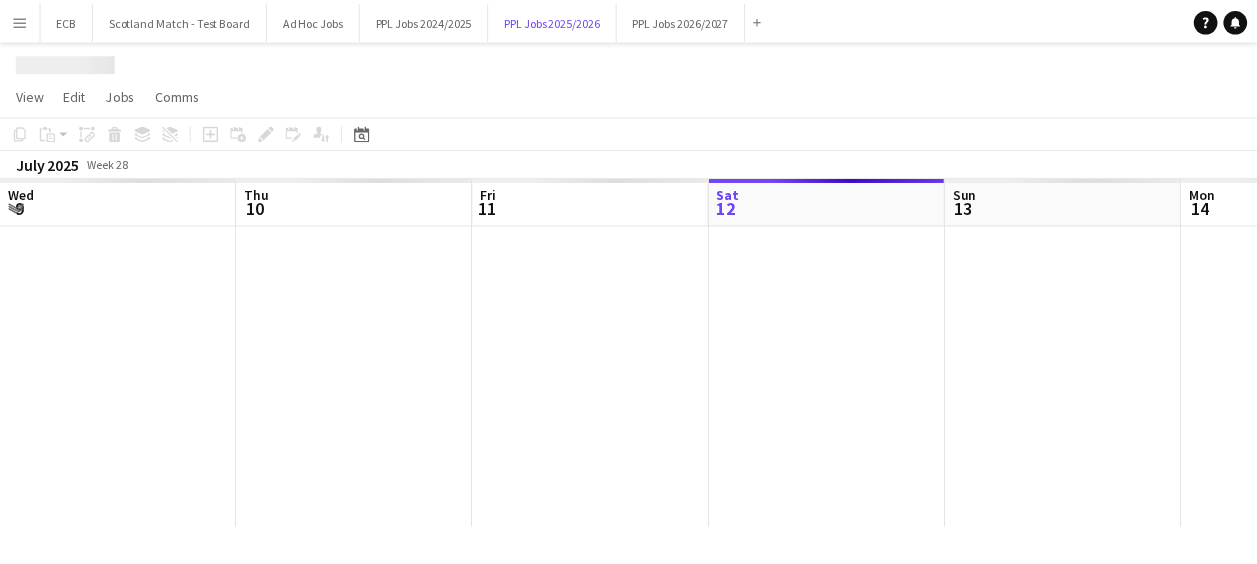scroll, scrollTop: 0, scrollLeft: 478, axis: horizontal 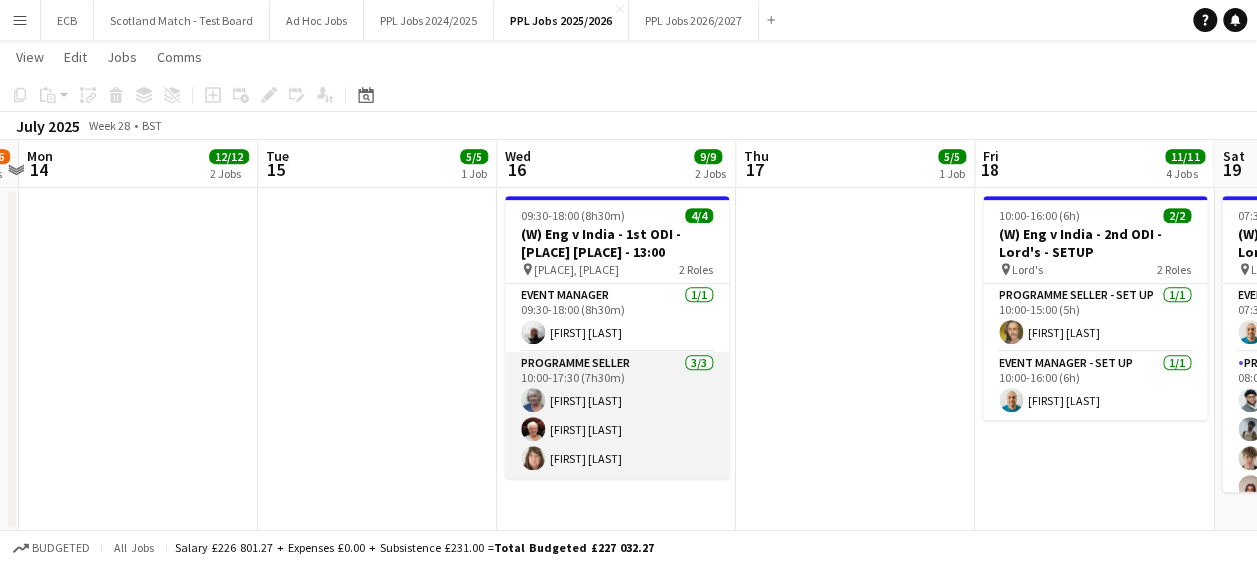 click on "Programme Seller   3/3   10:00-17:30 (7h30m)
Maggie Logan Julia Burton Suzanne McLachlan" at bounding box center (617, 415) 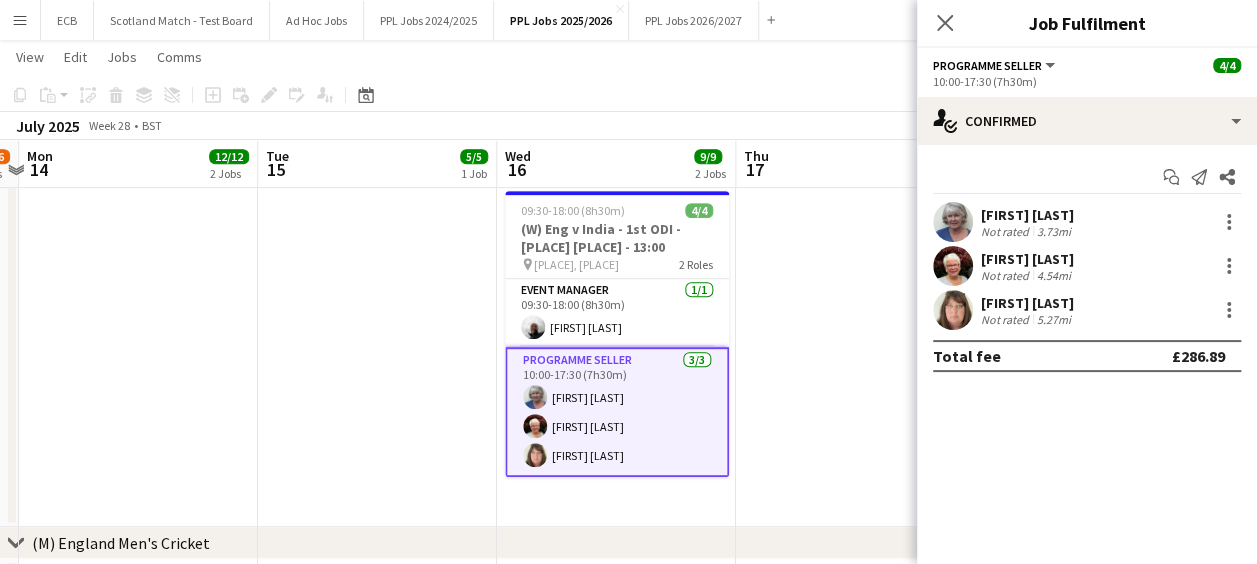 scroll, scrollTop: 385, scrollLeft: 0, axis: vertical 